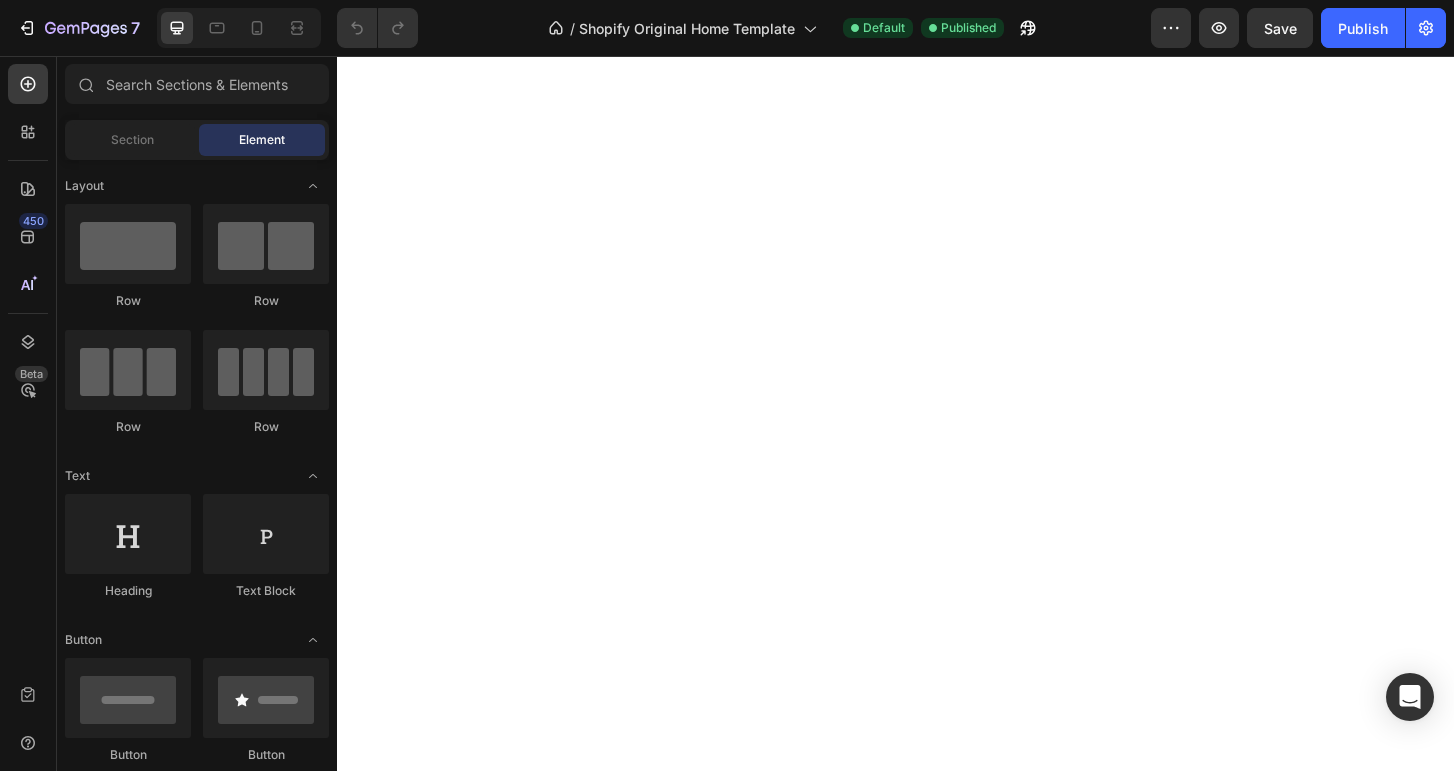scroll, scrollTop: 0, scrollLeft: 0, axis: both 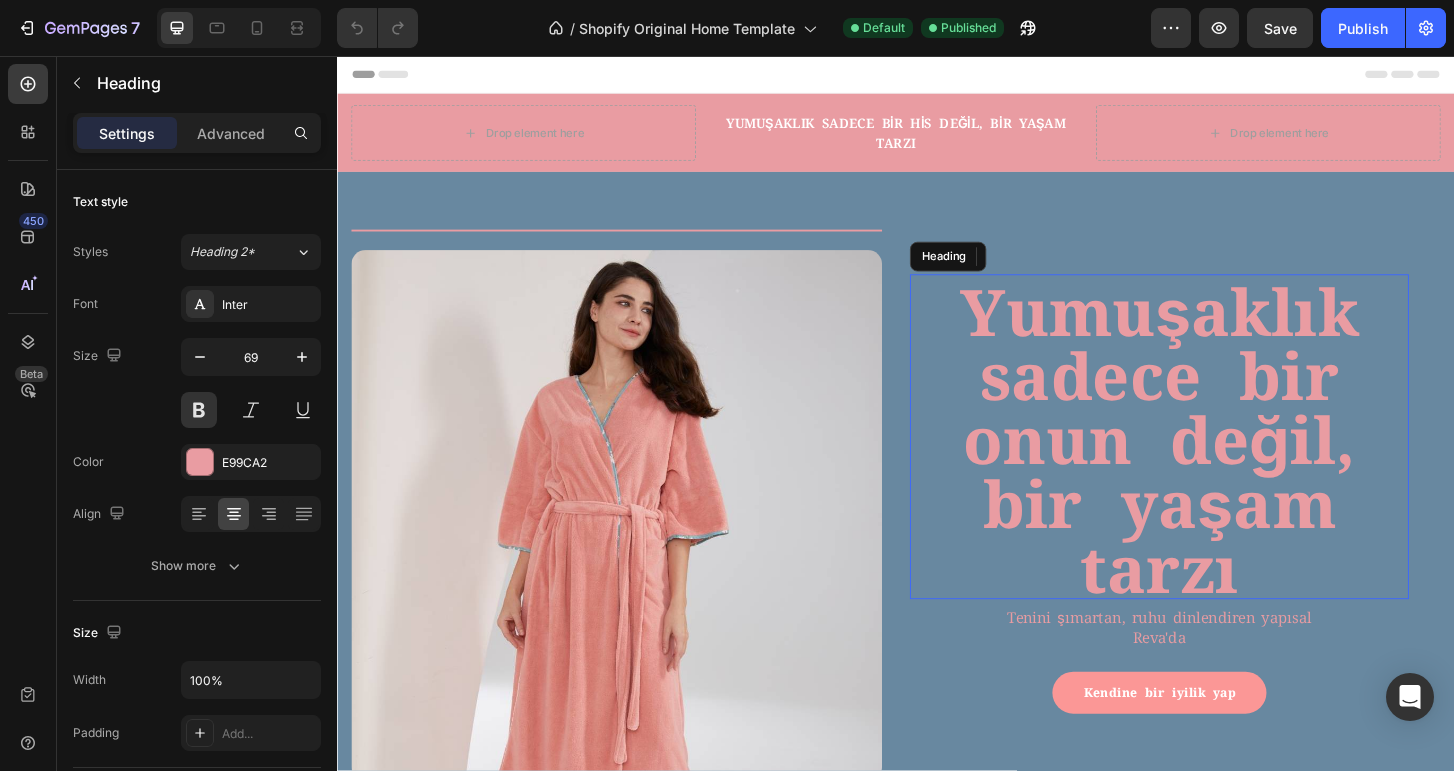 click on "Yumuşaklık sadece bir onun değil, bir yaşam tarzı" at bounding box center [1220, 465] 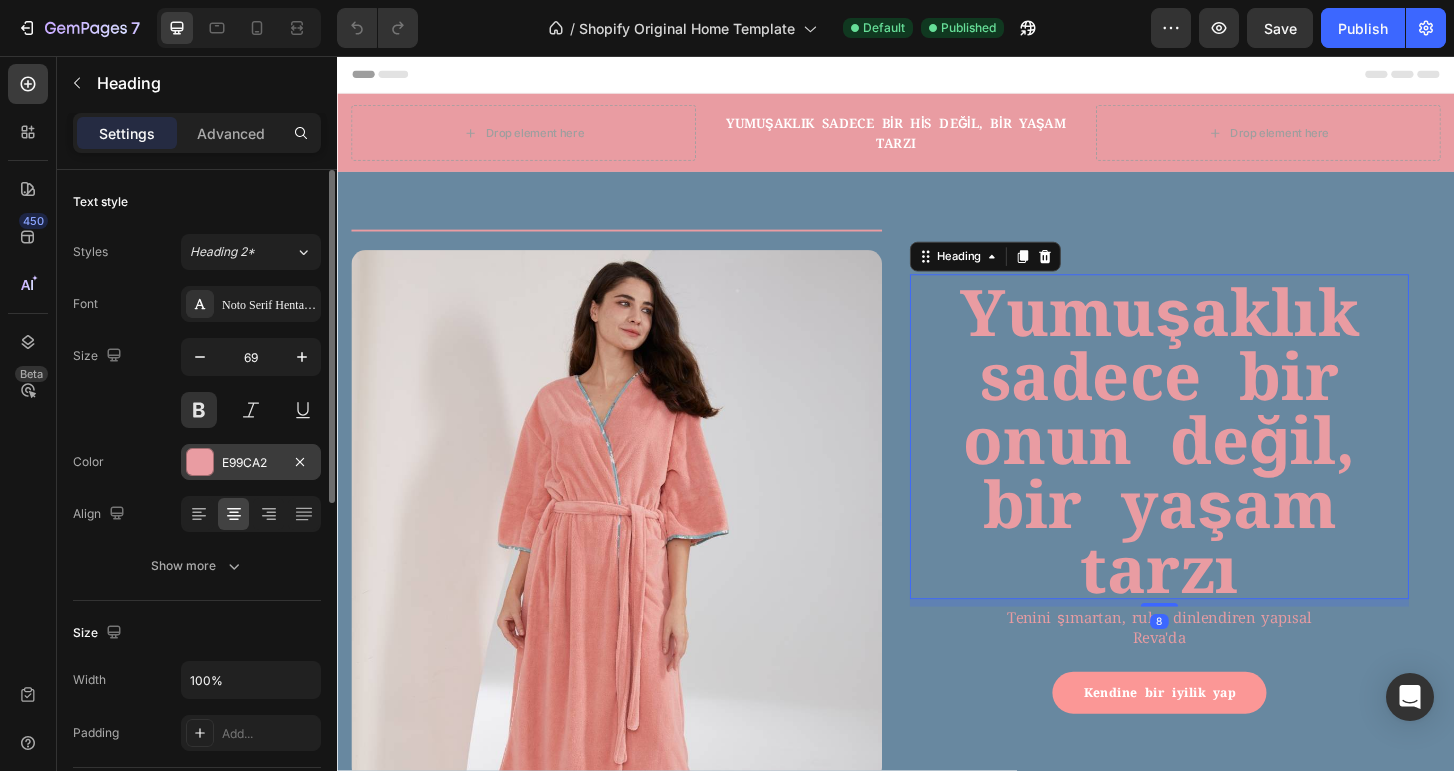 click on "E99CA2" at bounding box center [251, 463] 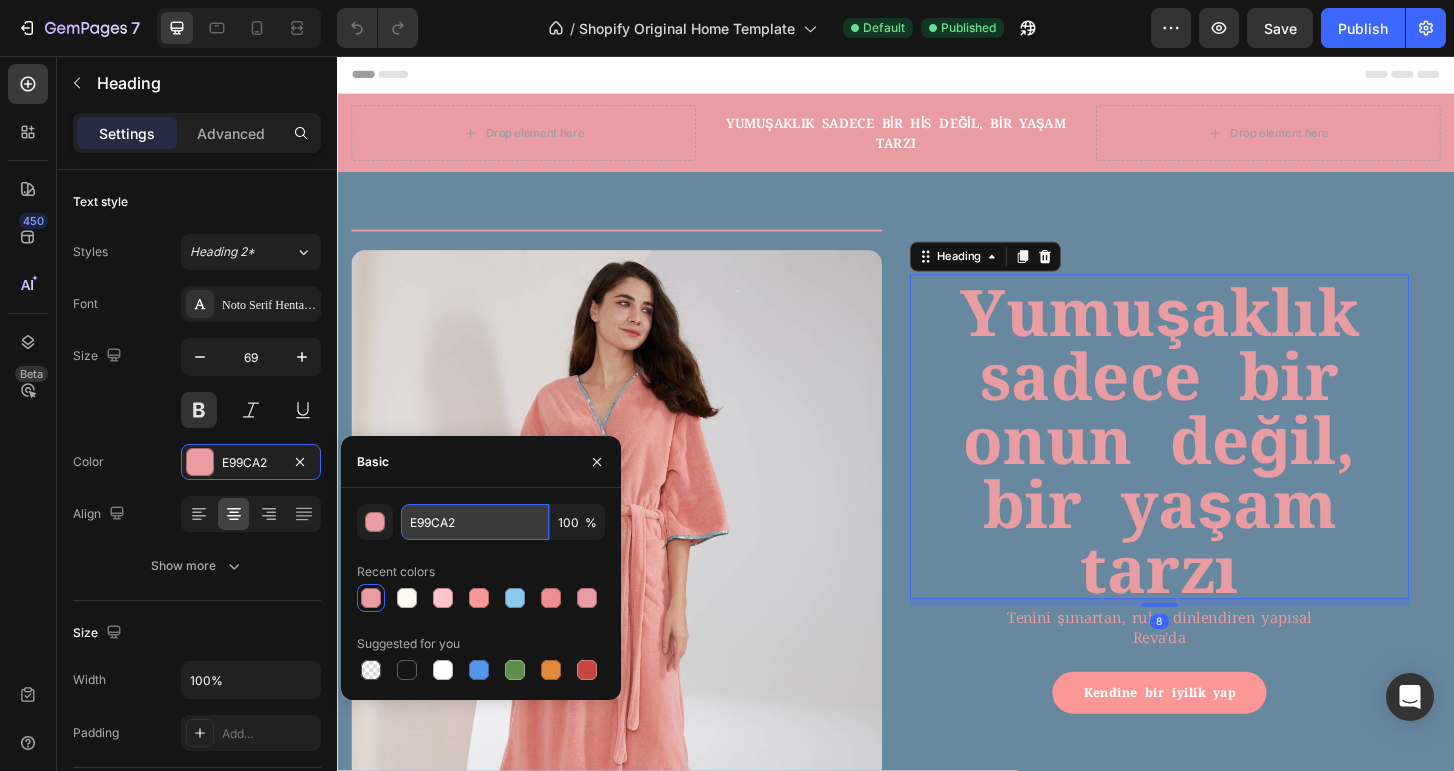 click on "E99CA2" at bounding box center [475, 522] 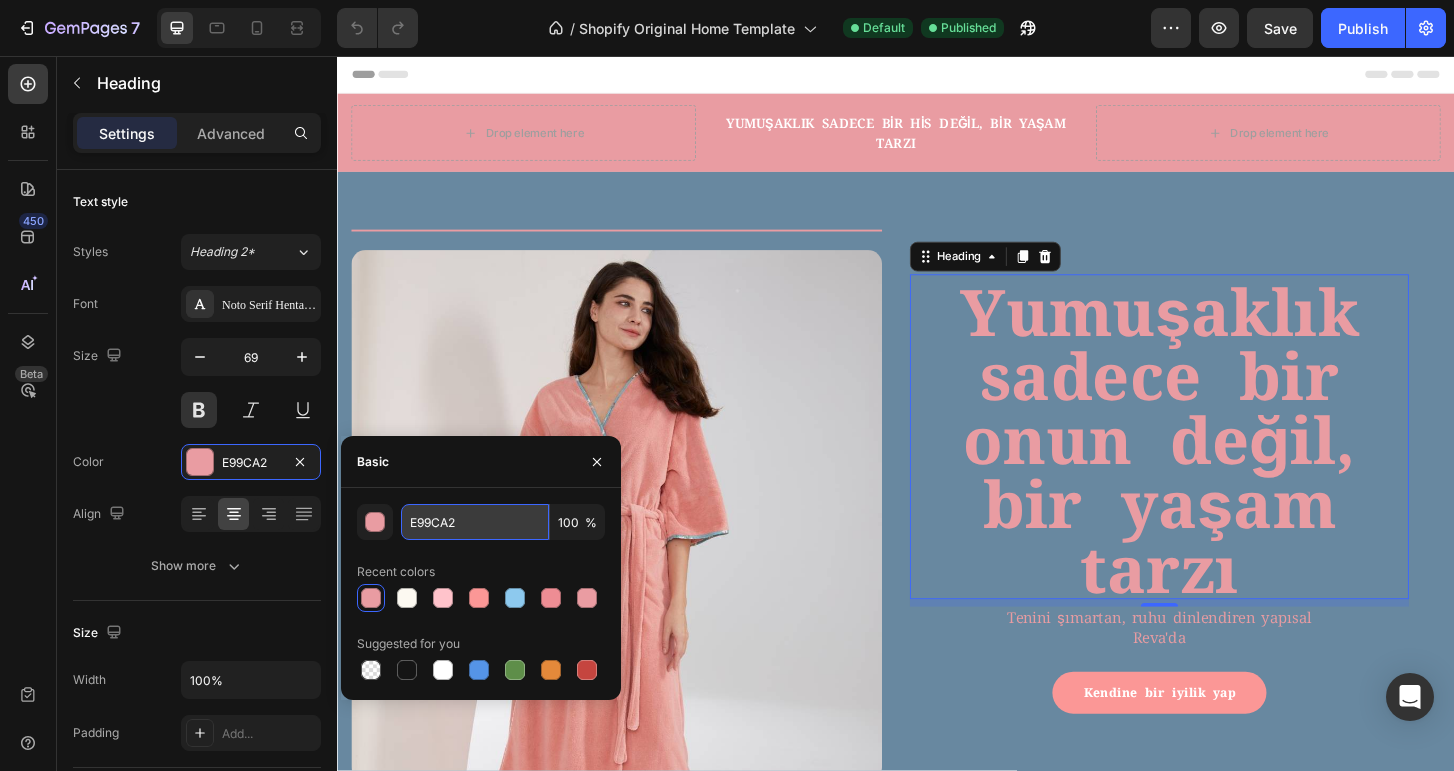 click on "E99CA2" at bounding box center (475, 522) 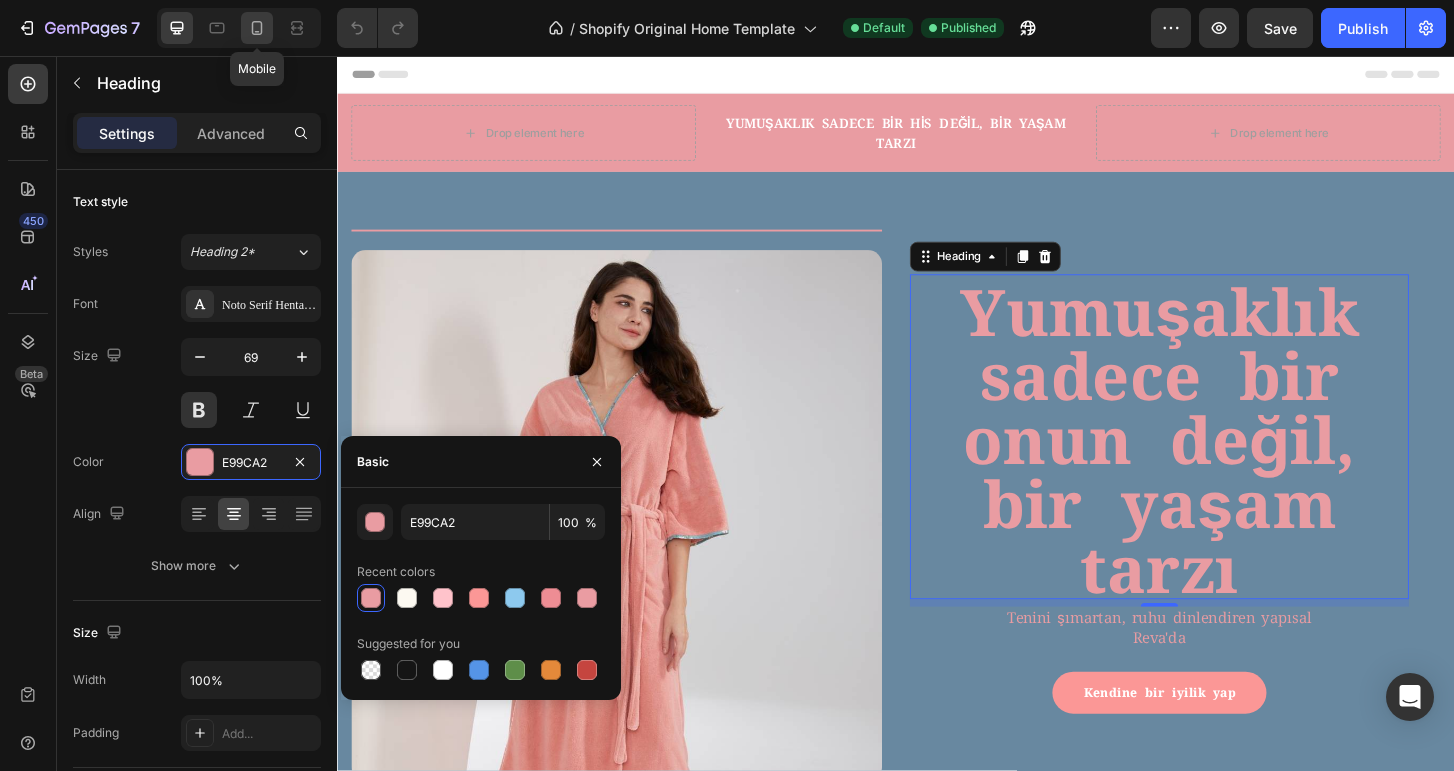 click 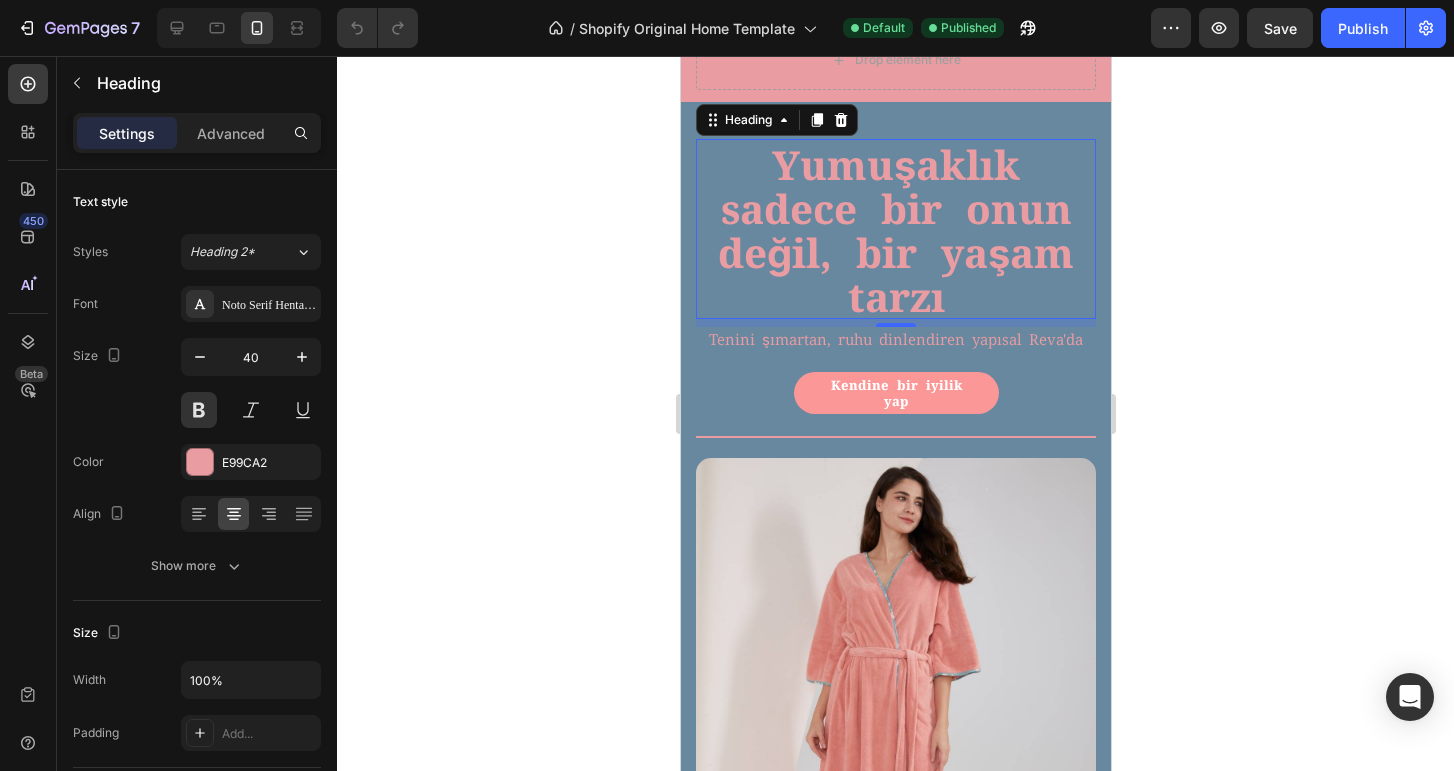 scroll, scrollTop: 174, scrollLeft: 0, axis: vertical 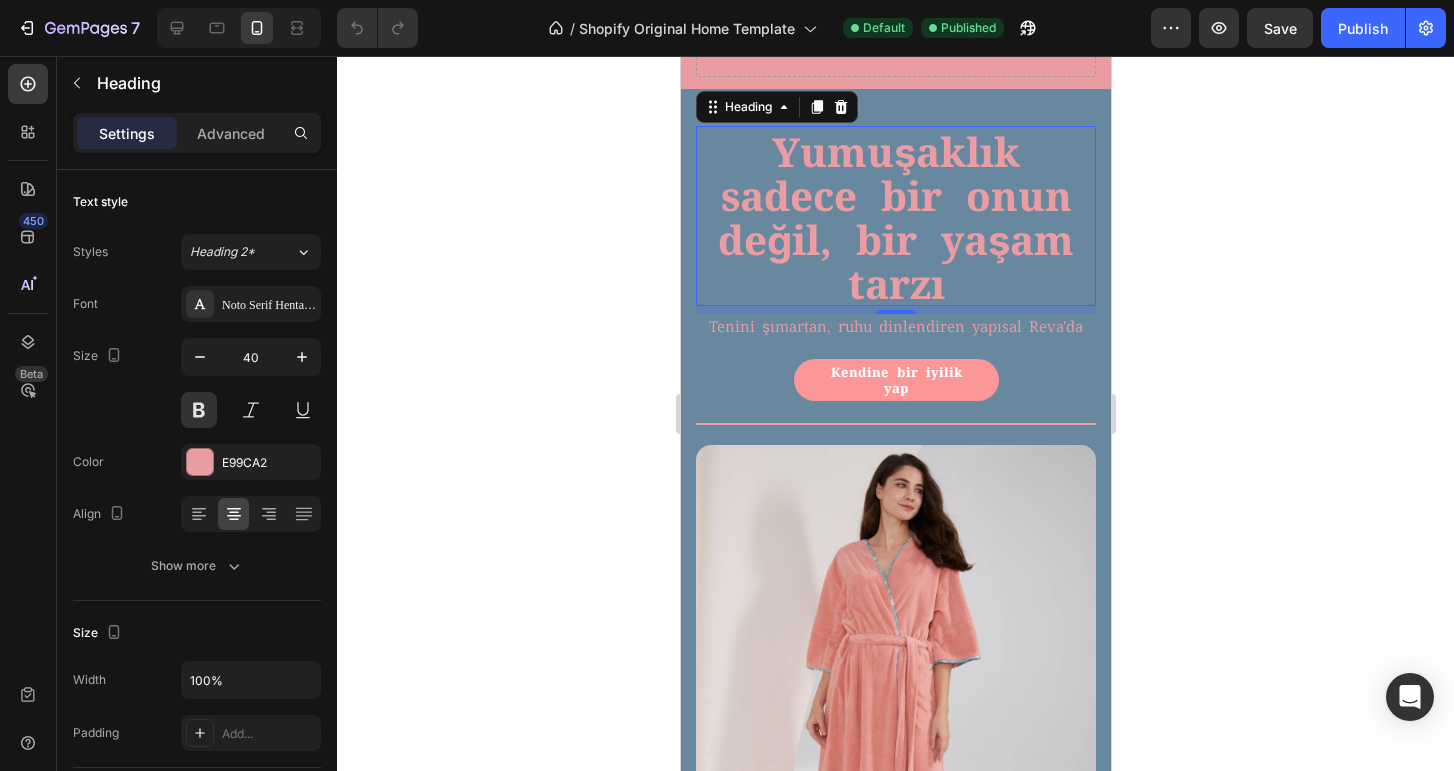 click 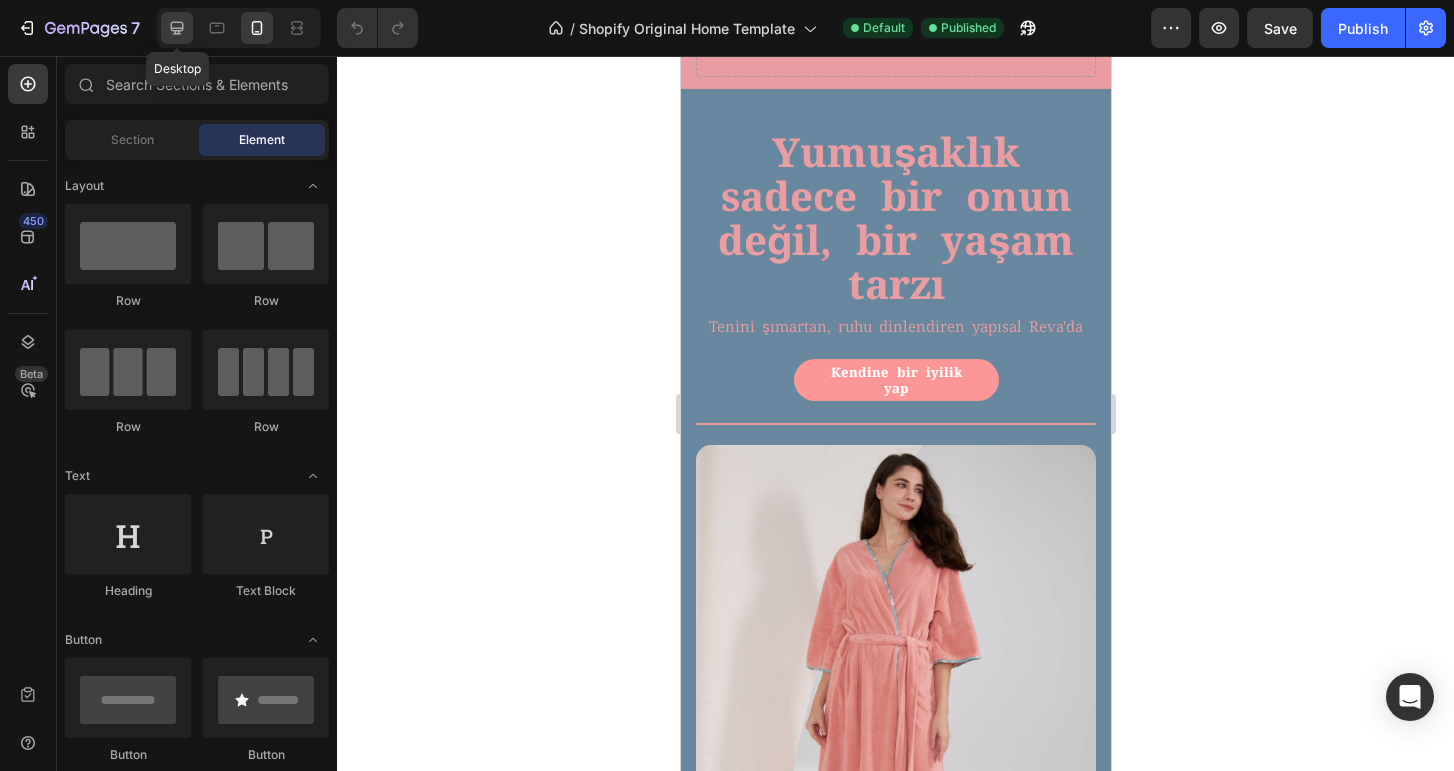 click 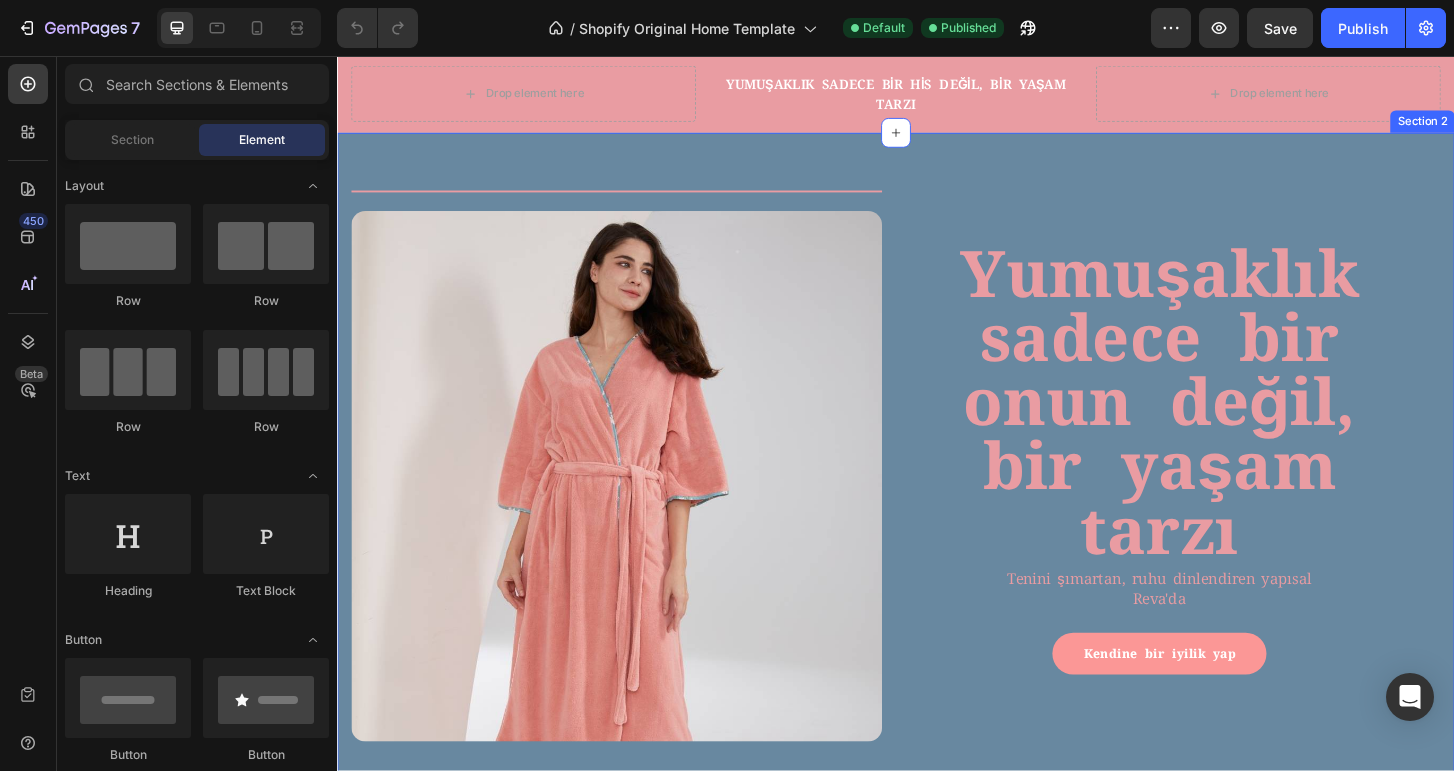 scroll, scrollTop: 0, scrollLeft: 0, axis: both 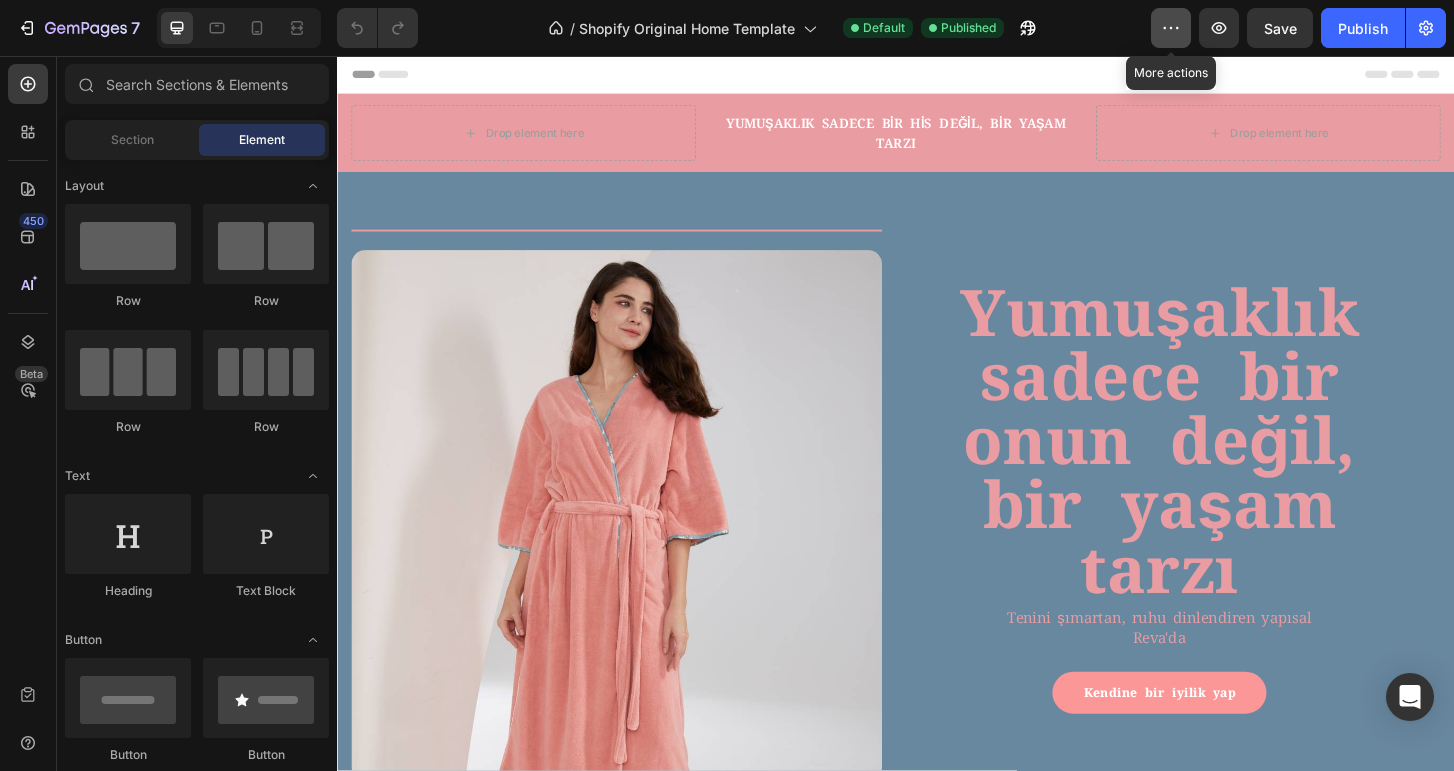 click 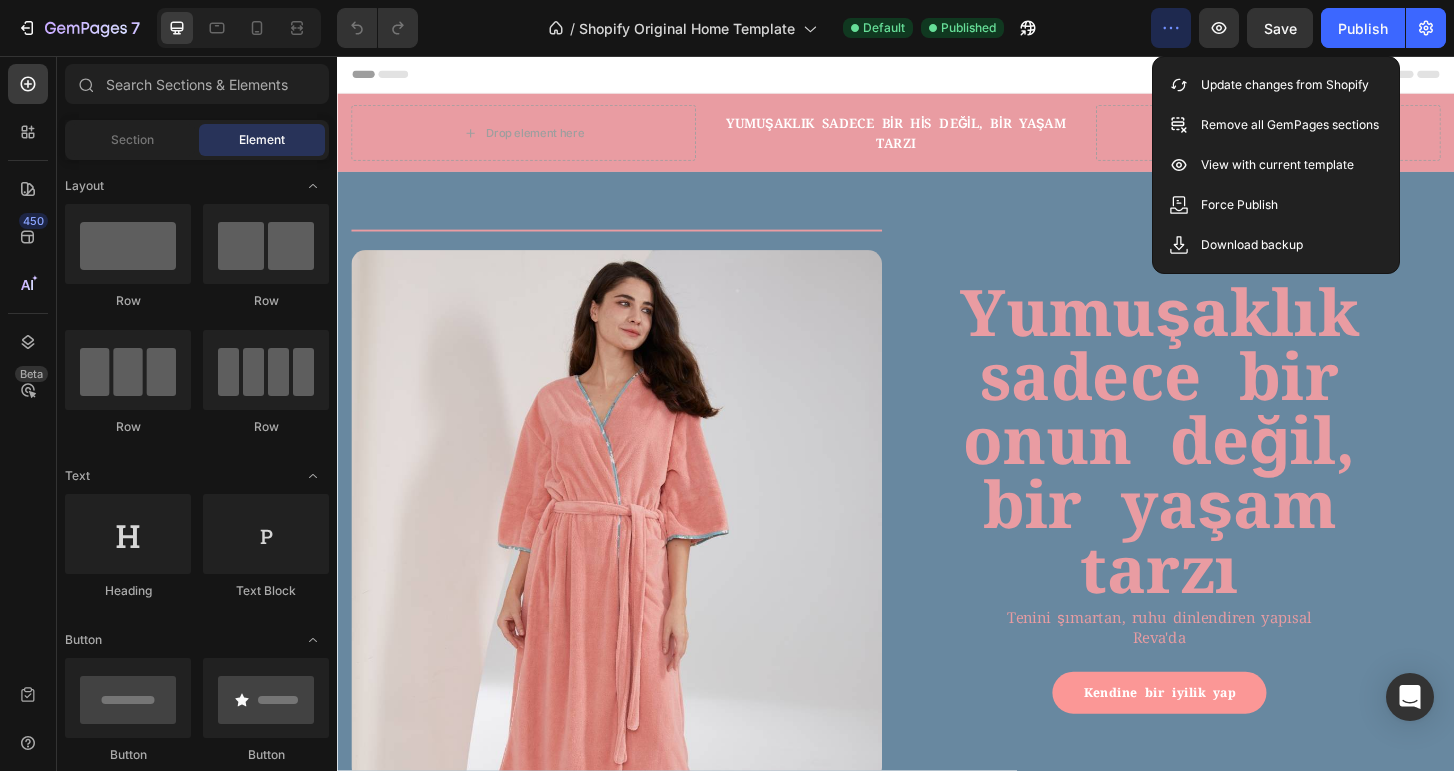click 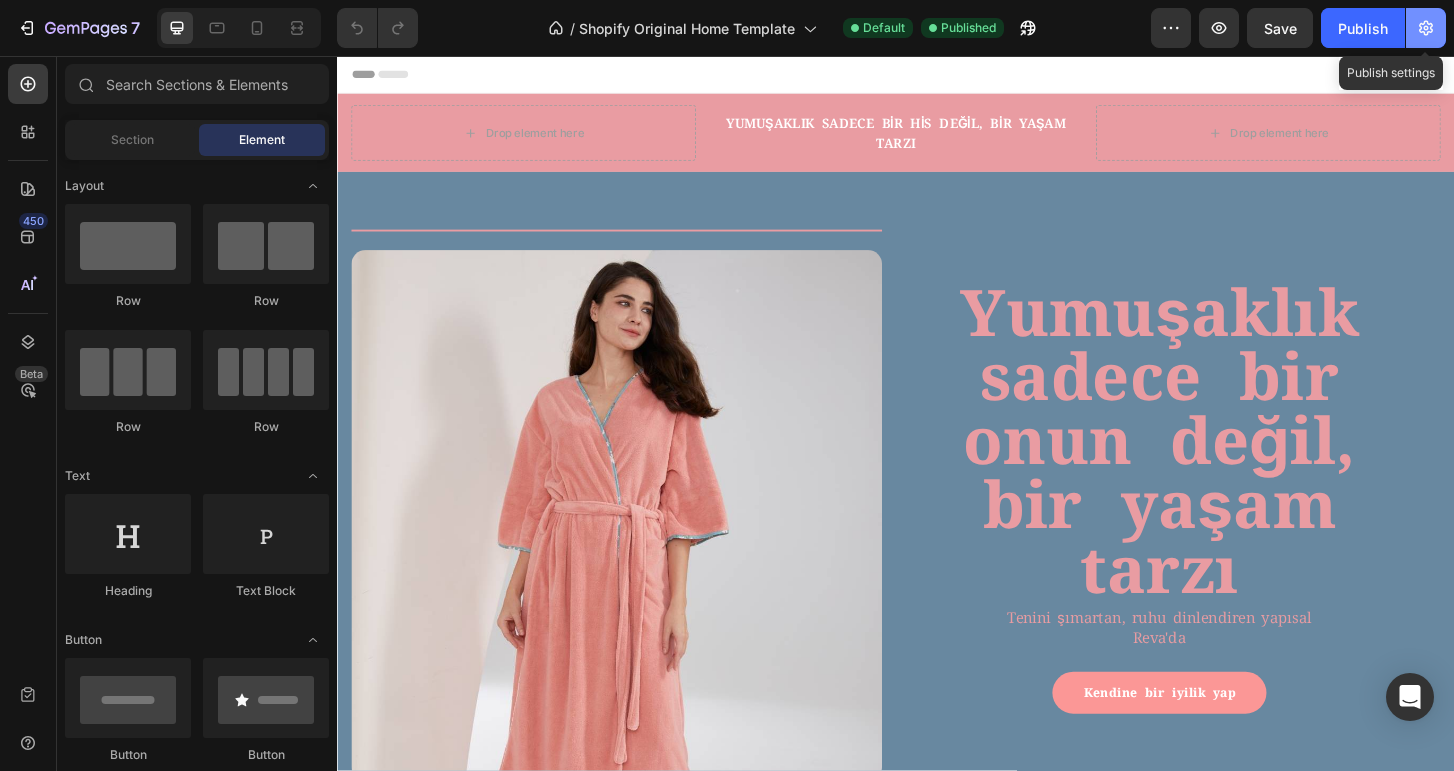 click 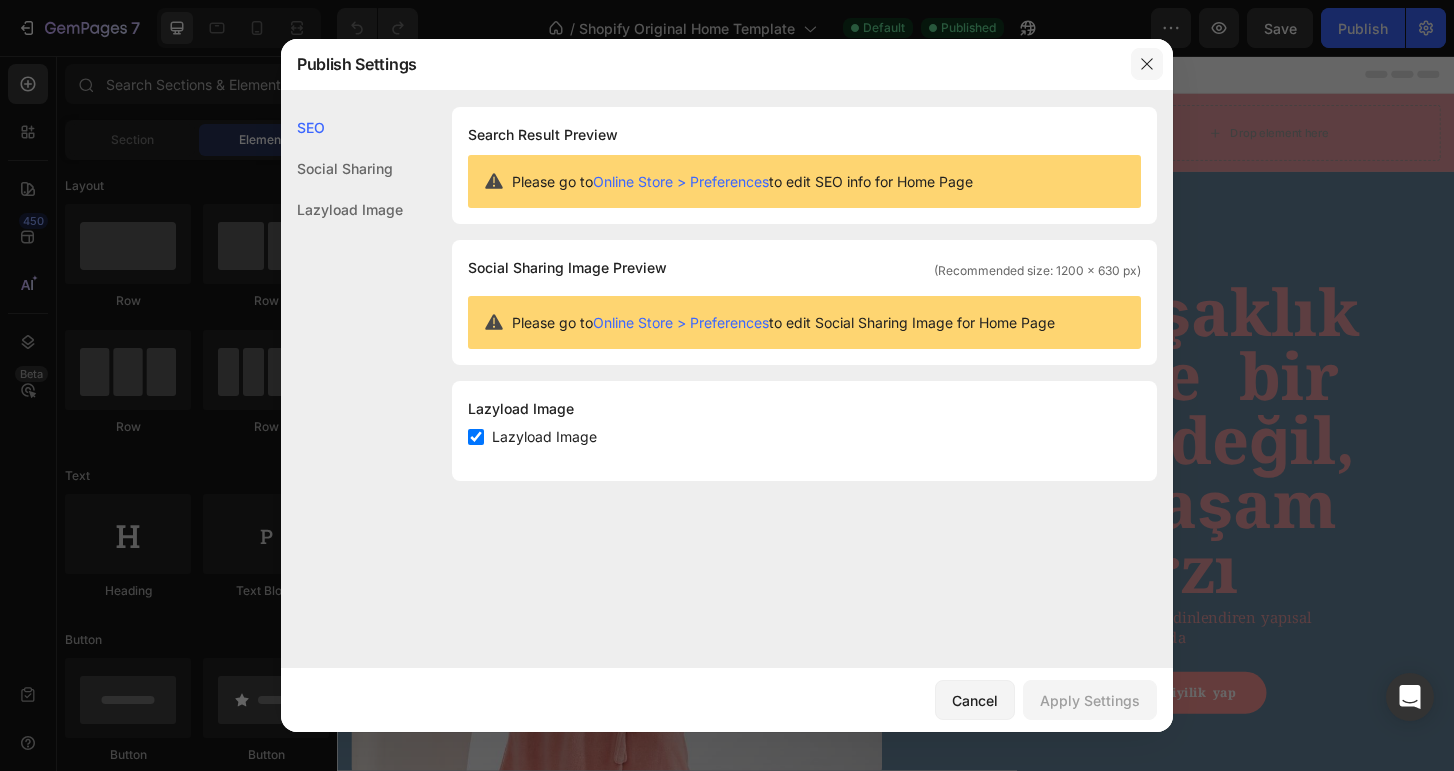 click at bounding box center [1147, 64] 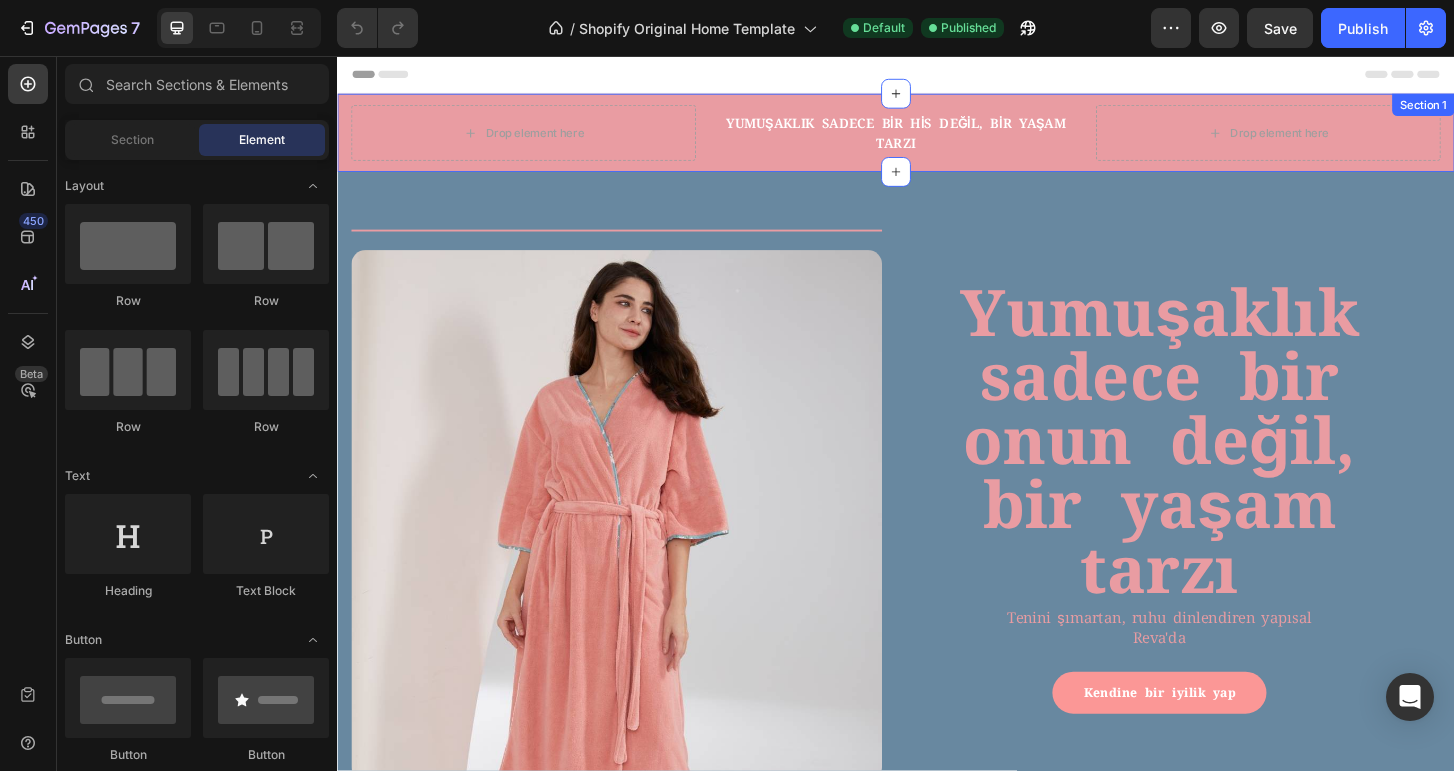 click on "Drop element here YUMUŞAKLIK SADECE BİR HİS DEĞİL, BİR YAŞAM TARZI Text block
Drop element here Section 1" at bounding box center [937, 139] 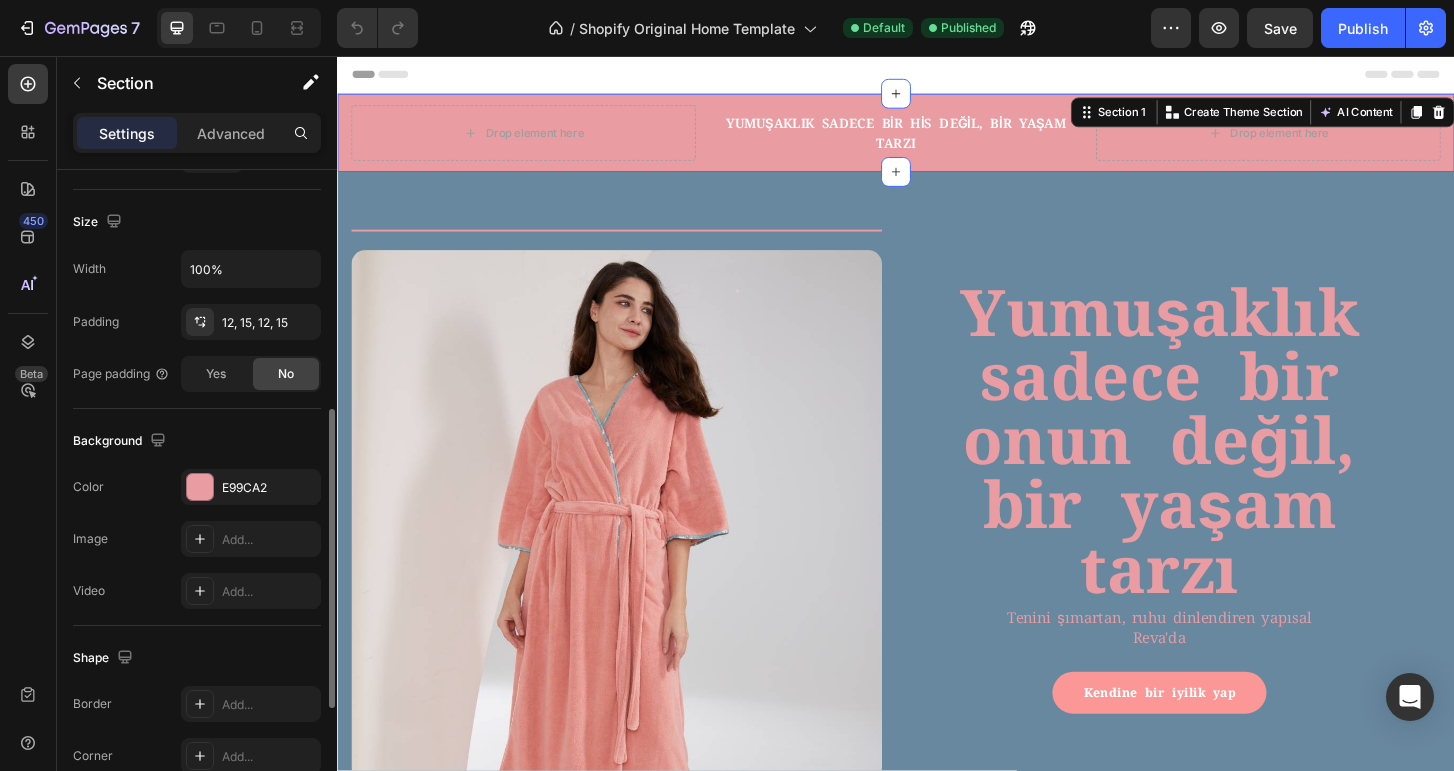 scroll, scrollTop: 563, scrollLeft: 0, axis: vertical 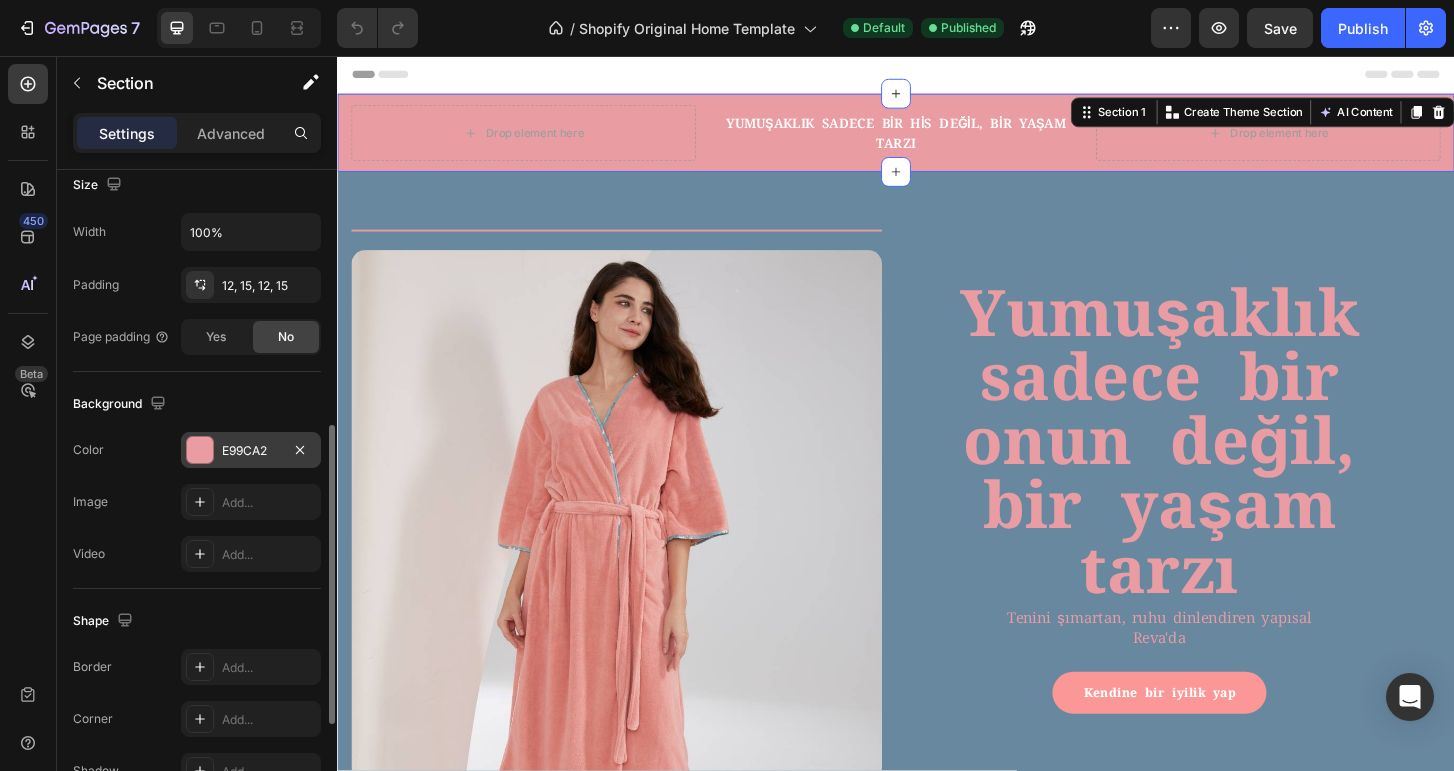 click on "E99CA2" at bounding box center (251, 450) 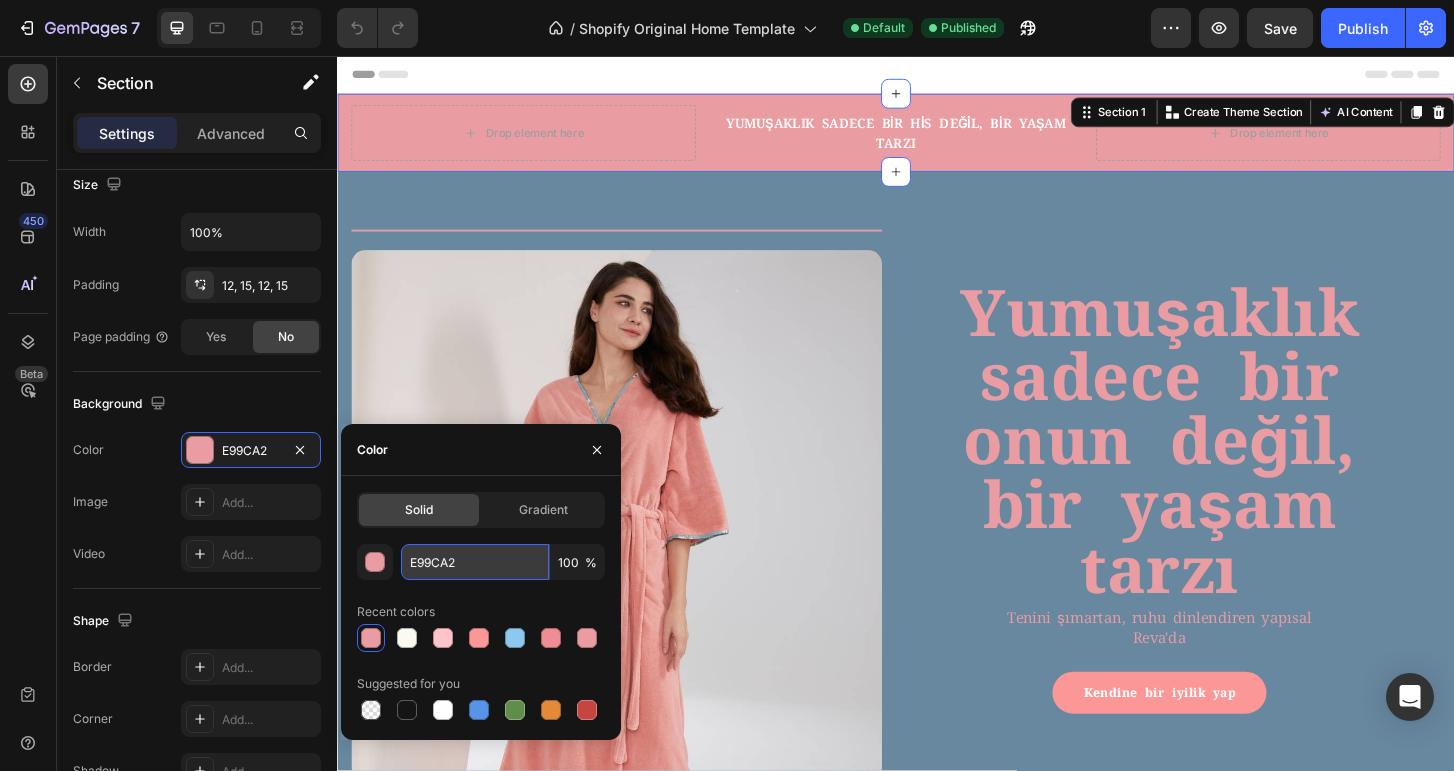 click on "E99CA2" at bounding box center [475, 562] 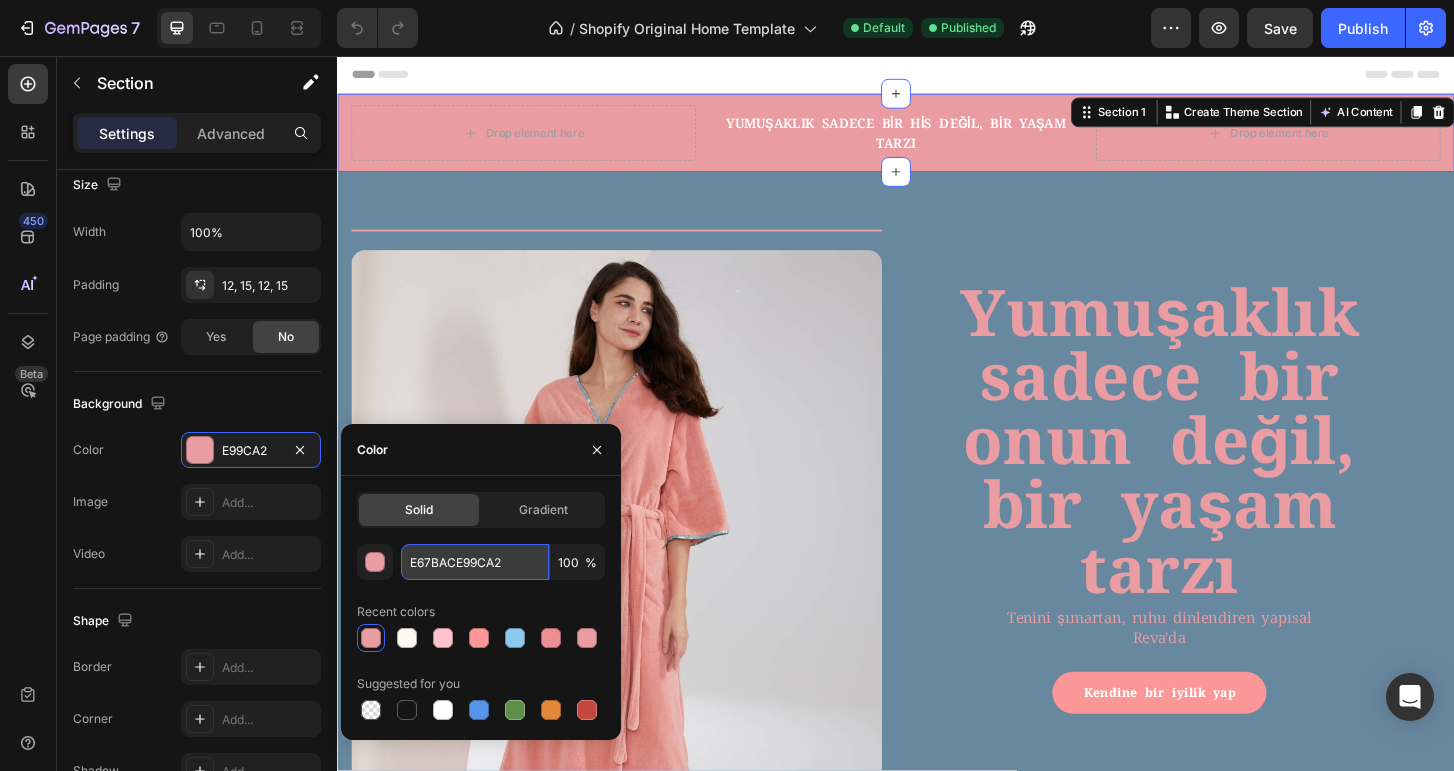 click on "E67BACE99CA2" at bounding box center (475, 562) 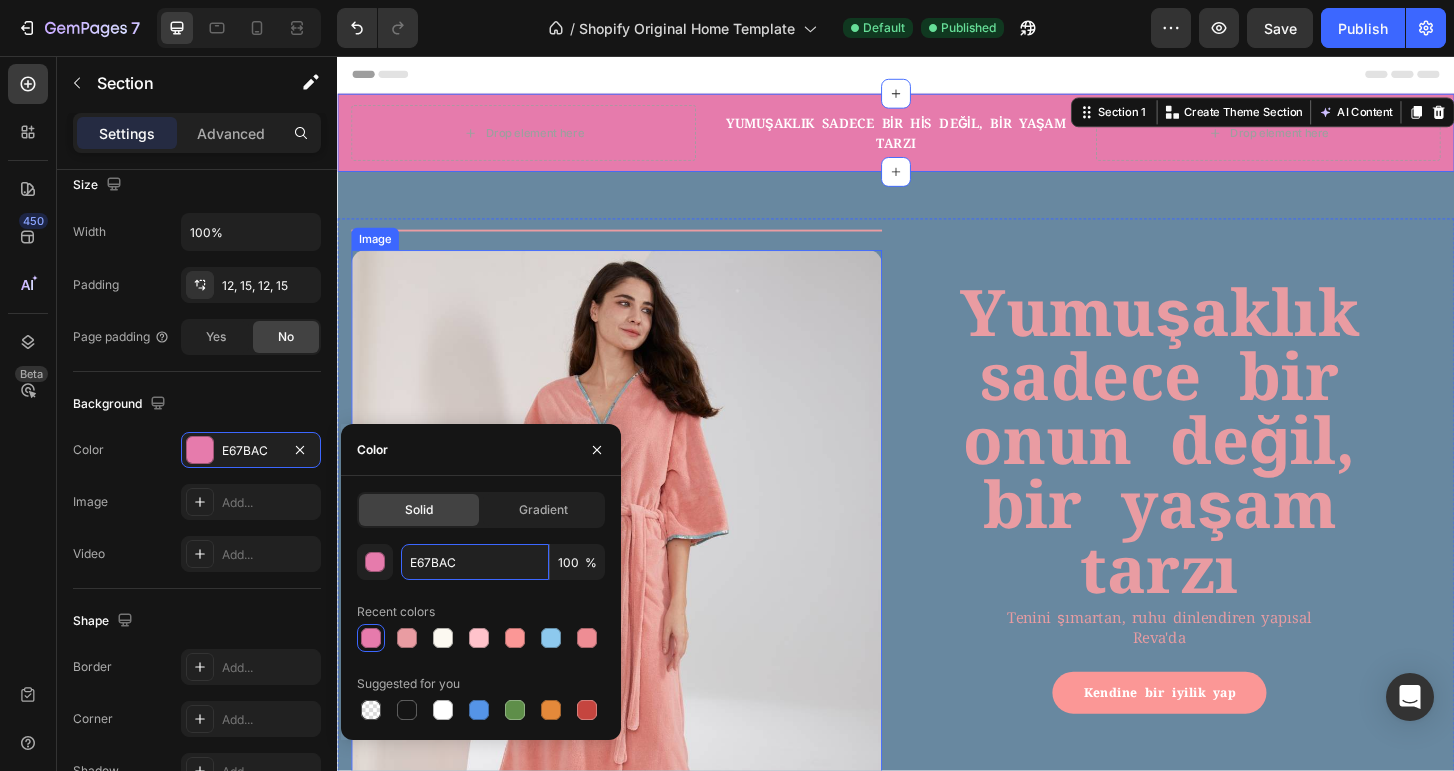 type on "E99CA2" 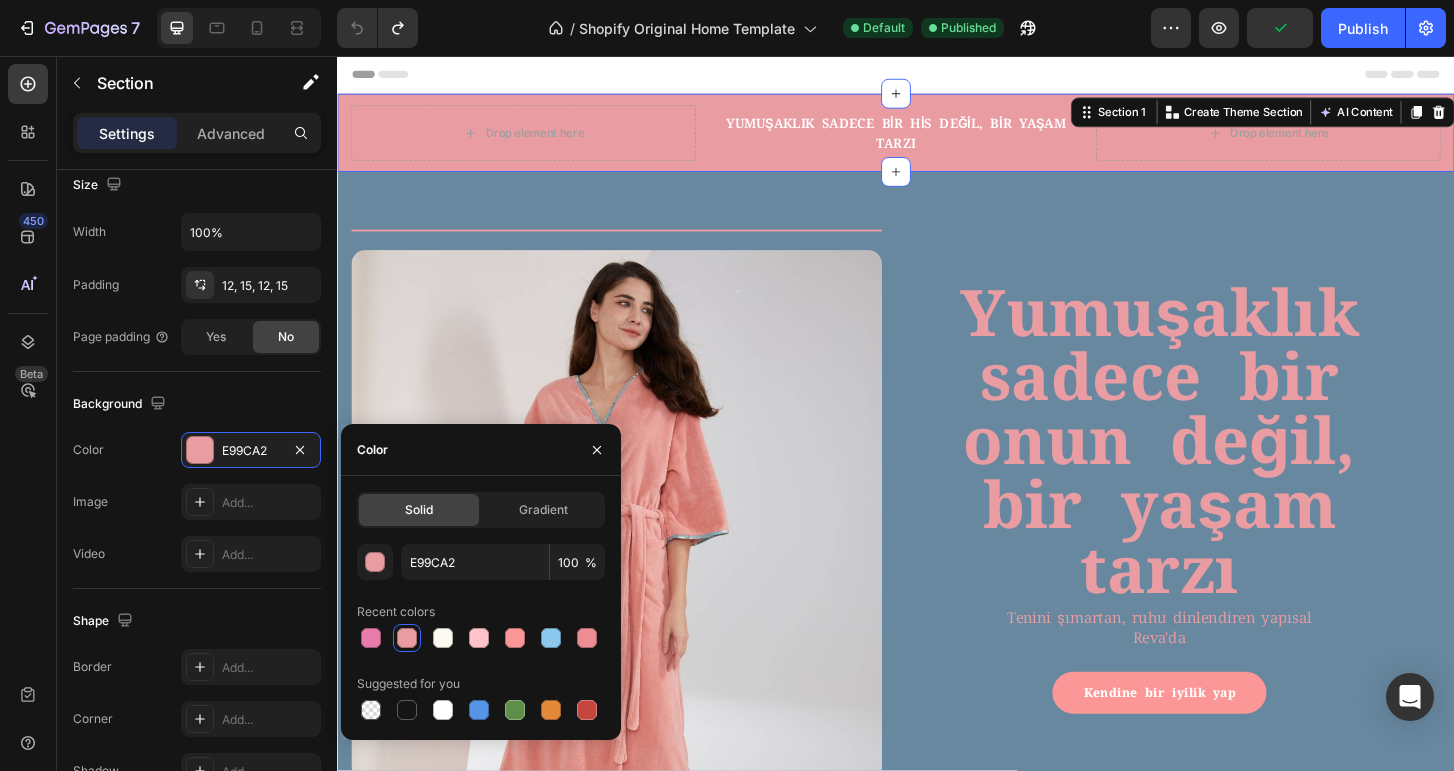 click at bounding box center [407, 638] 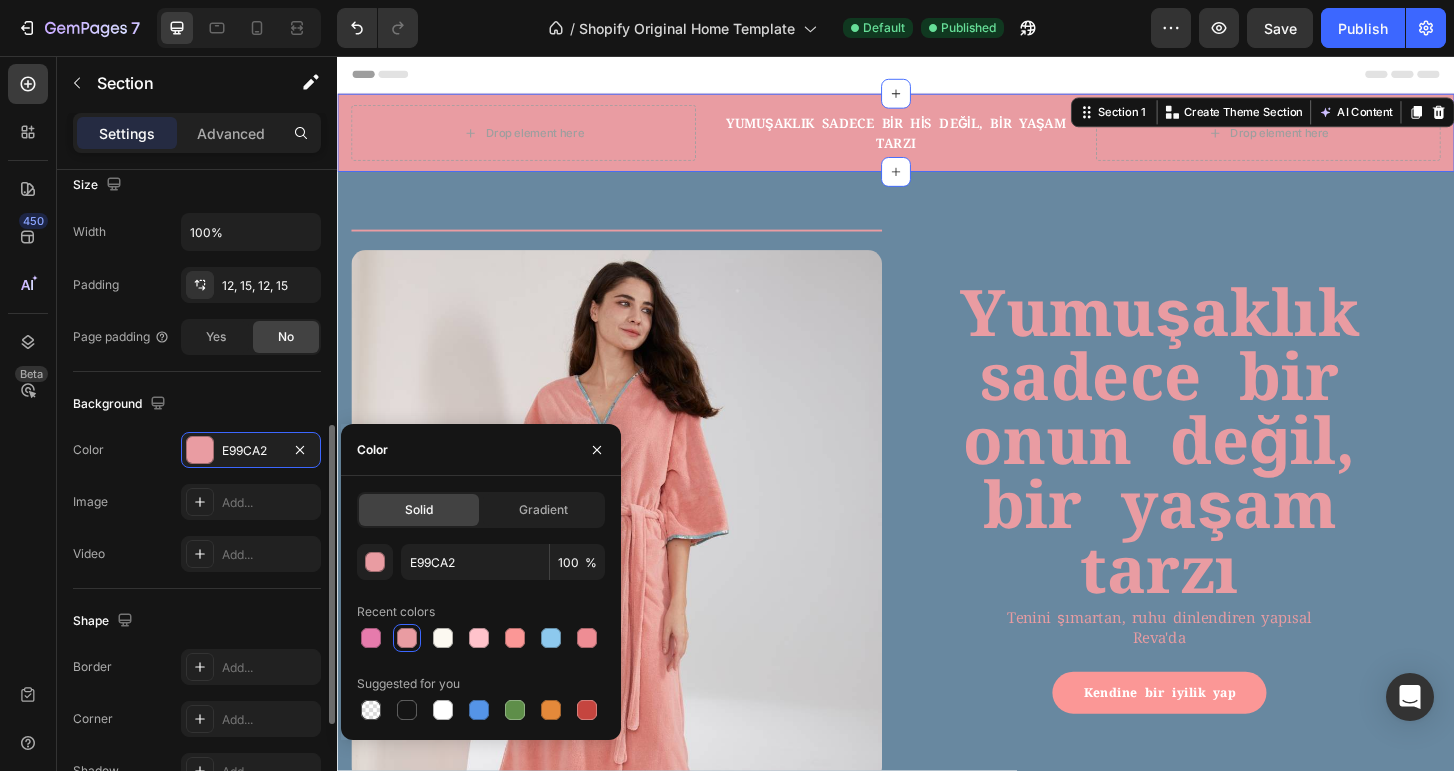 click on "Background" at bounding box center [197, 404] 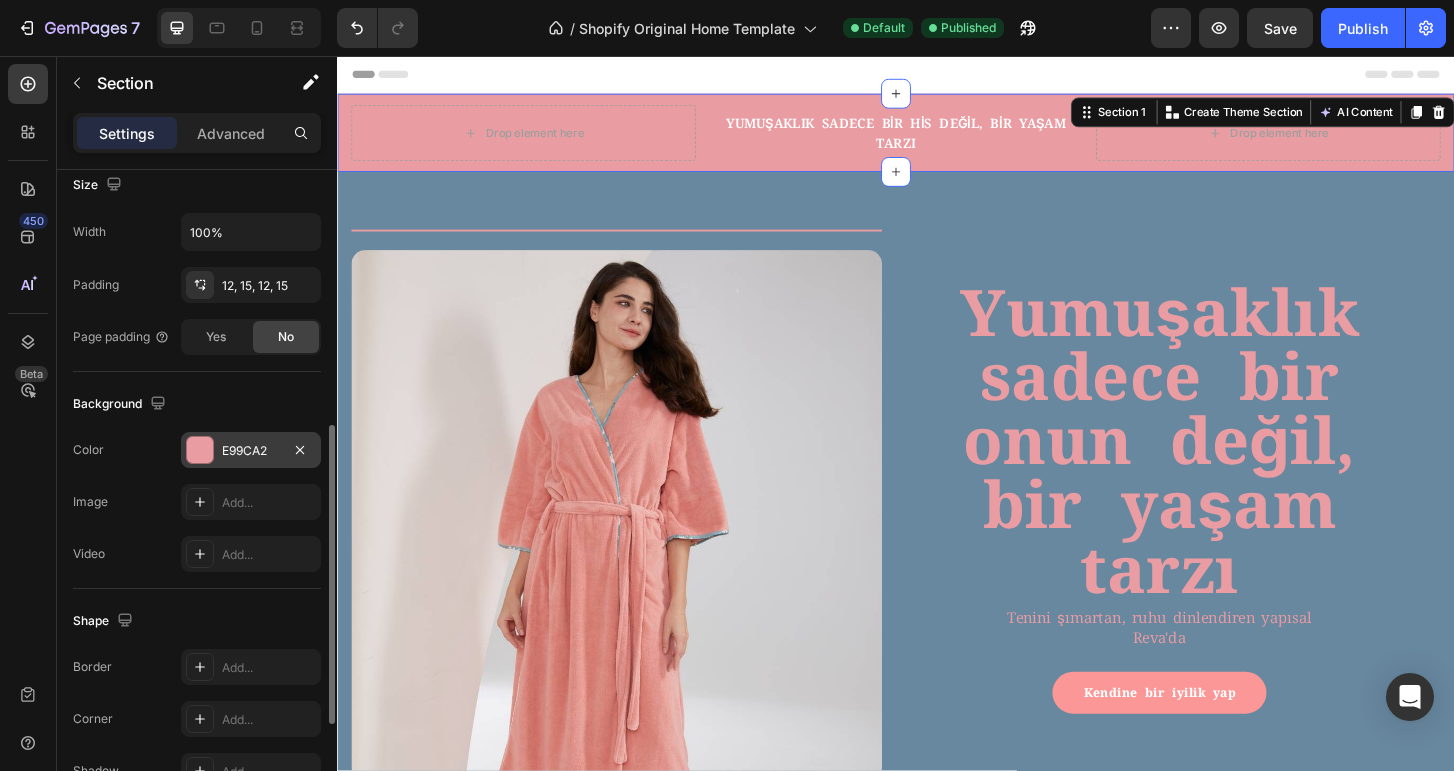 click at bounding box center [200, 450] 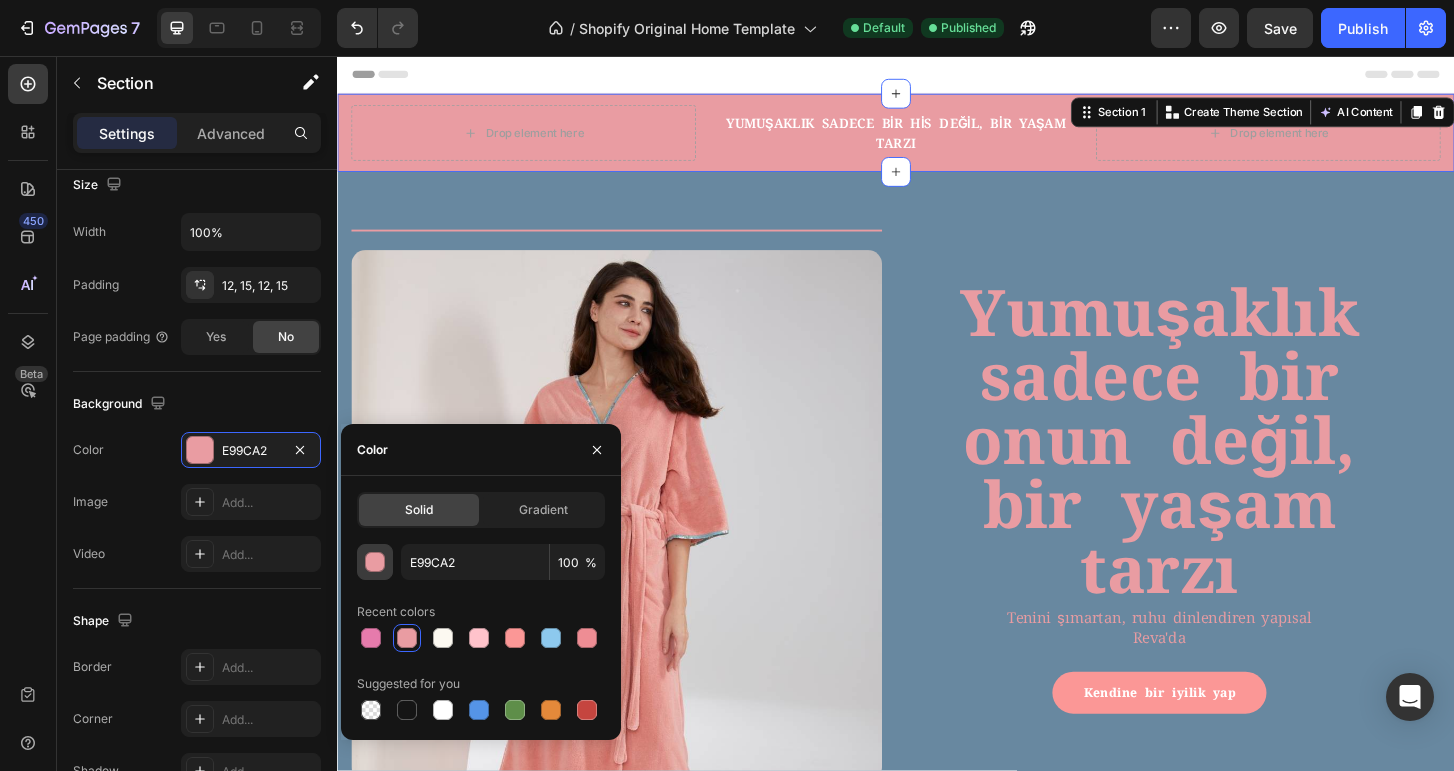 click at bounding box center [375, 562] 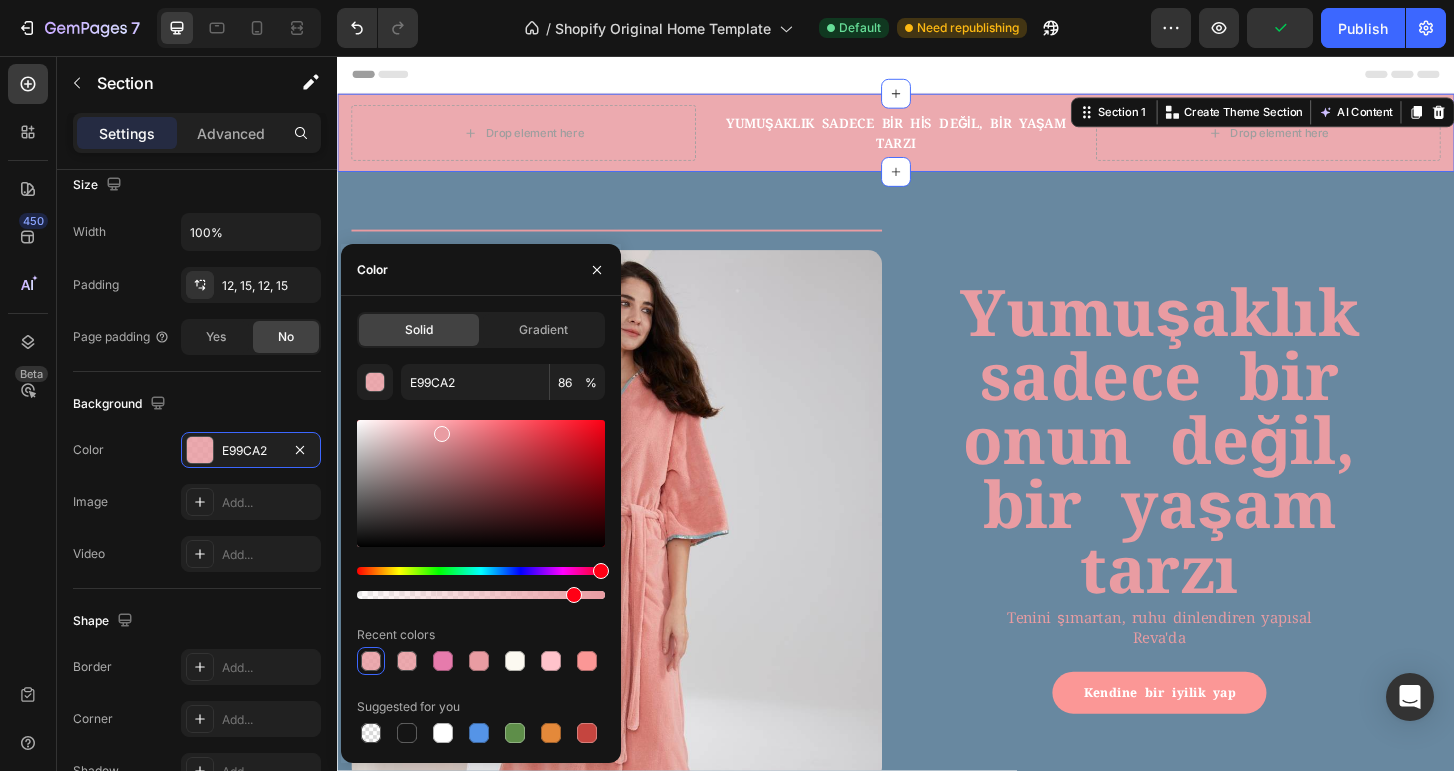 drag, startPoint x: 597, startPoint y: 596, endPoint x: 505, endPoint y: 587, distance: 92.43917 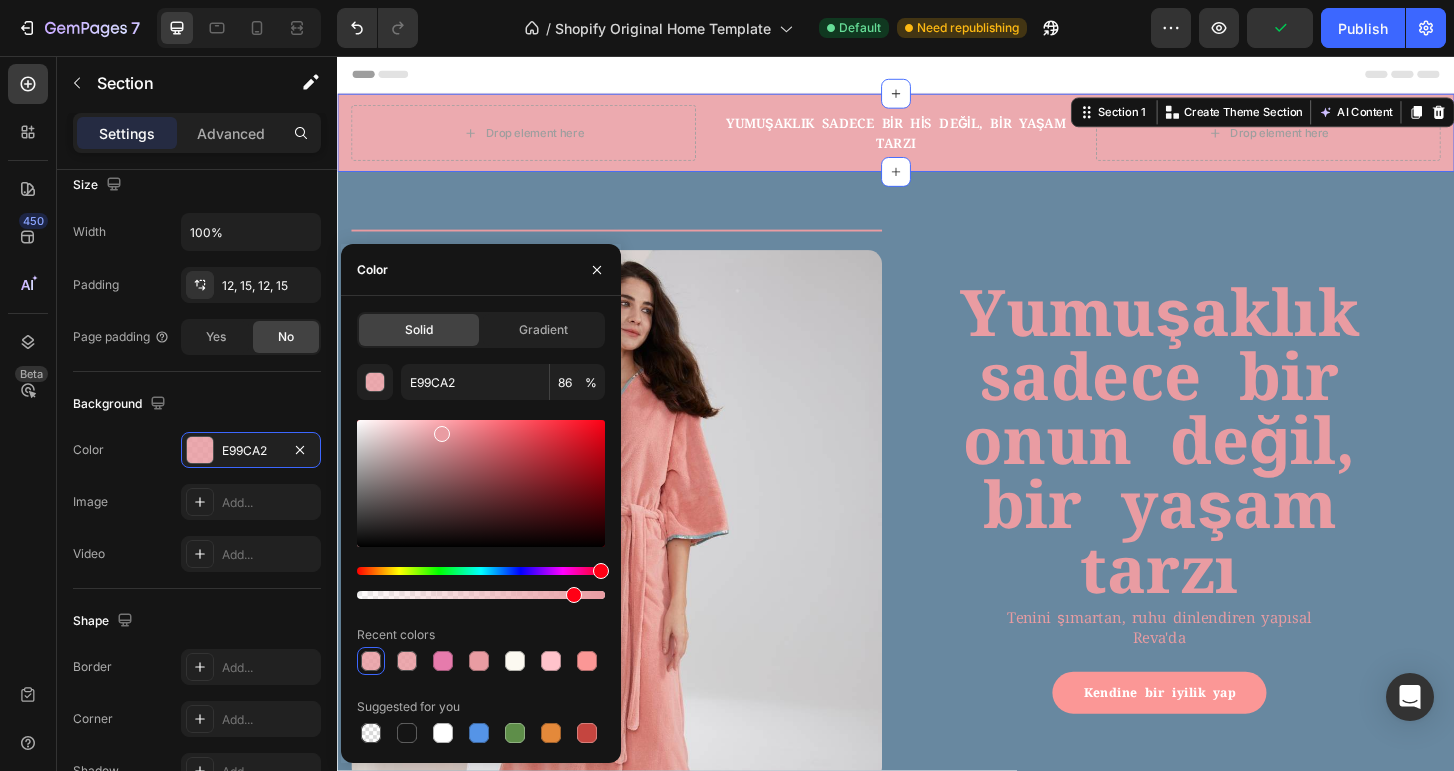 click at bounding box center [574, 595] 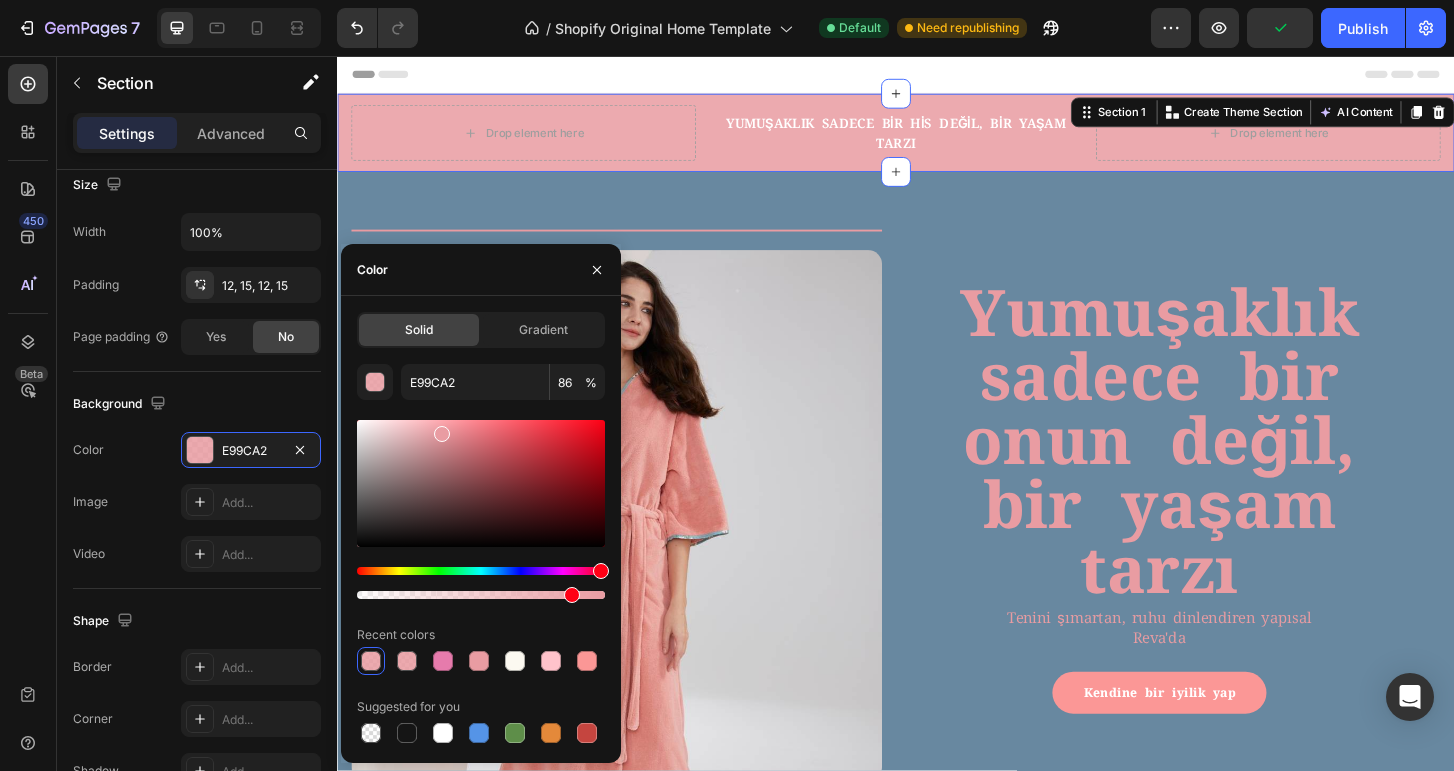 type on "85" 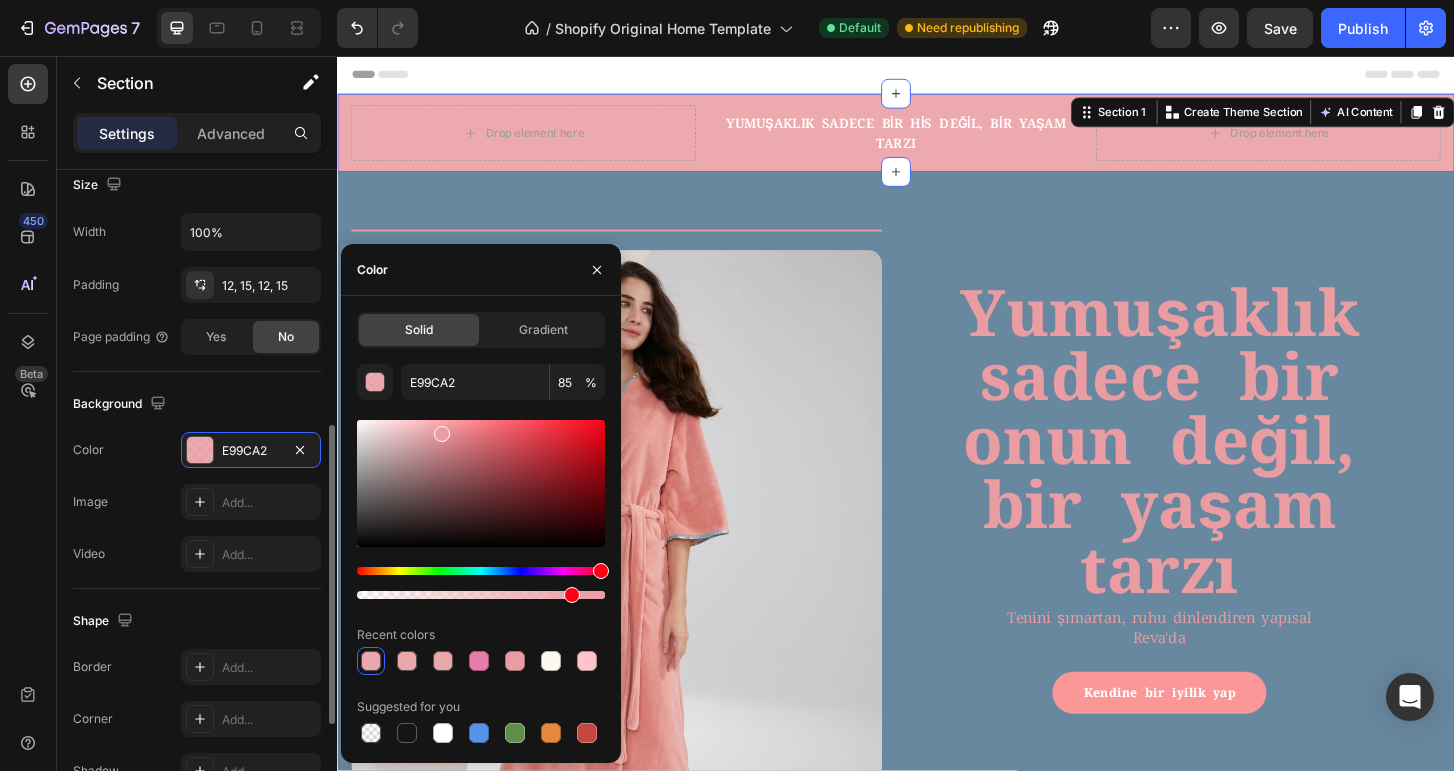 click on "Background" at bounding box center (197, 404) 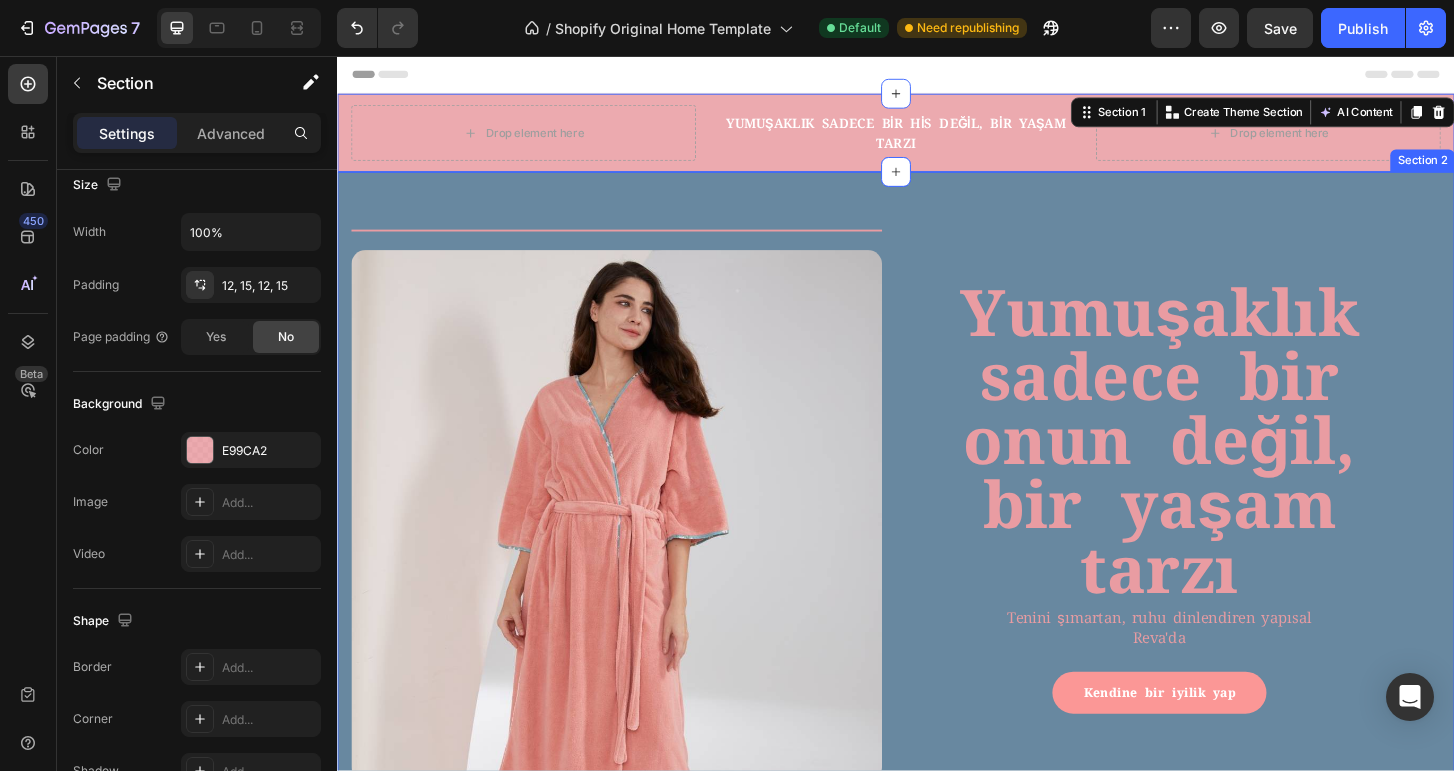 click on "Title Line Image Yumuşaklık sadece bir onun değil, bir yaşam tarzı Heading Tenini şımartan, ruhu dinlendiren yapısal Reva'da Text Block Kendine bir iyilik yap Button Row Row Section 2" at bounding box center (937, 533) 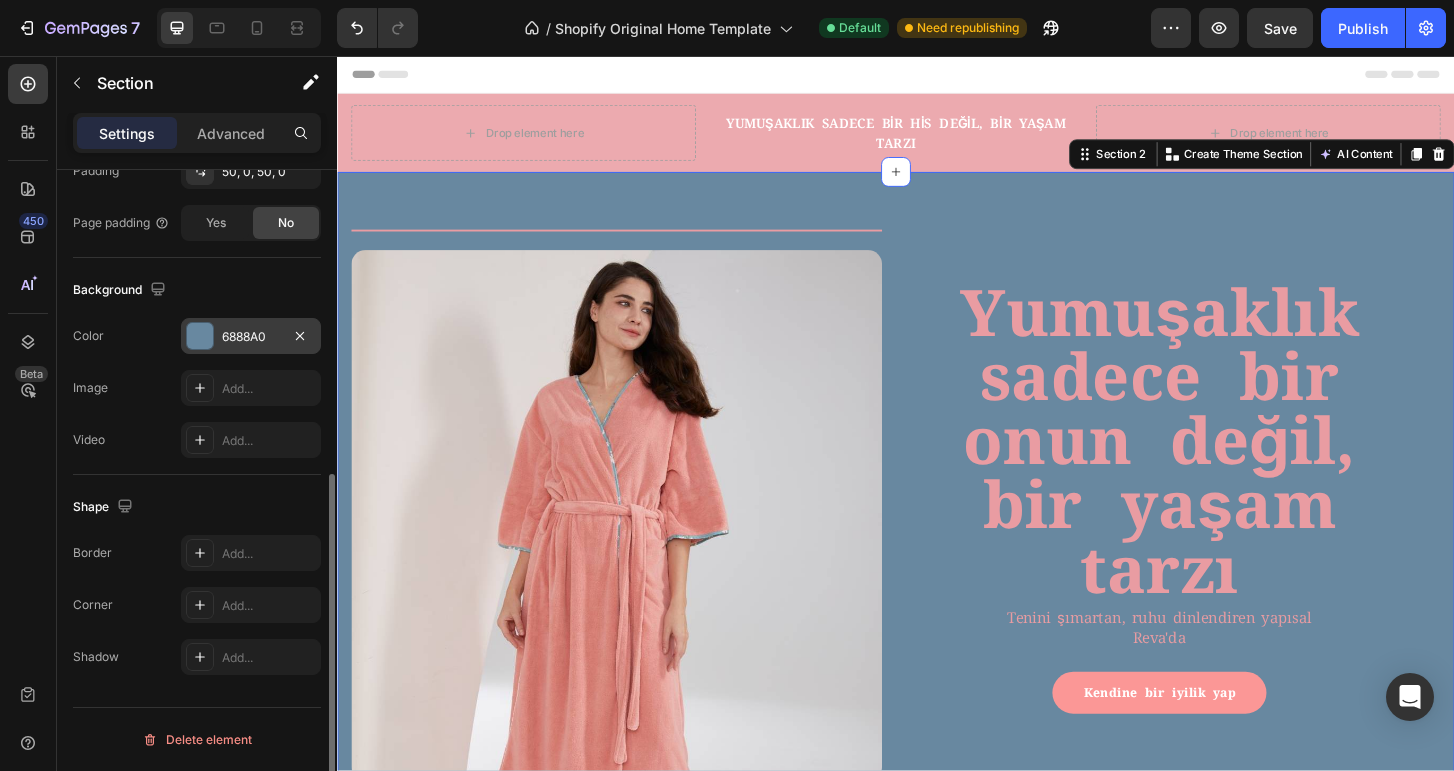click at bounding box center (200, 336) 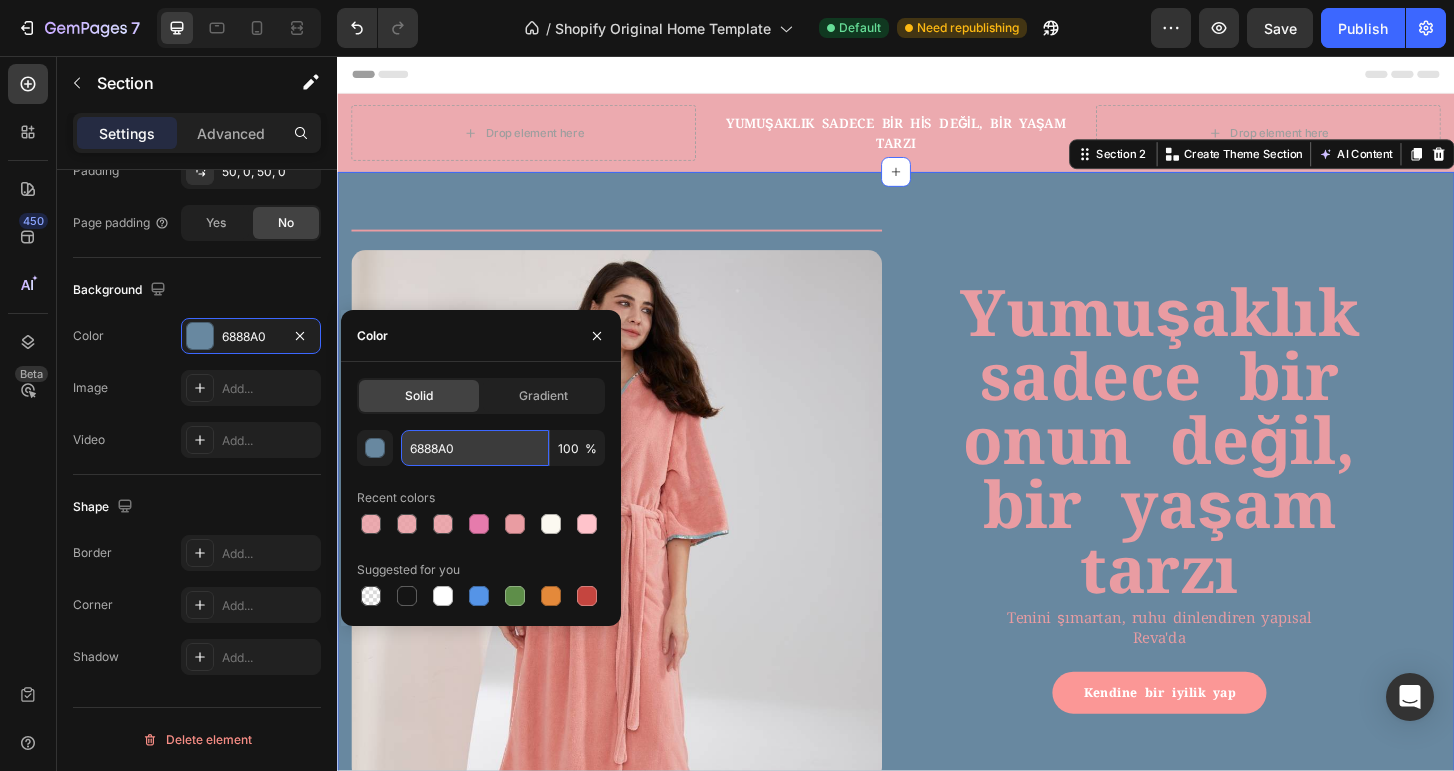 click on "6888A0" at bounding box center [475, 448] 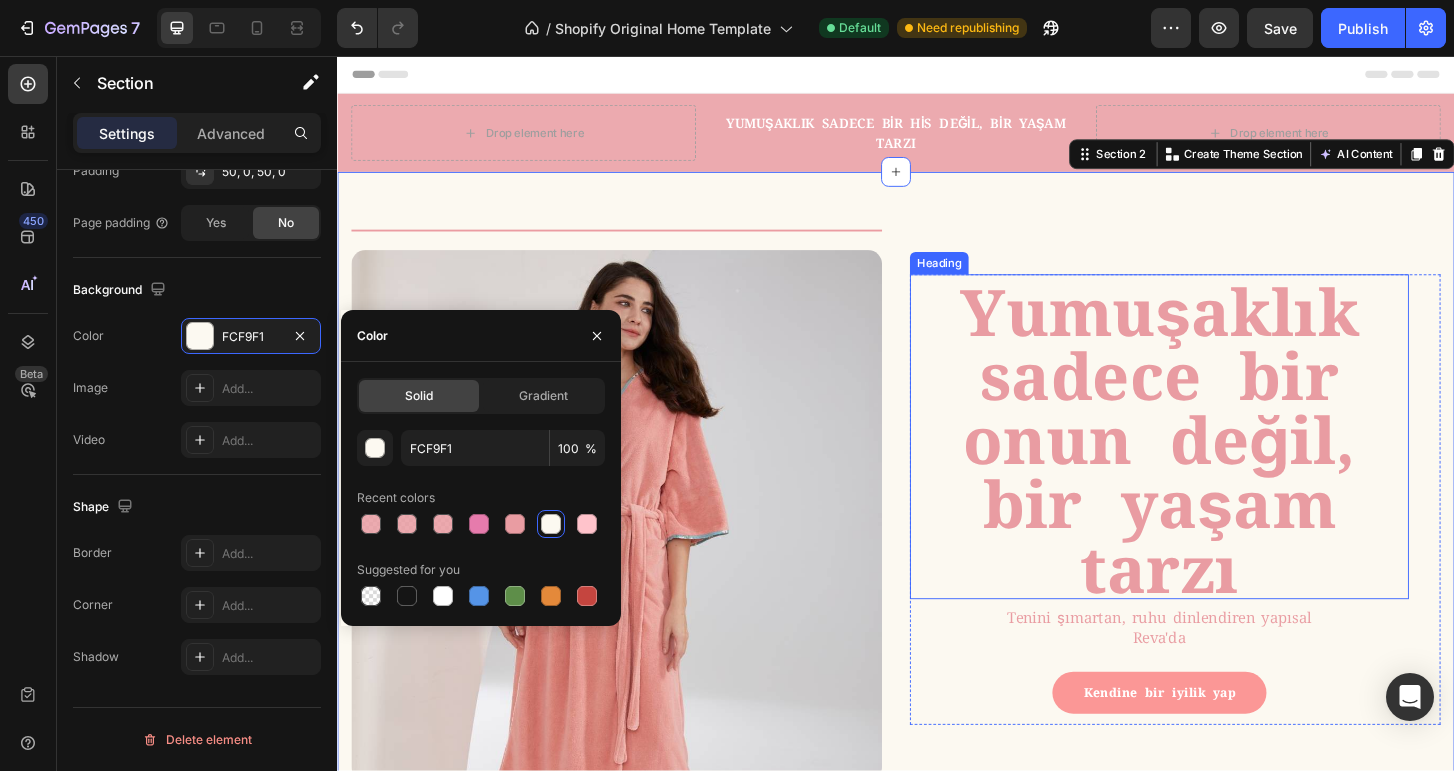 click on "Yumuşaklık sadece bir onun değil, bir yaşam tarzı" at bounding box center [1220, 465] 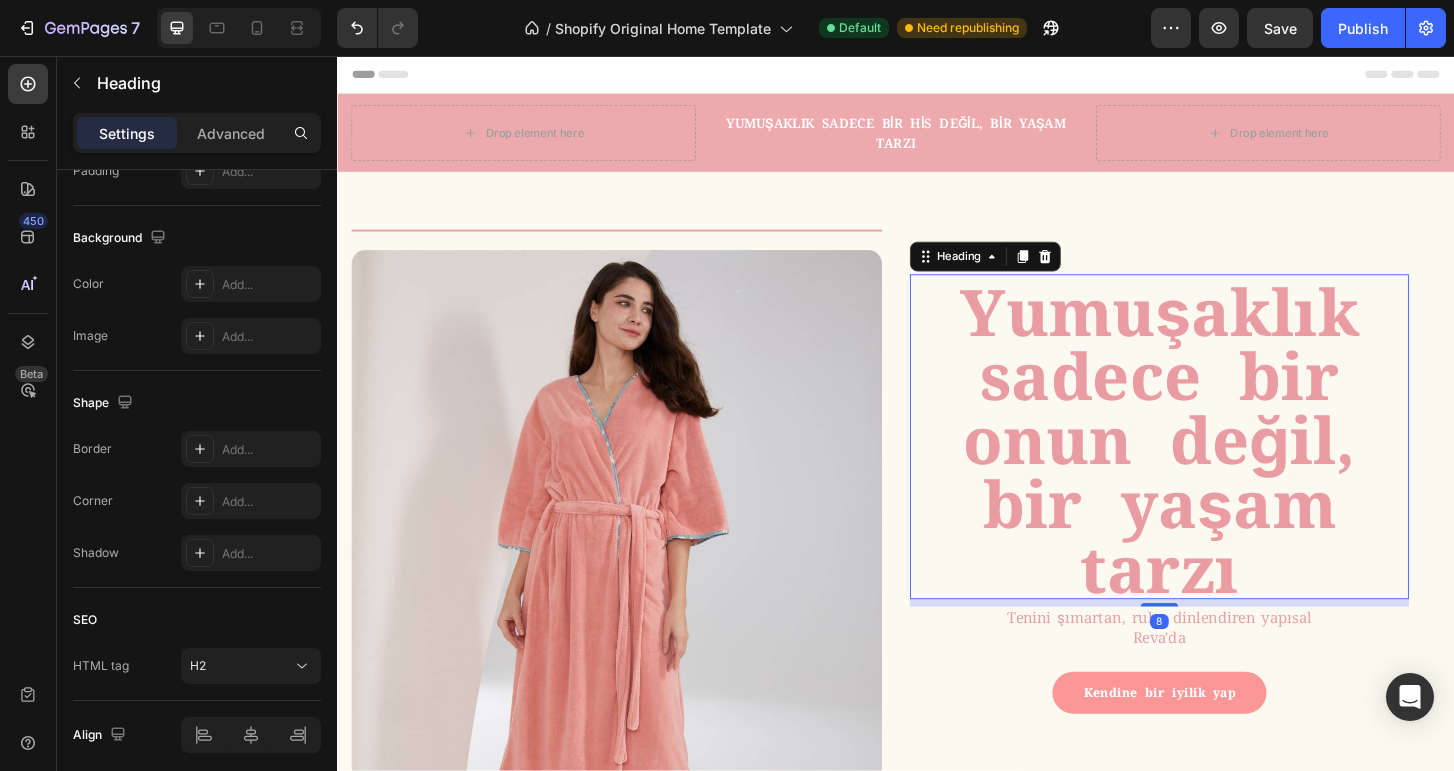 scroll, scrollTop: 0, scrollLeft: 0, axis: both 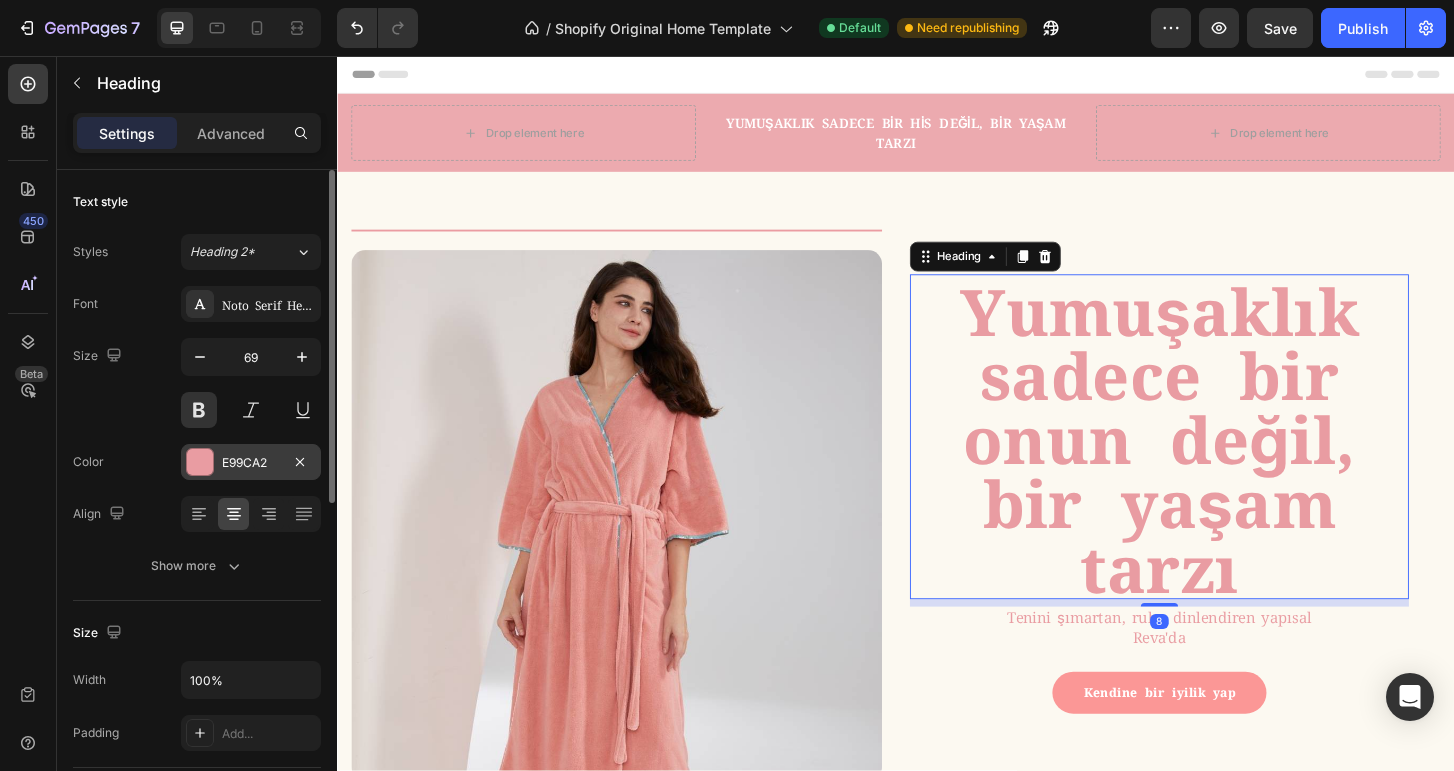 click on "E99CA2" at bounding box center (251, 463) 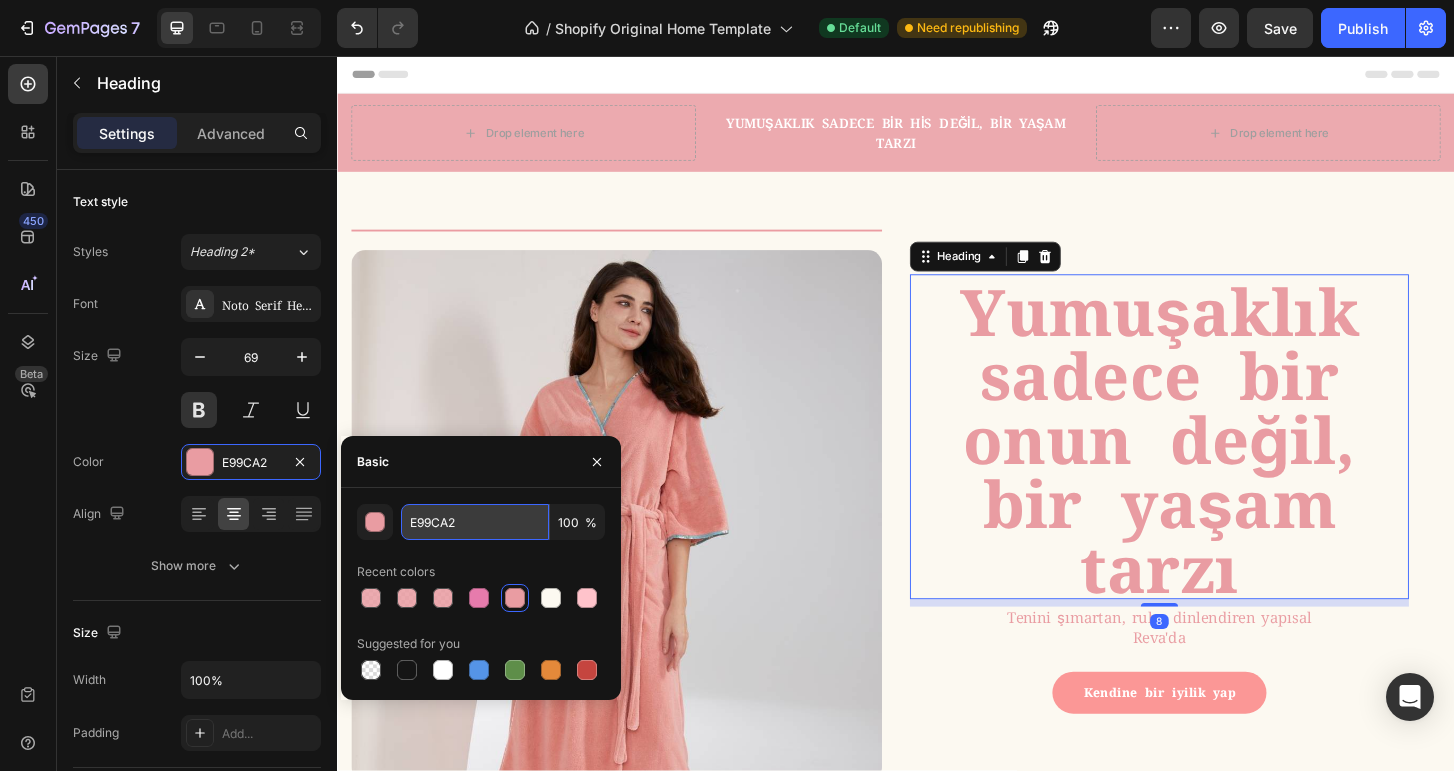 click on "E99CA2" at bounding box center [475, 522] 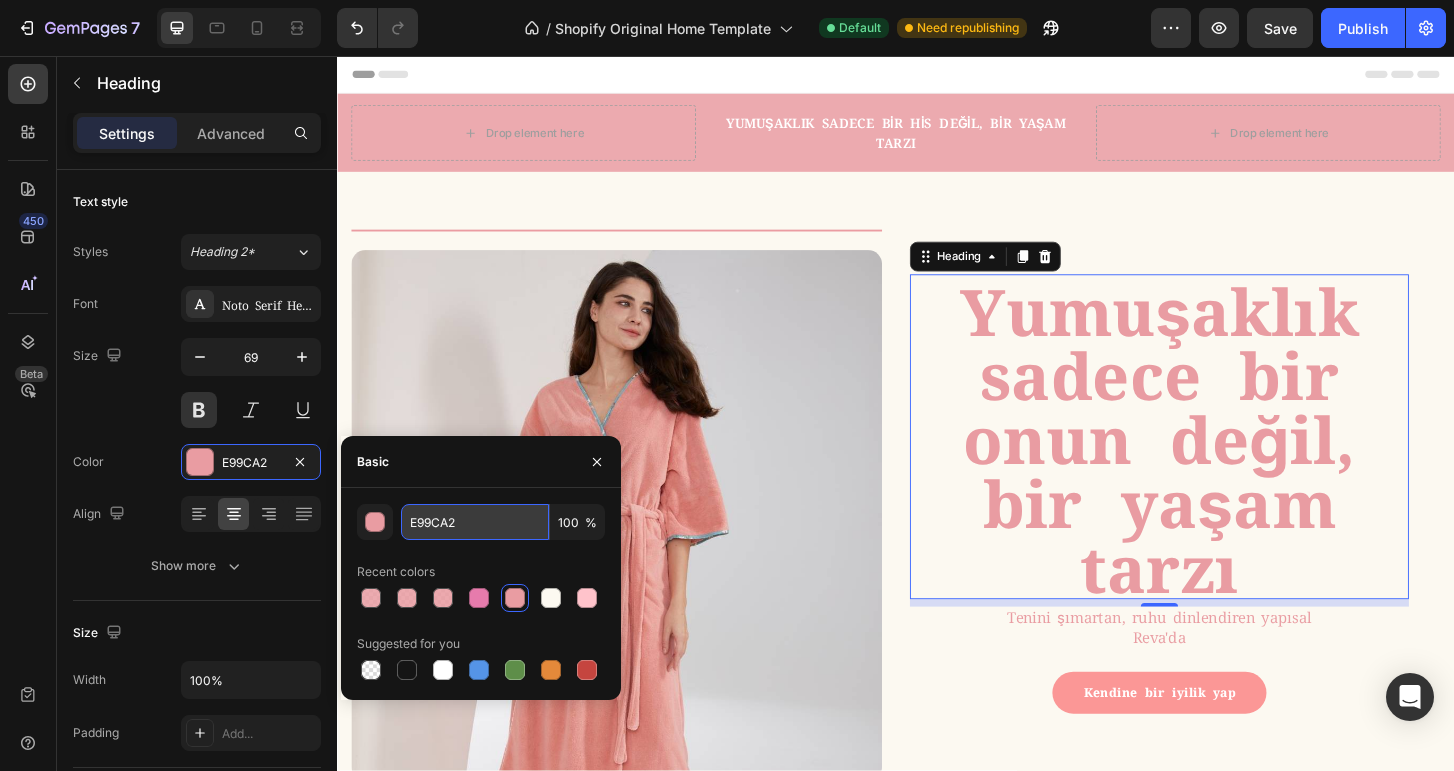 click on "E99CA2" at bounding box center [475, 522] 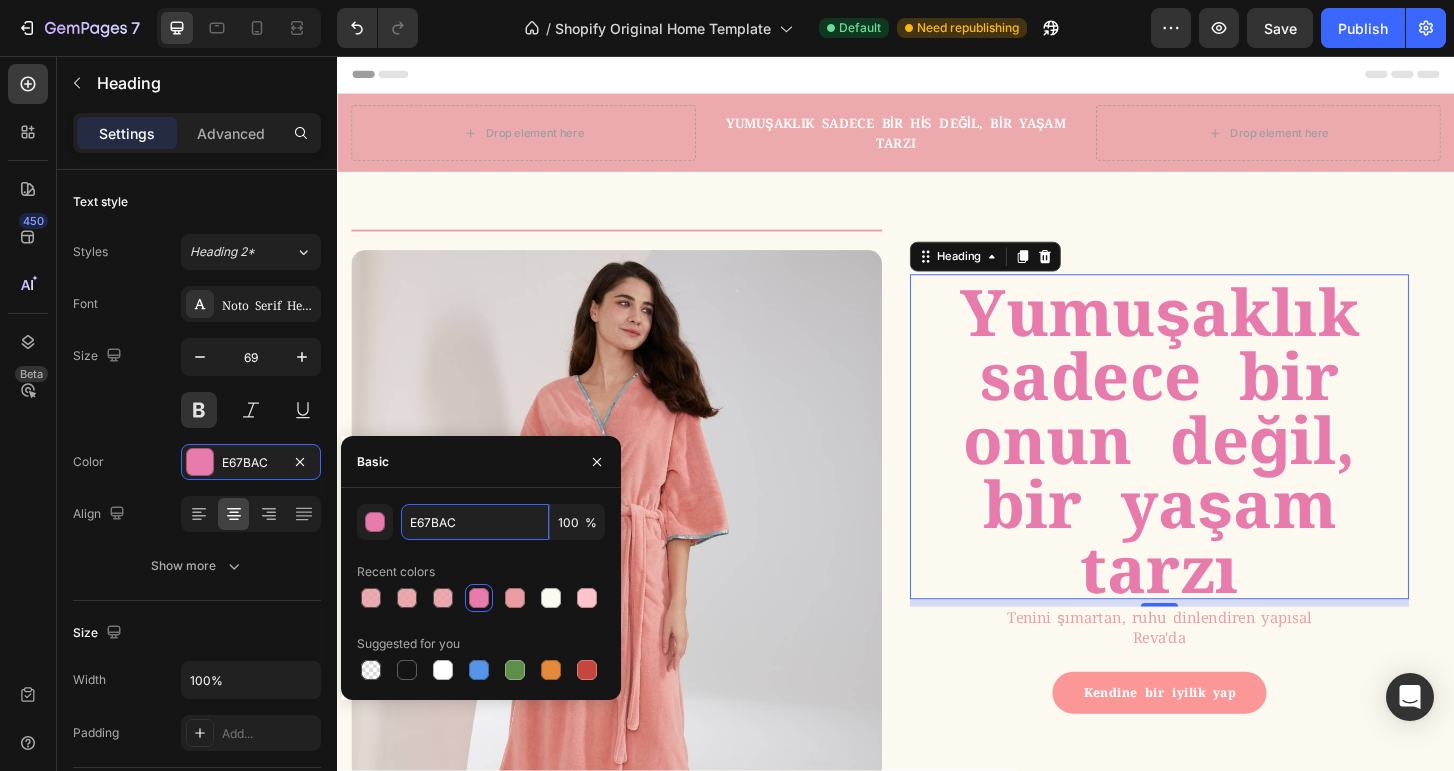 type on "E67BAC" 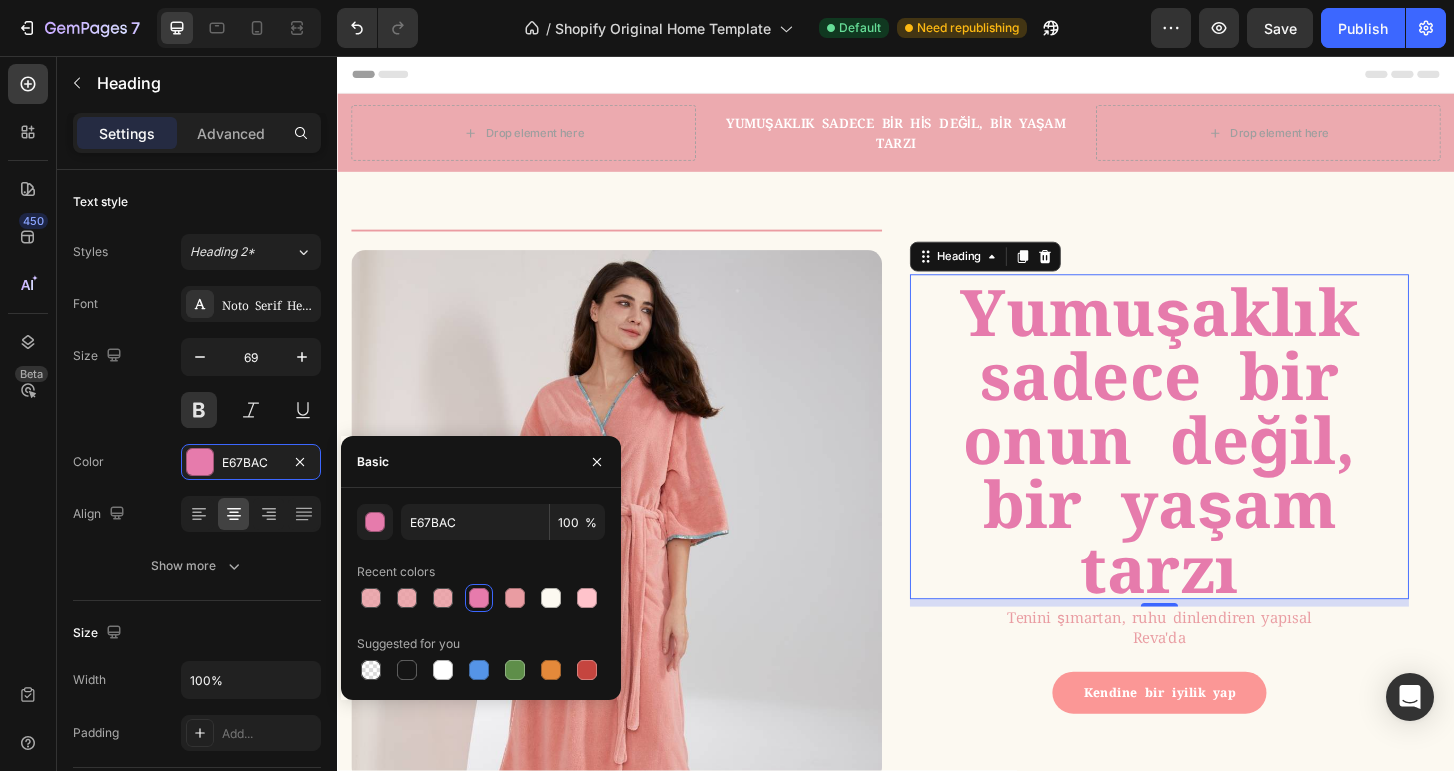 click on "E67BAC 100 % Recent colors Suggested for you" at bounding box center (481, 594) 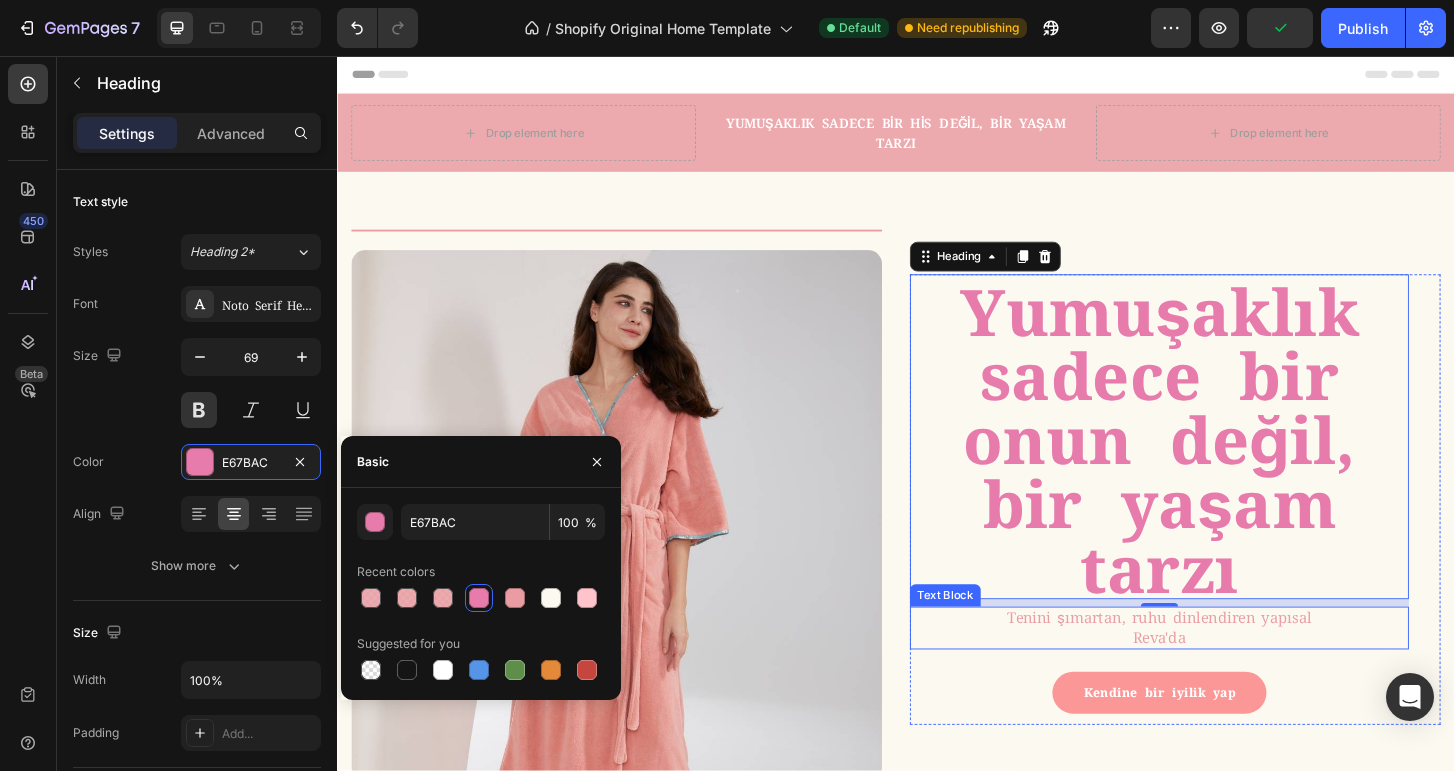 click on "Tenini şımartan, ruhu dinlendiren yapısal Reva'da" at bounding box center [1220, 671] 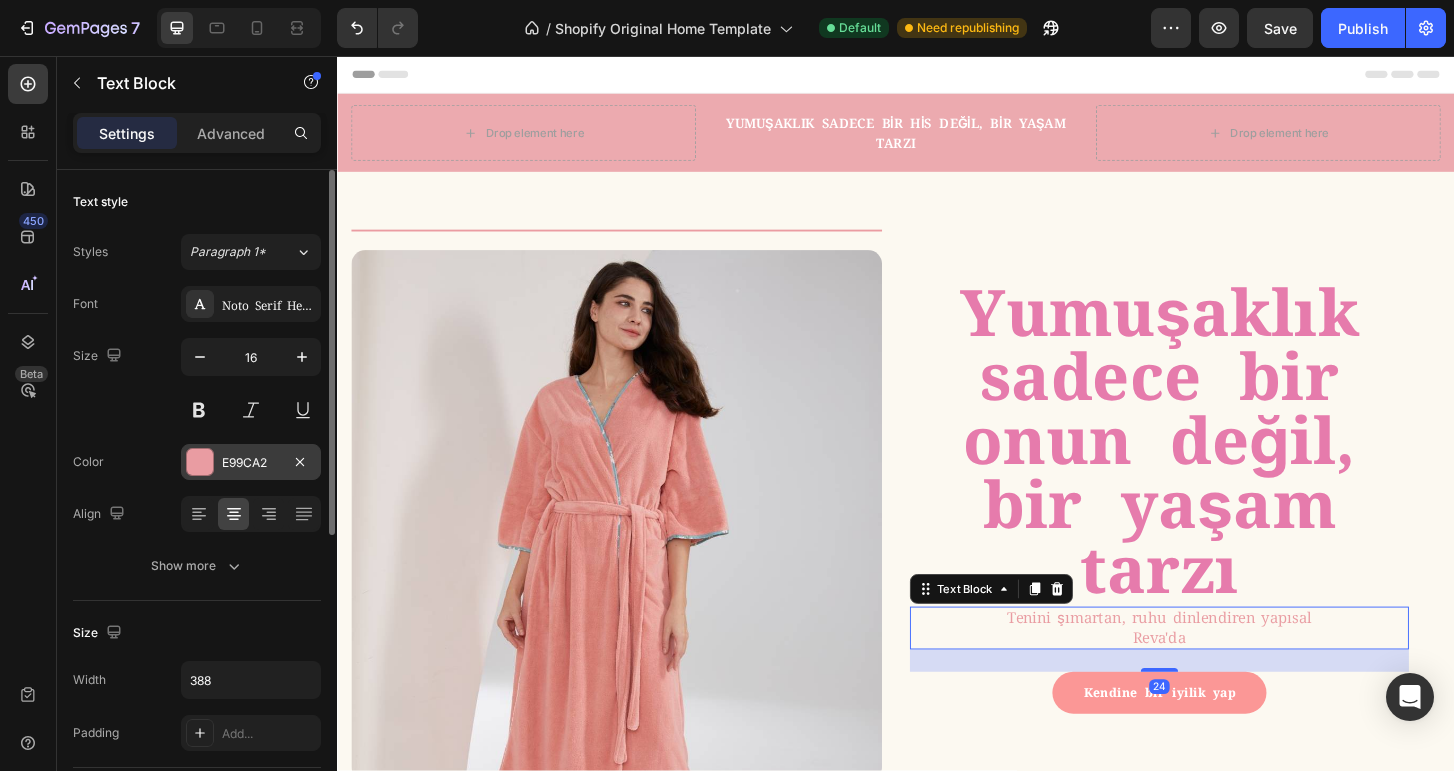 click on "E99CA2" at bounding box center (251, 462) 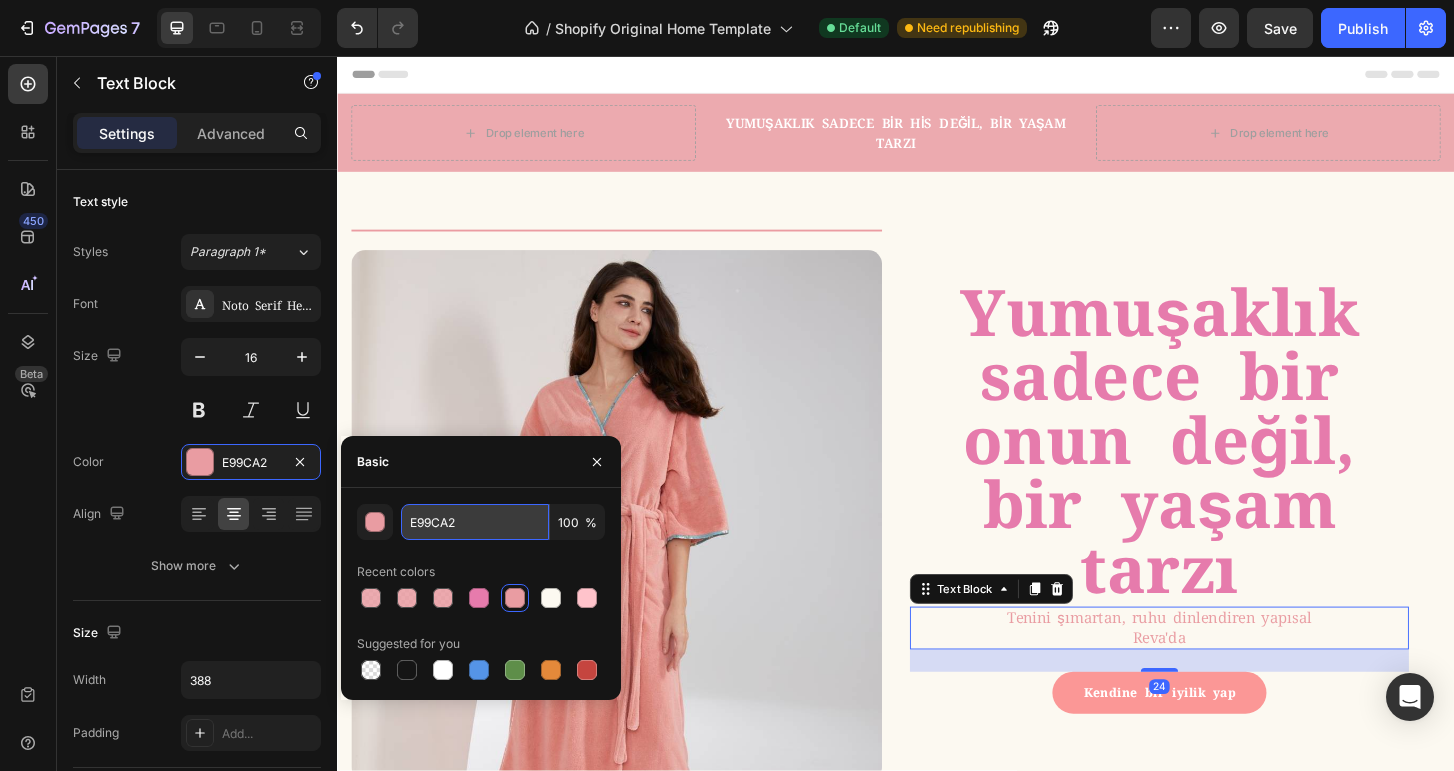 click on "E99CA2" at bounding box center (475, 522) 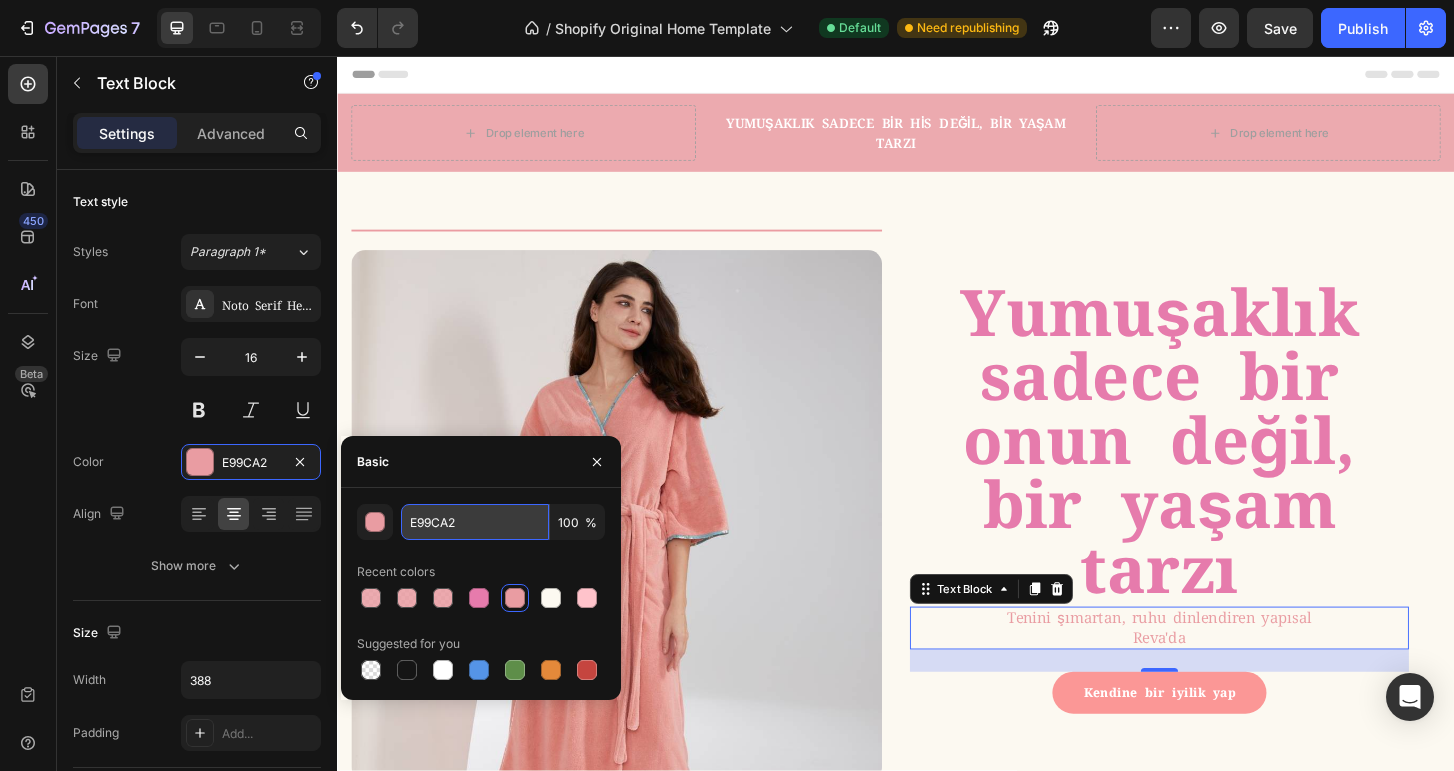paste on "E67BAC" 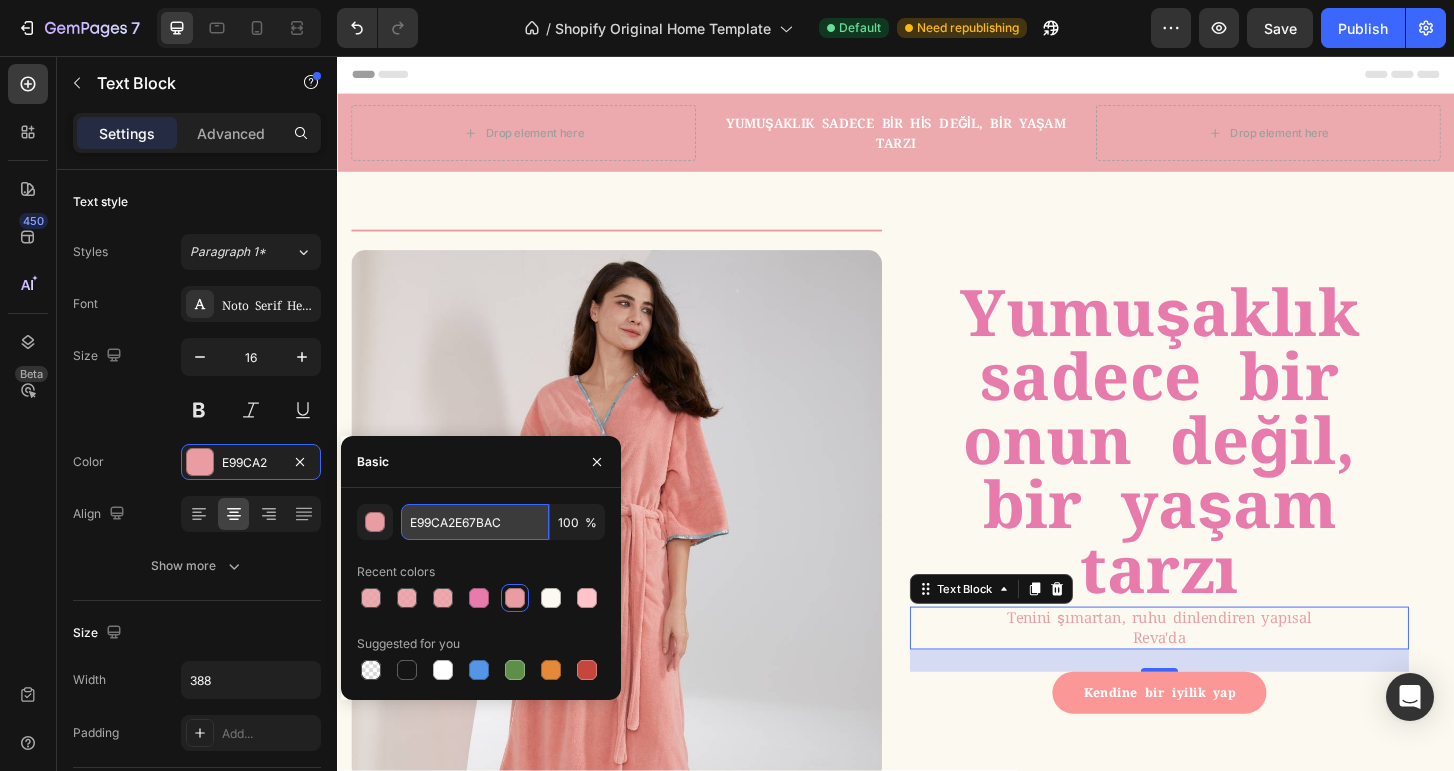 click on "E99CA2E67BAC" at bounding box center [475, 522] 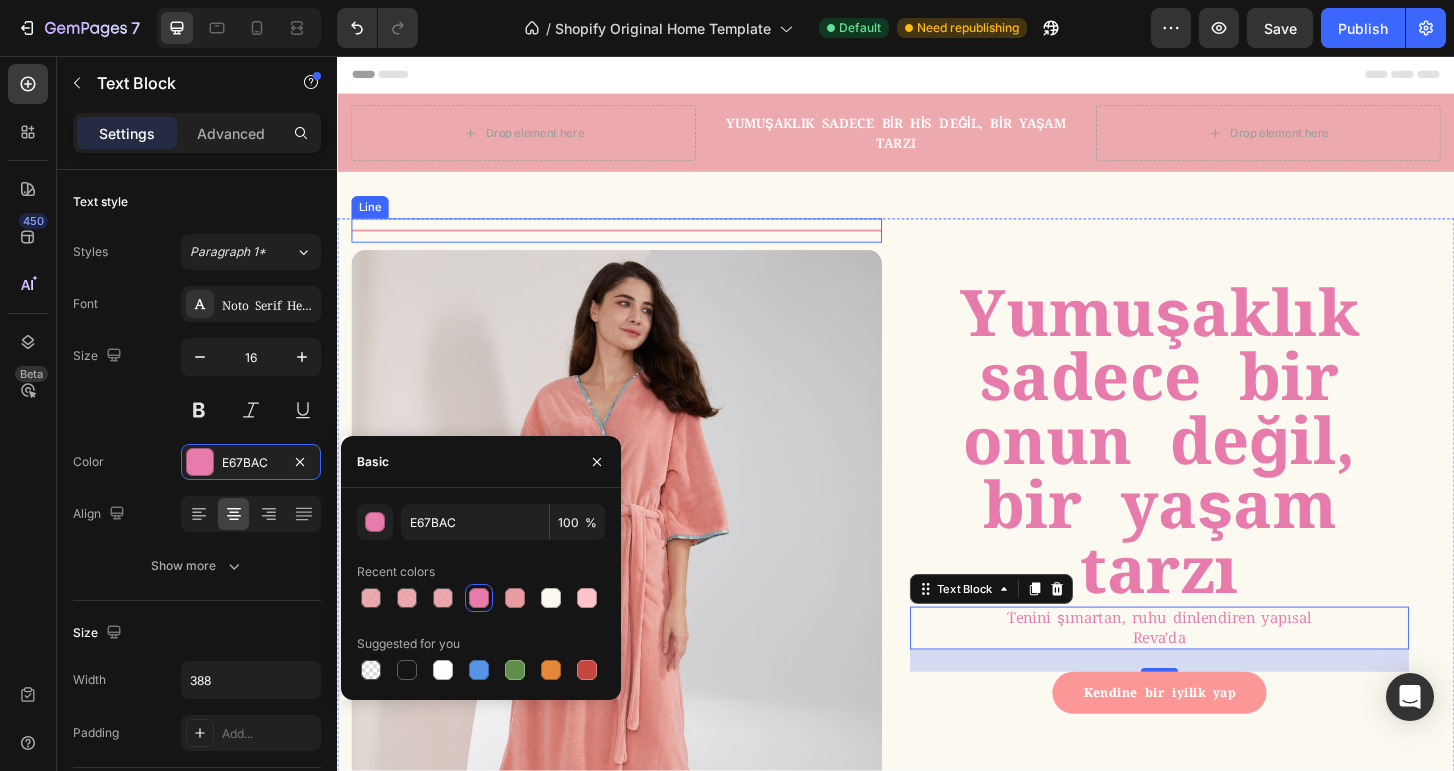 click on "Title Line" at bounding box center (637, 244) 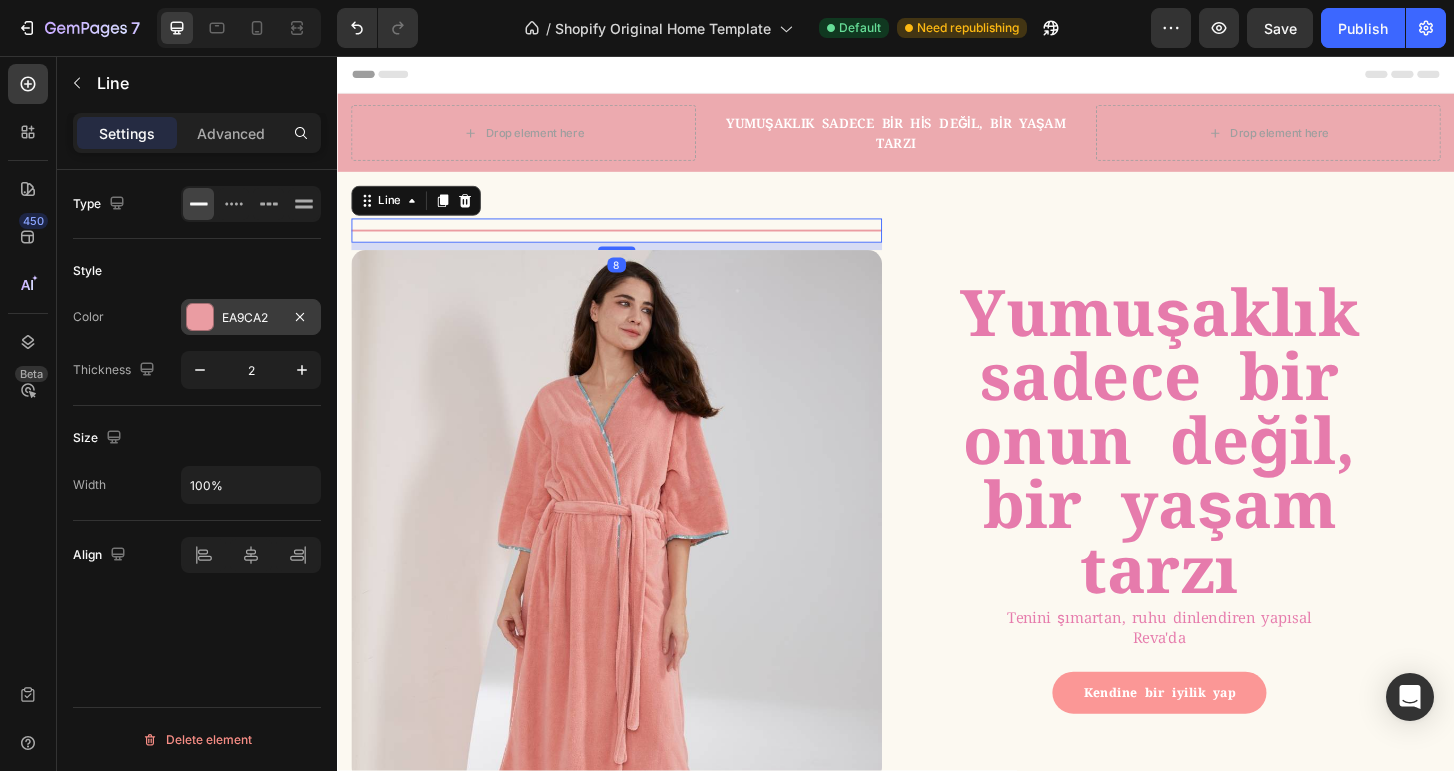 click on "EA9CA2" at bounding box center [251, 318] 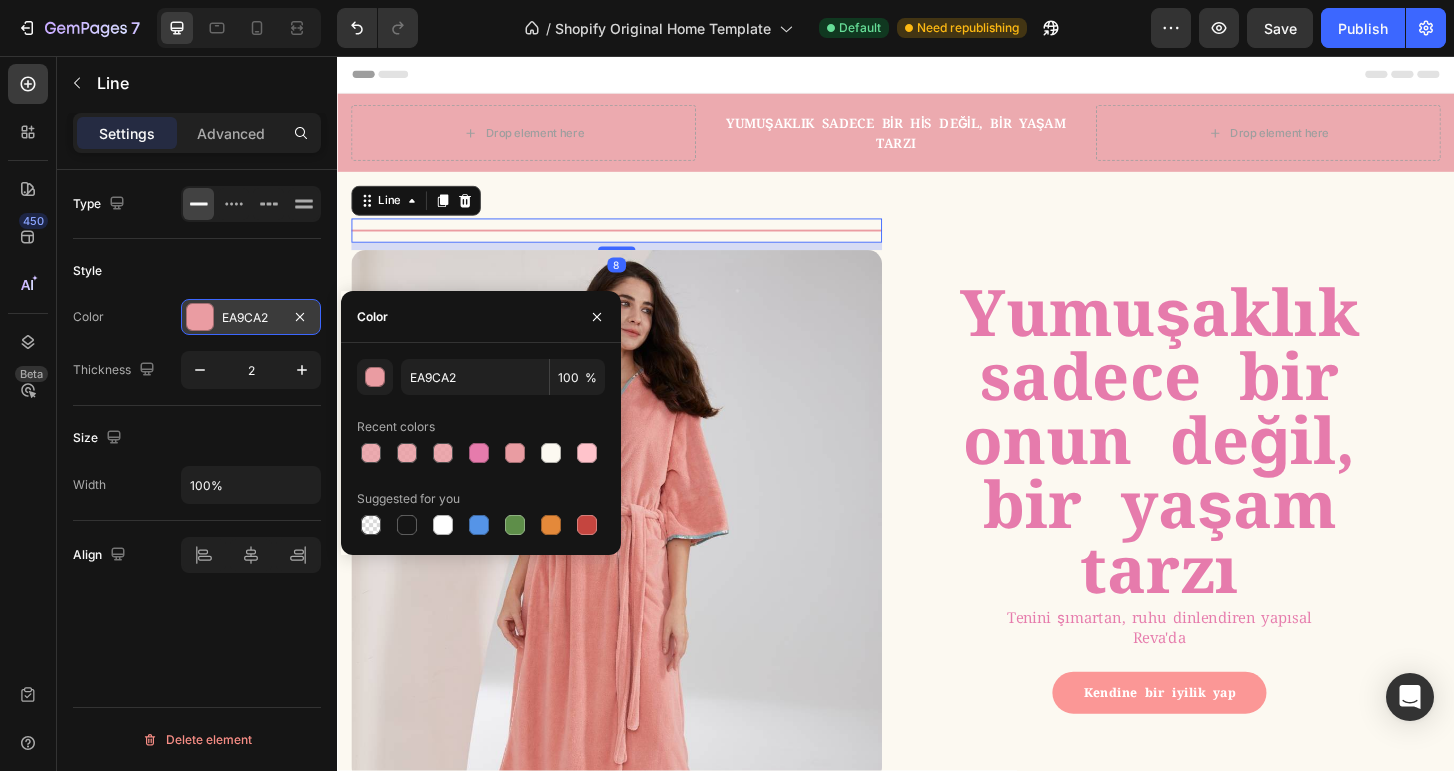 click on "EA9CA2" at bounding box center [251, 317] 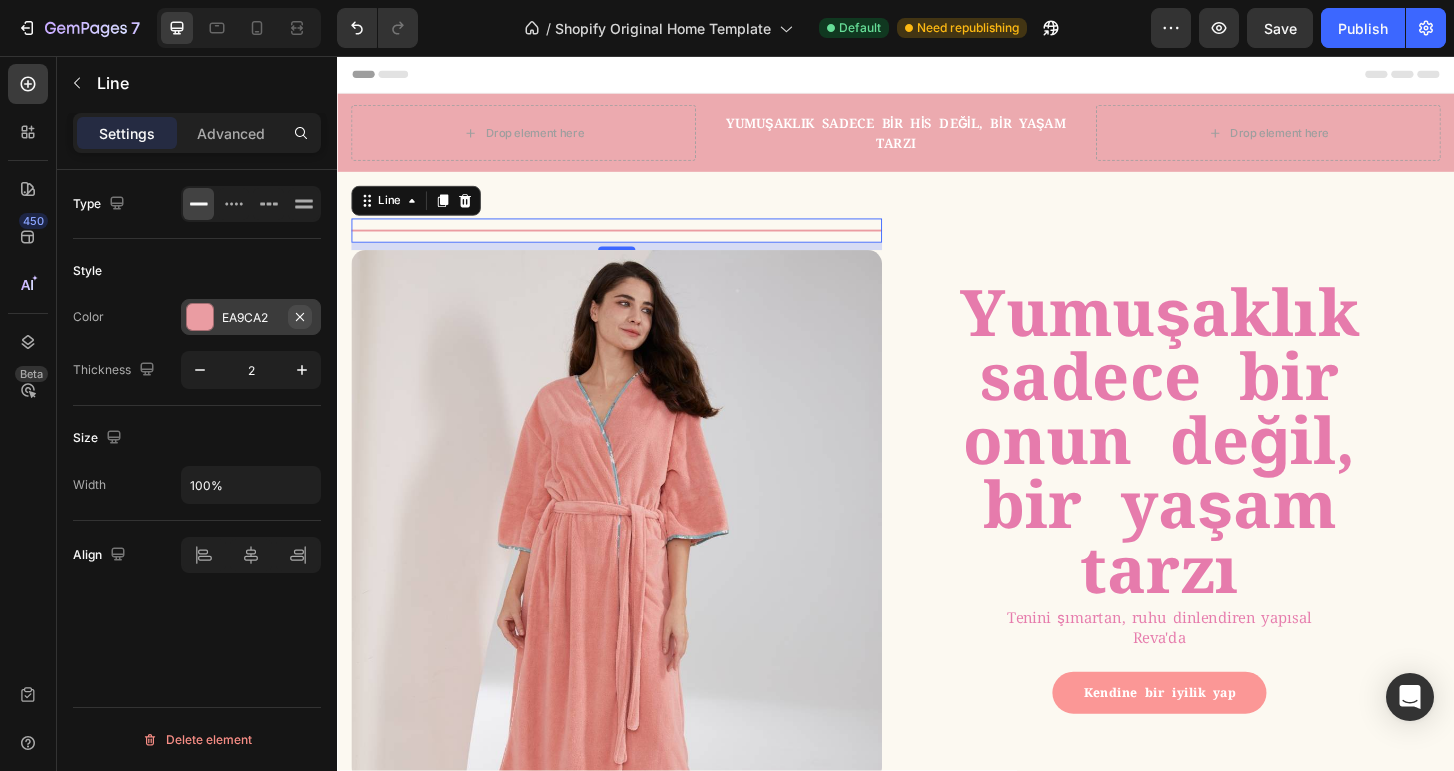 click 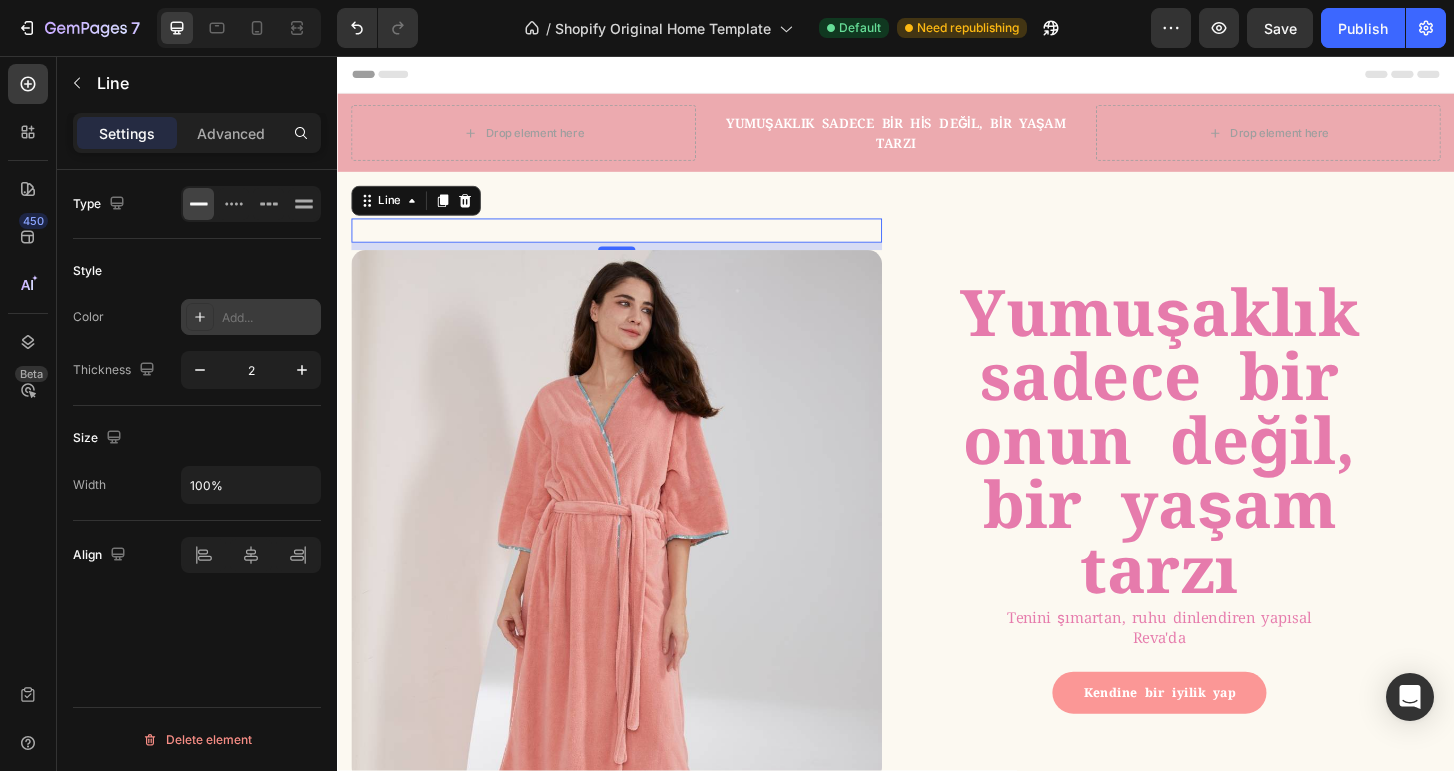 click on "Add..." at bounding box center [269, 318] 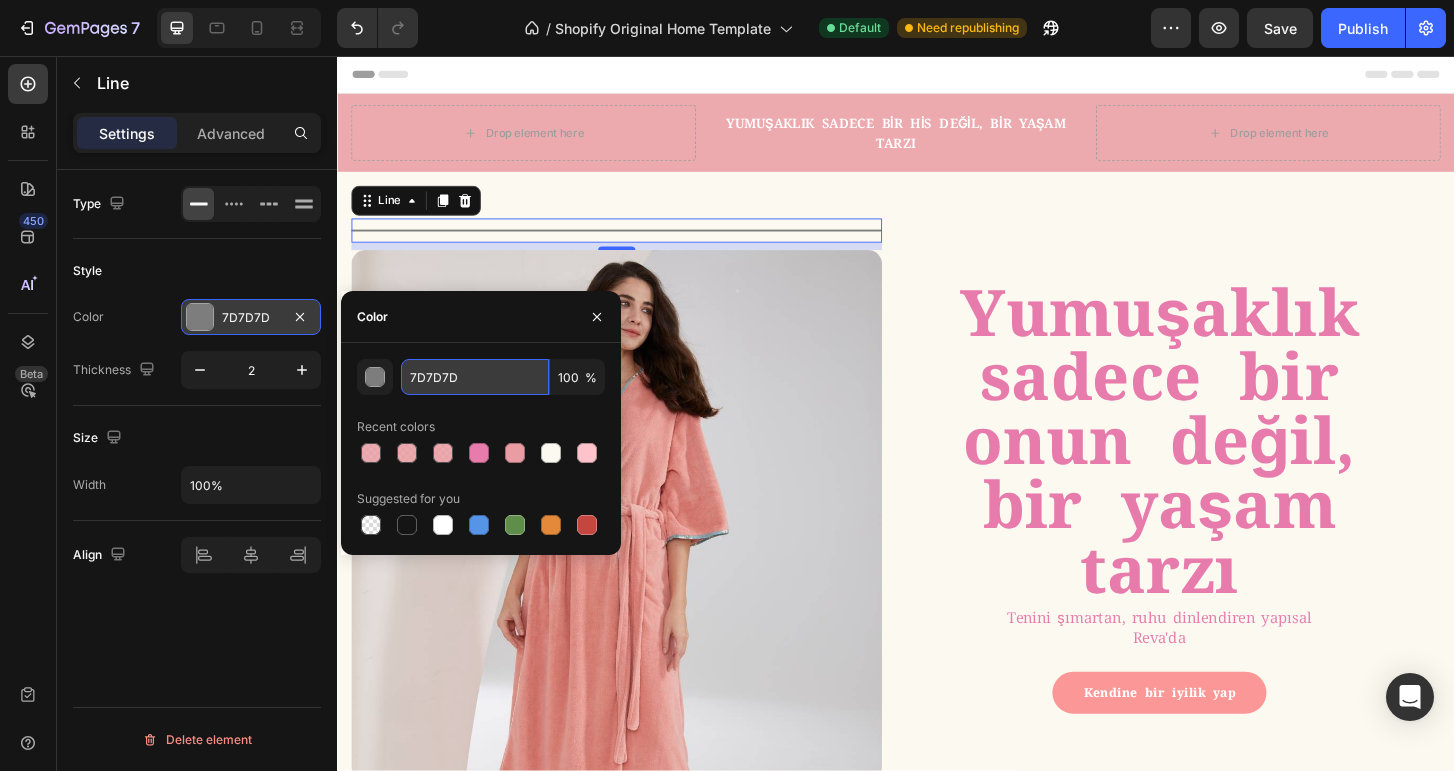 click on "7D7D7D" at bounding box center (475, 377) 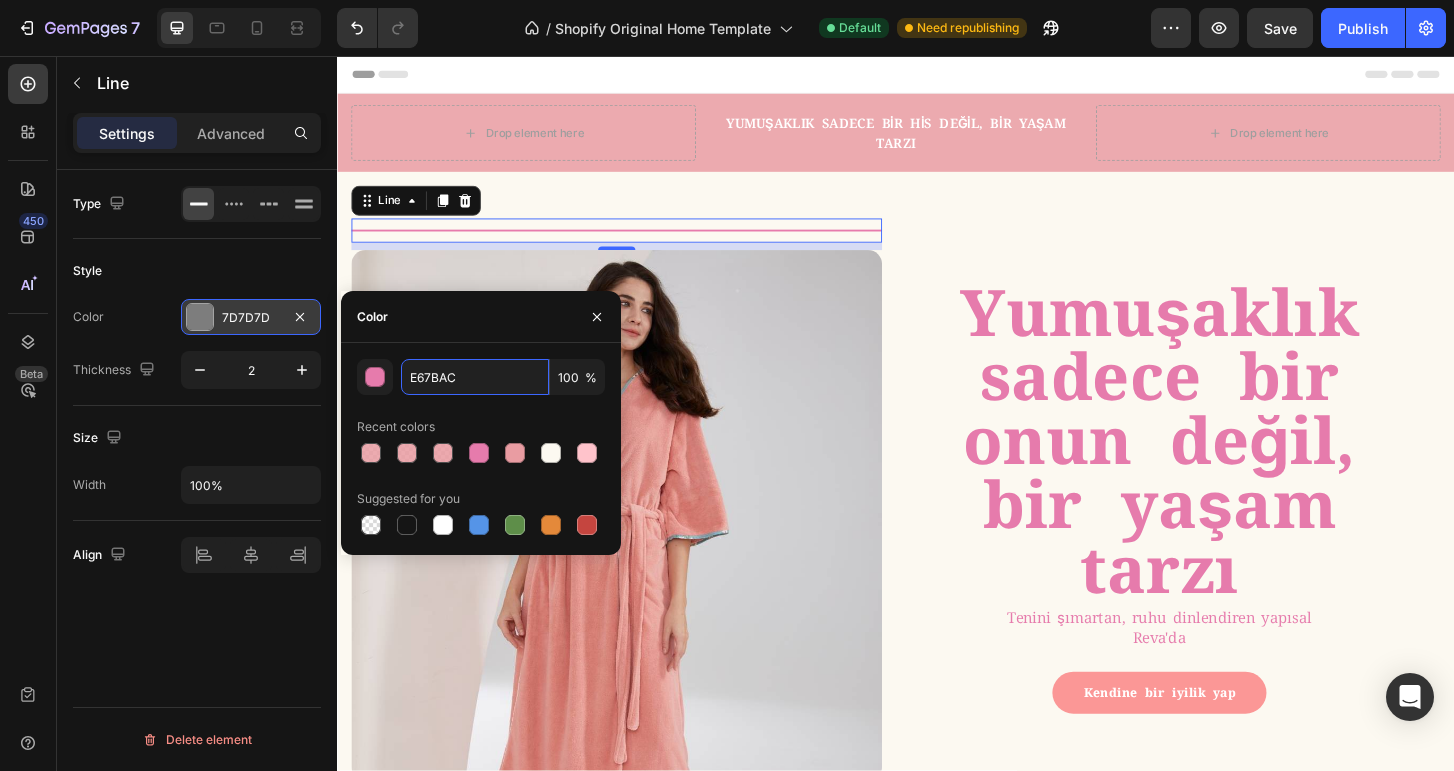 type on "E67BAC" 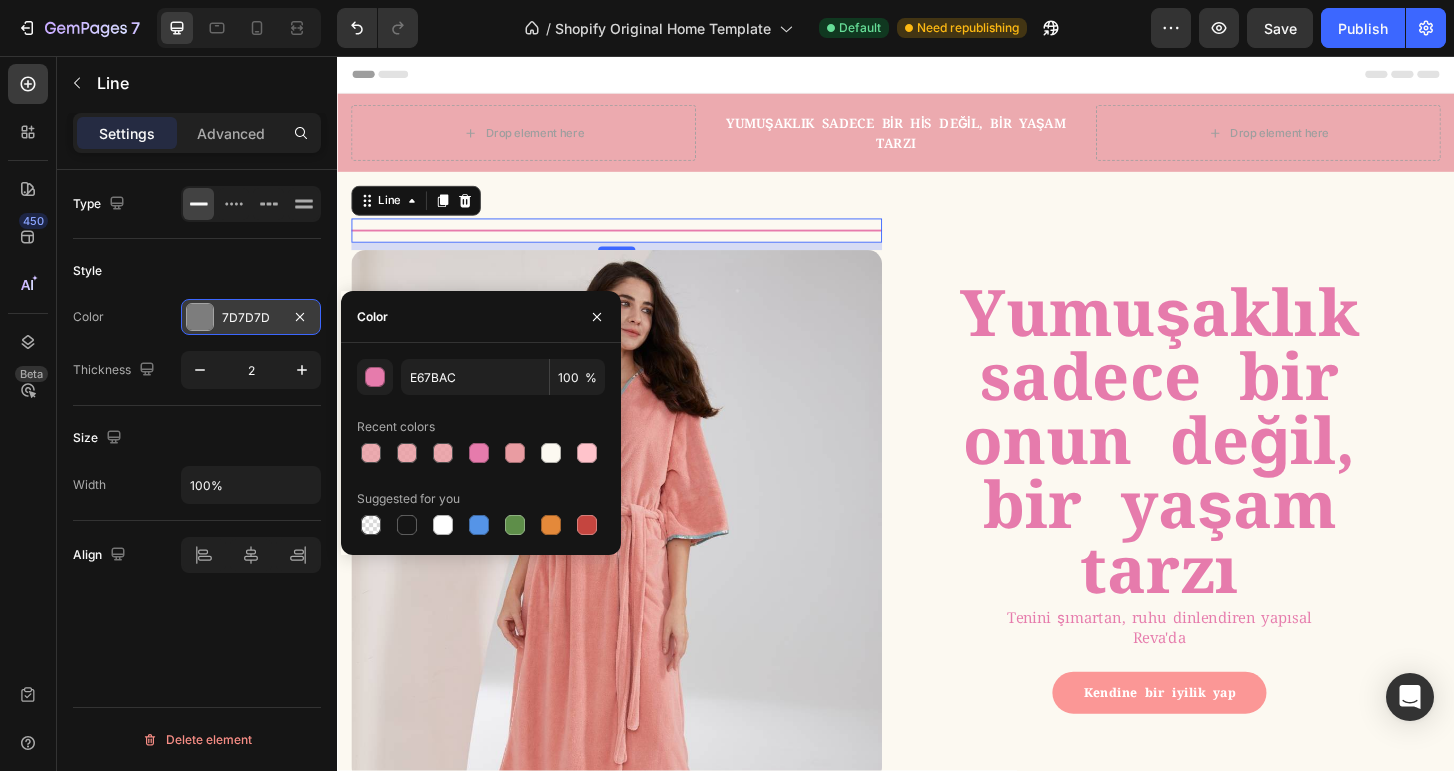 click on "E67BAC 100 % Recent colors Suggested for you" at bounding box center [481, 449] 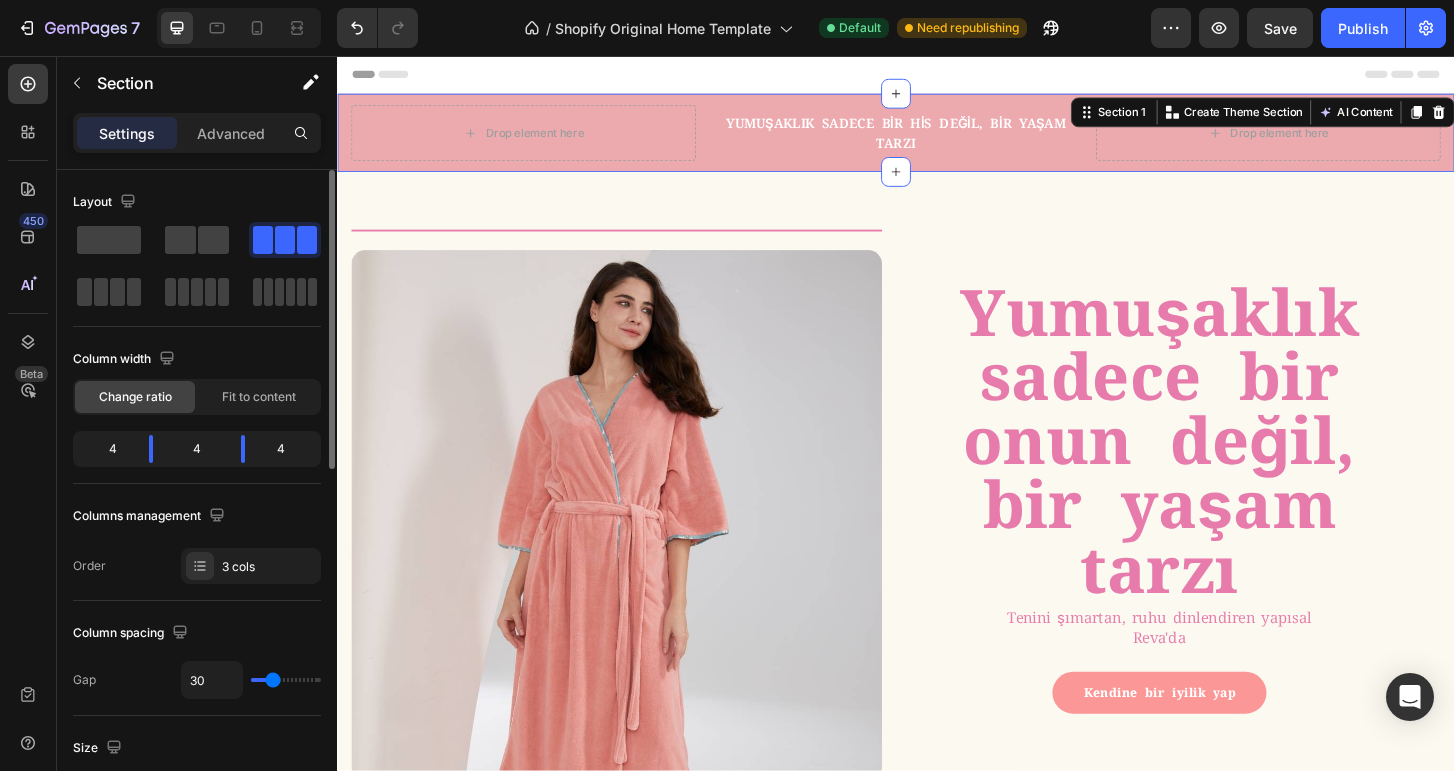 click on "Drop element here YUMUŞAKLIK SADECE BİR HİS DEĞİL, BİR YAŞAM TARZI Text block
Drop element here Section 1   Create Theme Section AI Content Write with GemAI What would you like to describe here? Tone and Voice Persuasive Product Reva Bornozu – Kayısı Rengi Show more Generate" at bounding box center [937, 139] 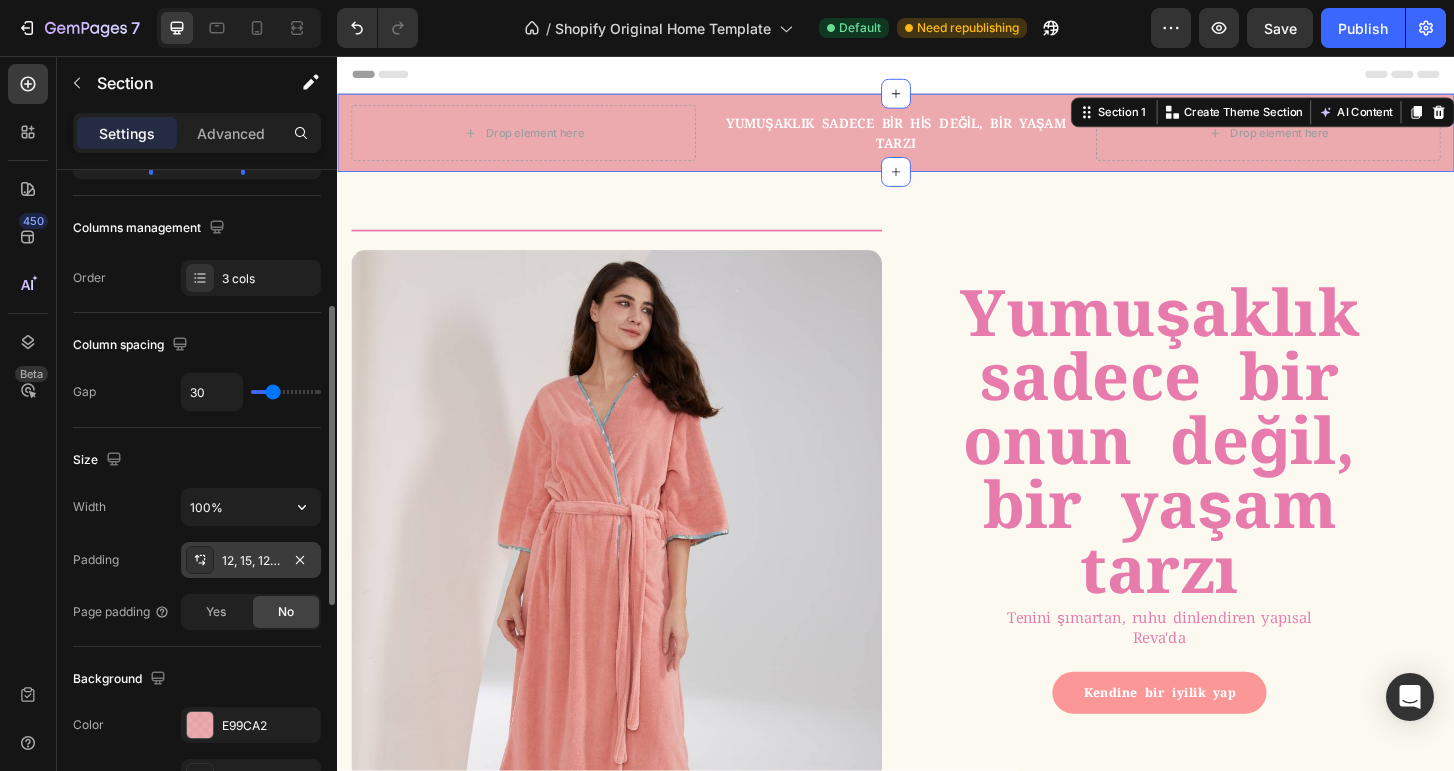 scroll, scrollTop: 316, scrollLeft: 0, axis: vertical 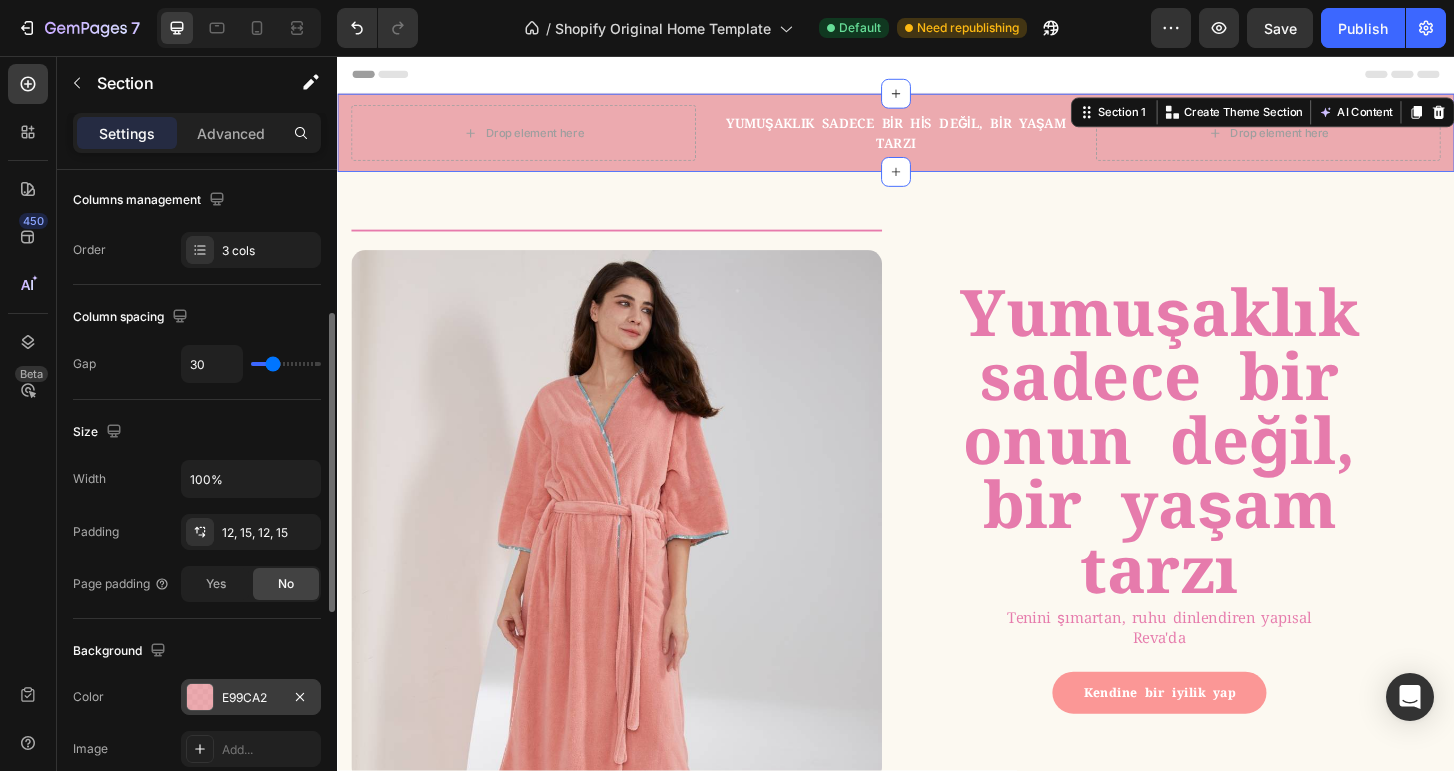 click at bounding box center (200, 697) 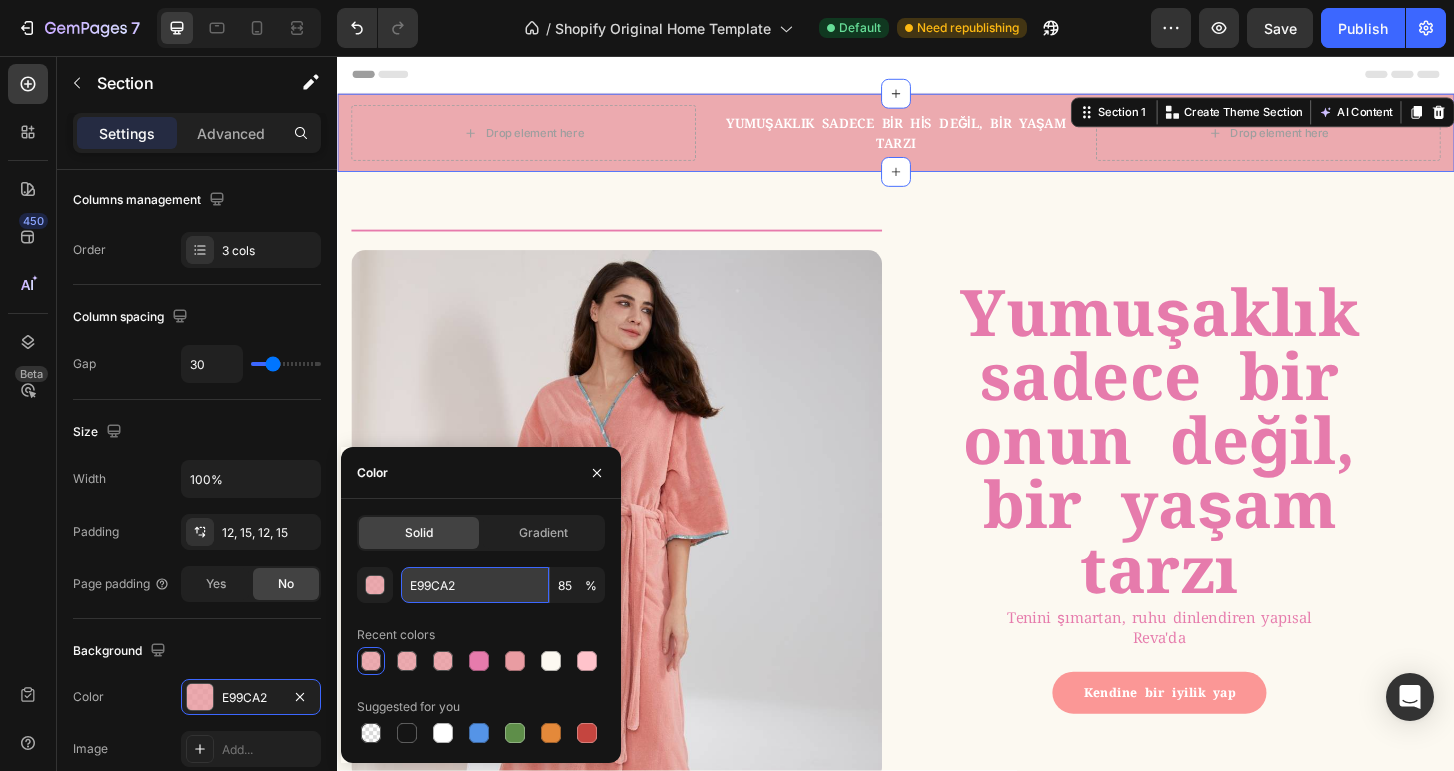 click on "E99CA2" at bounding box center [475, 585] 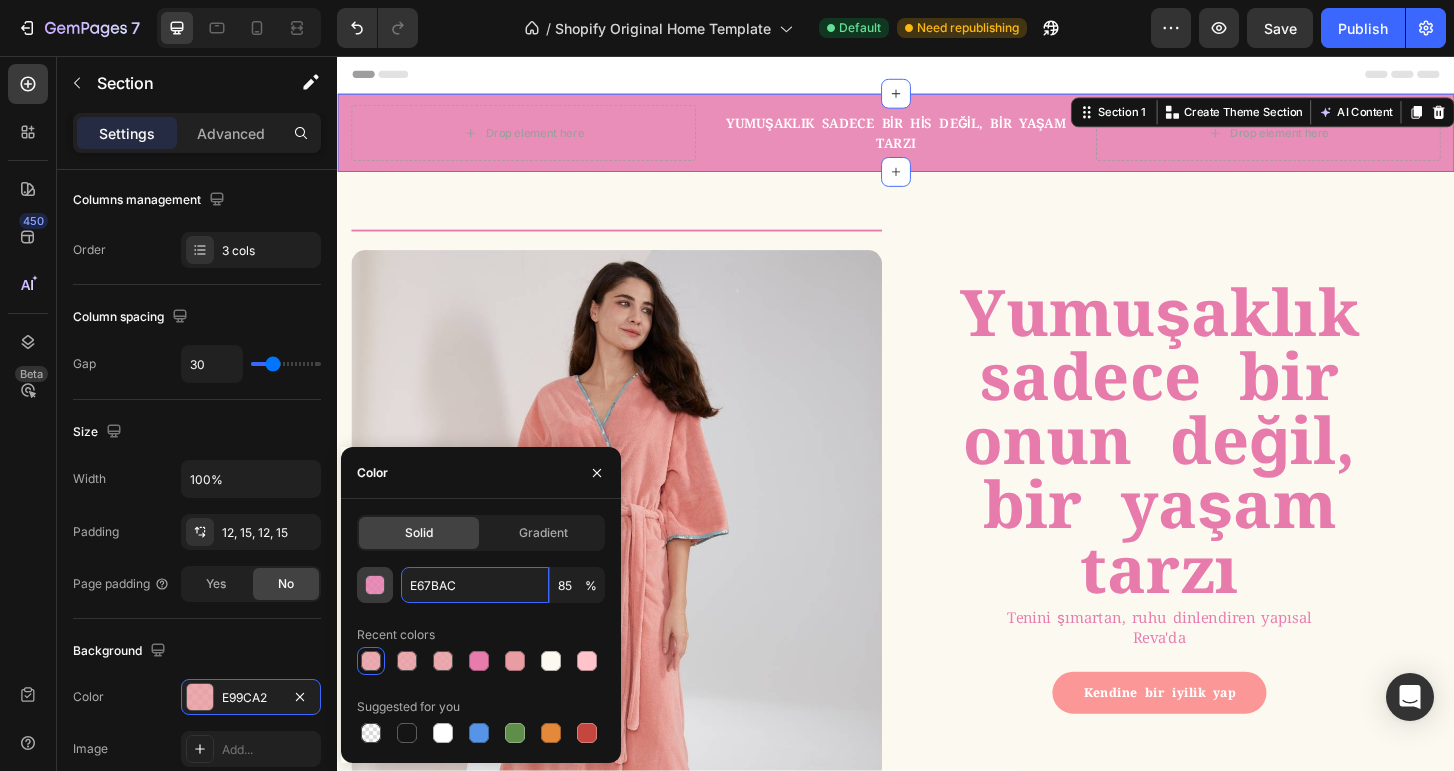 type on "E67BAC" 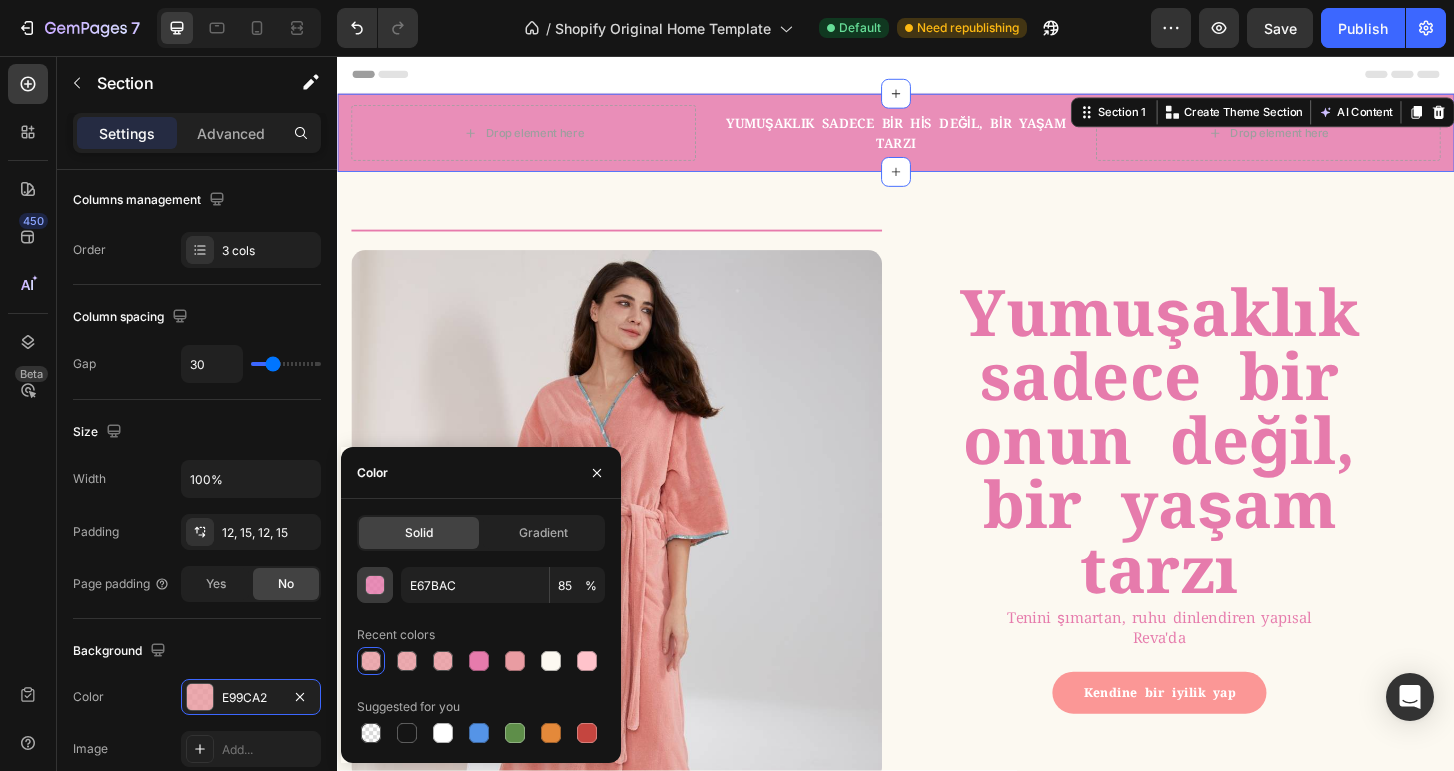 click at bounding box center [375, 585] 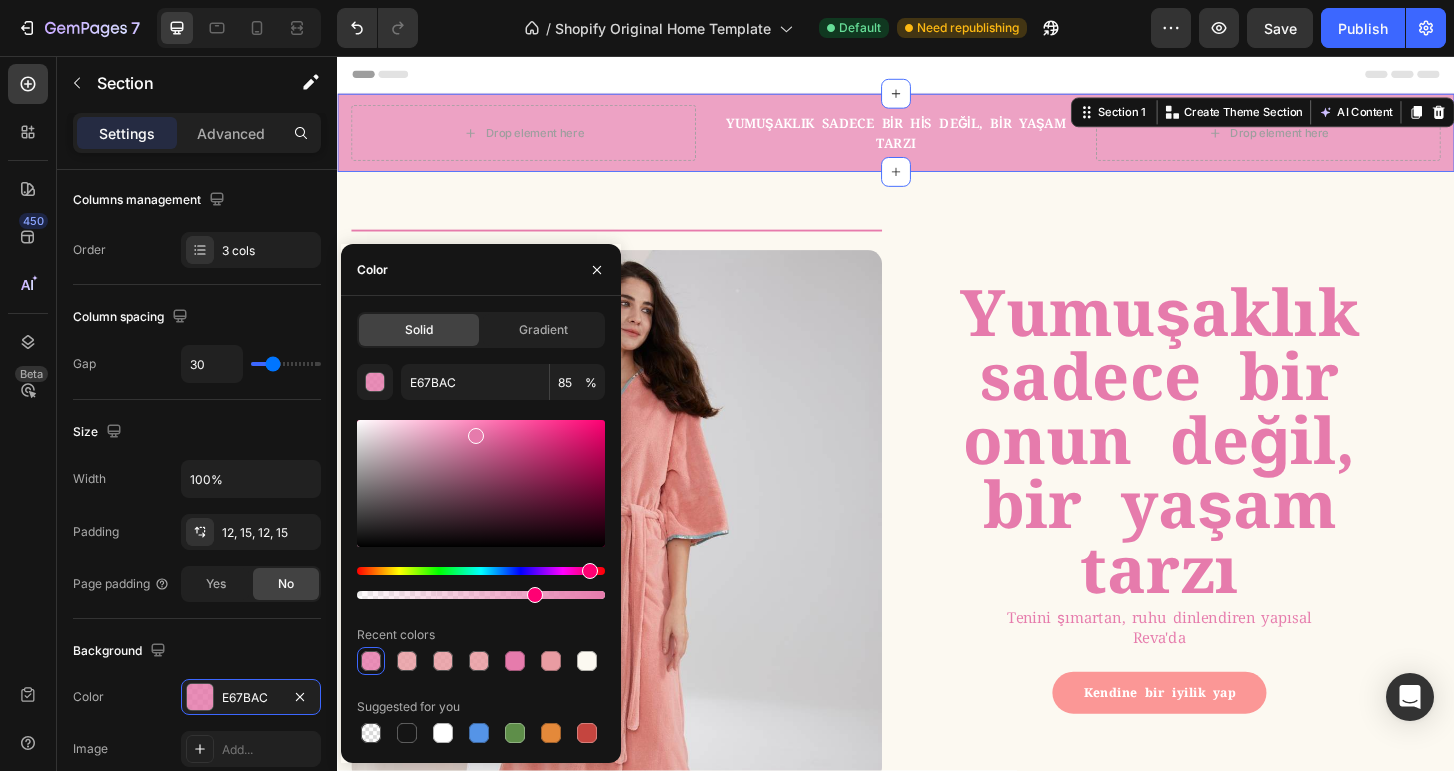 type on "70" 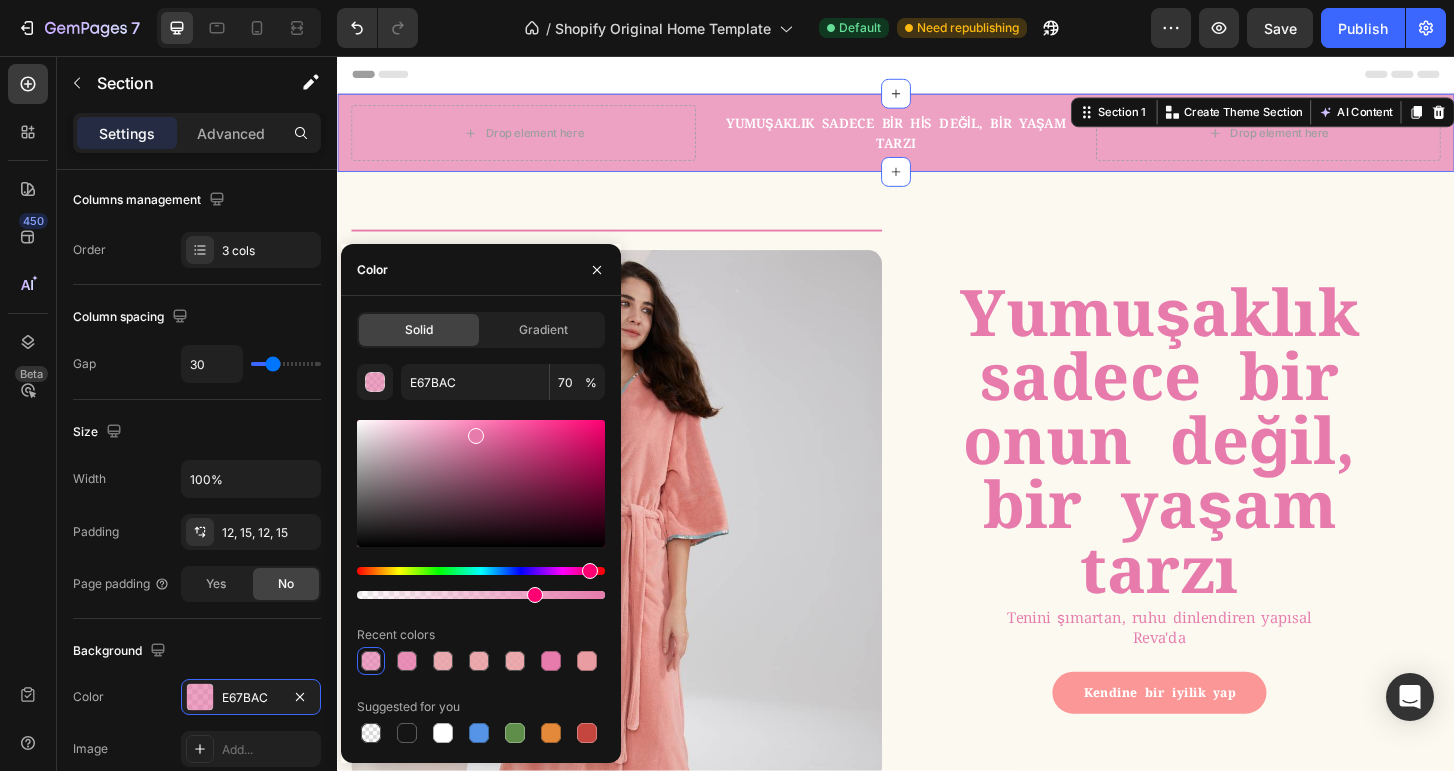 drag, startPoint x: 571, startPoint y: 594, endPoint x: 530, endPoint y: 597, distance: 41.109608 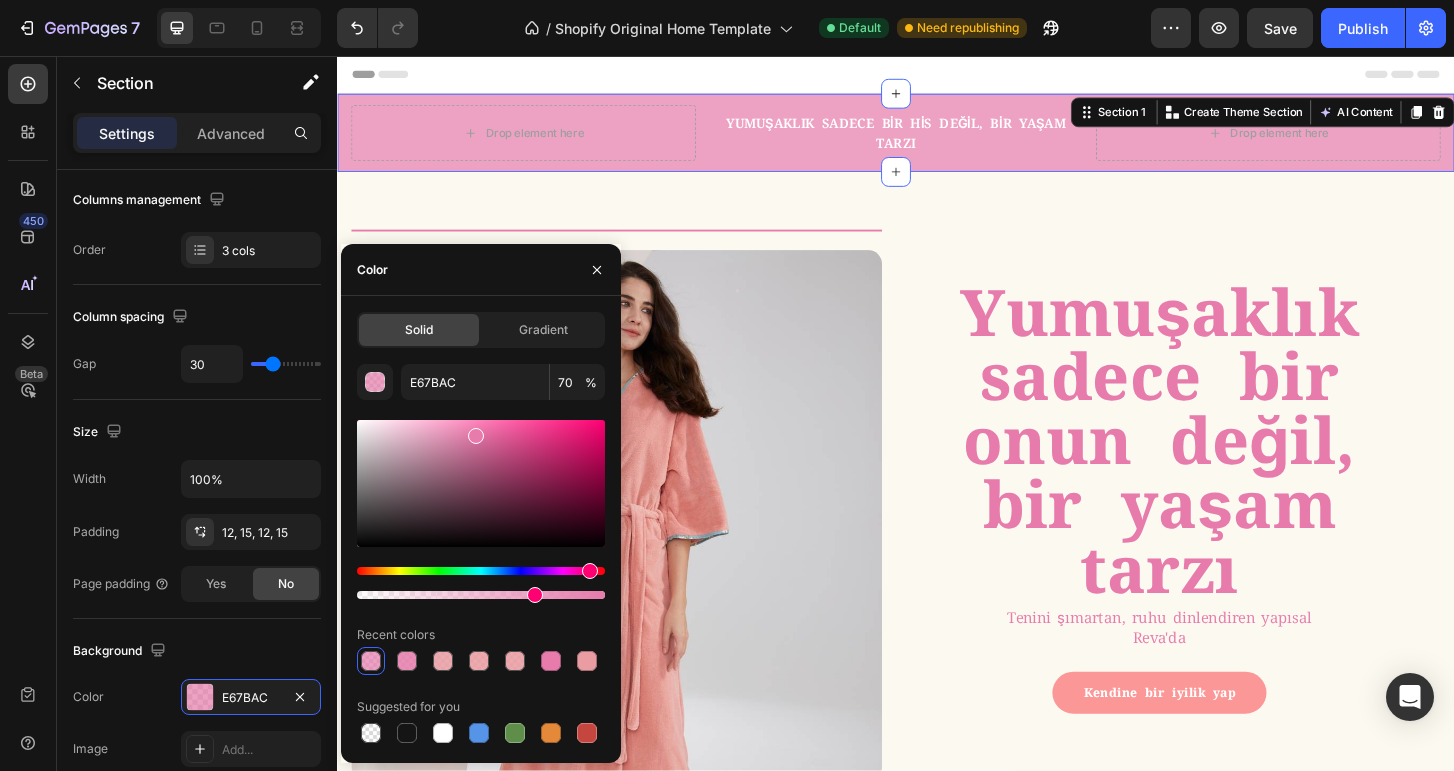click on "E67BAC 70 % Recent colors Suggested for you" at bounding box center (481, 555) 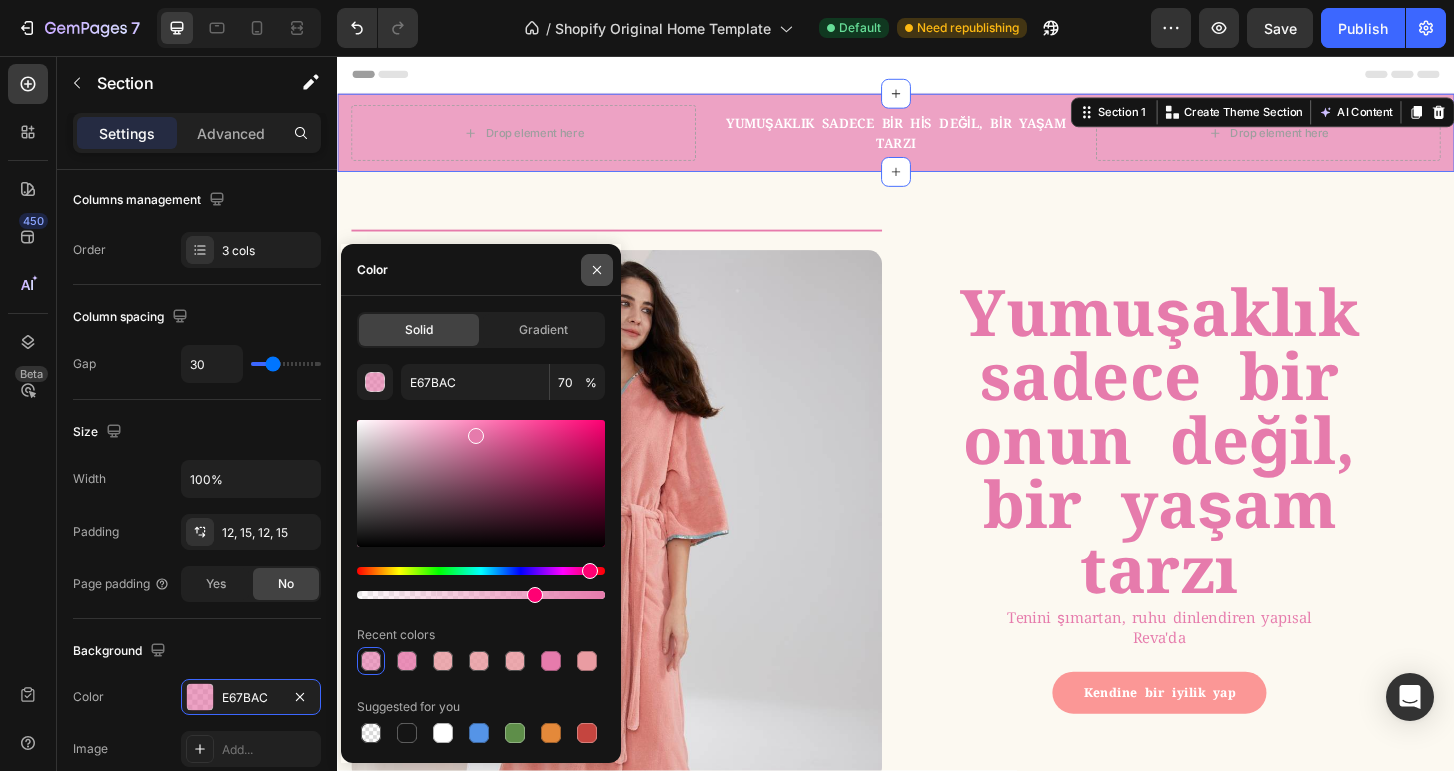 click 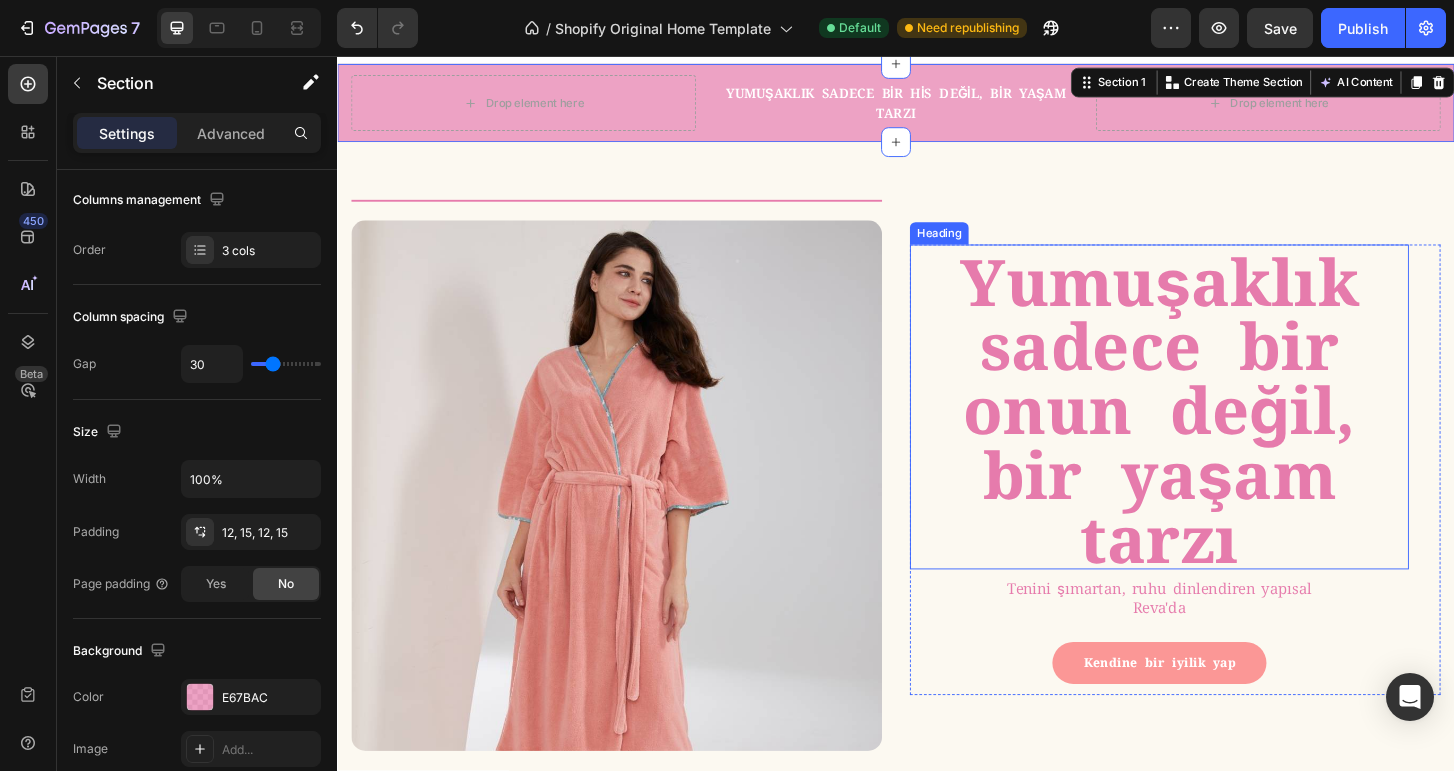 scroll, scrollTop: 114, scrollLeft: 0, axis: vertical 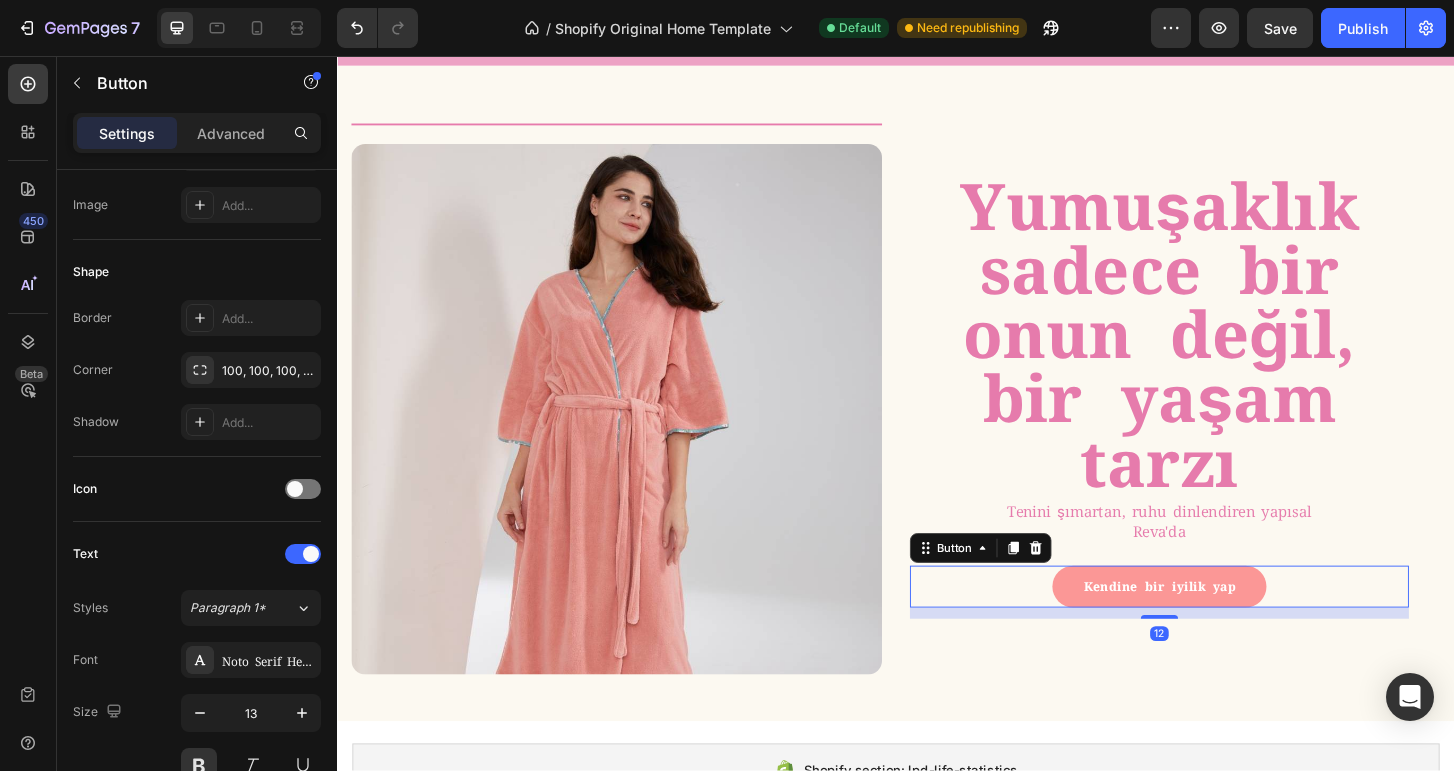 click on "Kendine bir iyilik yap" at bounding box center [1220, 626] 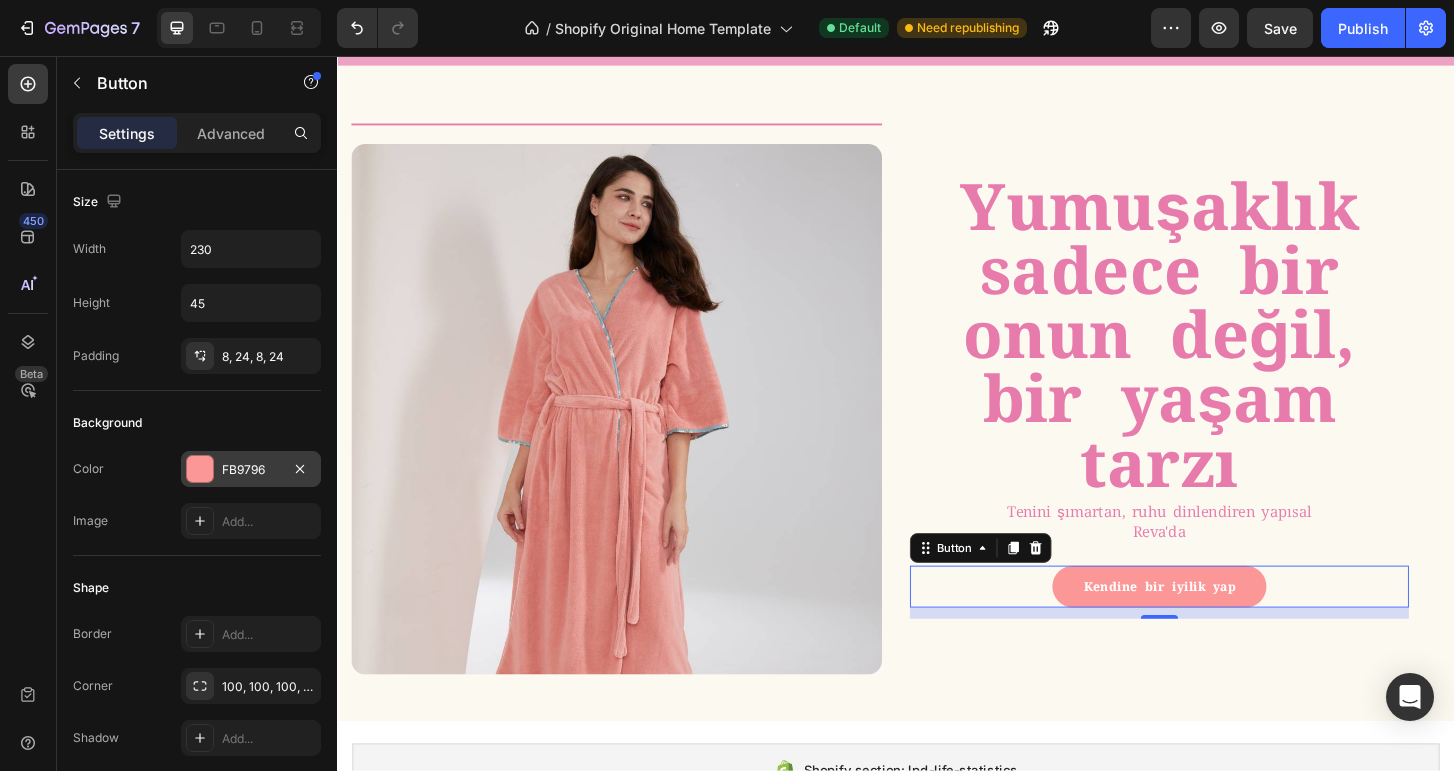 click on "FB9796" at bounding box center [251, 470] 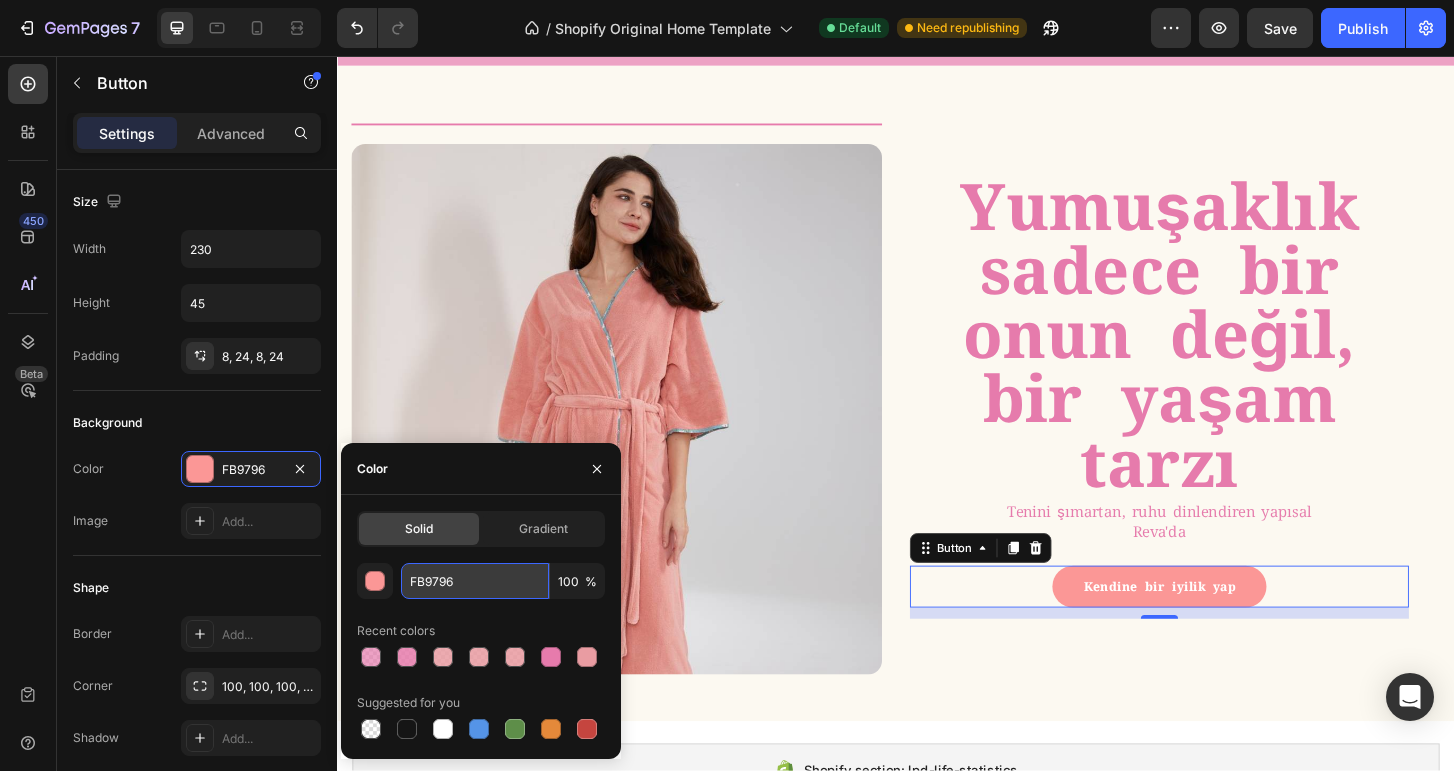 click on "FB9796" at bounding box center (475, 581) 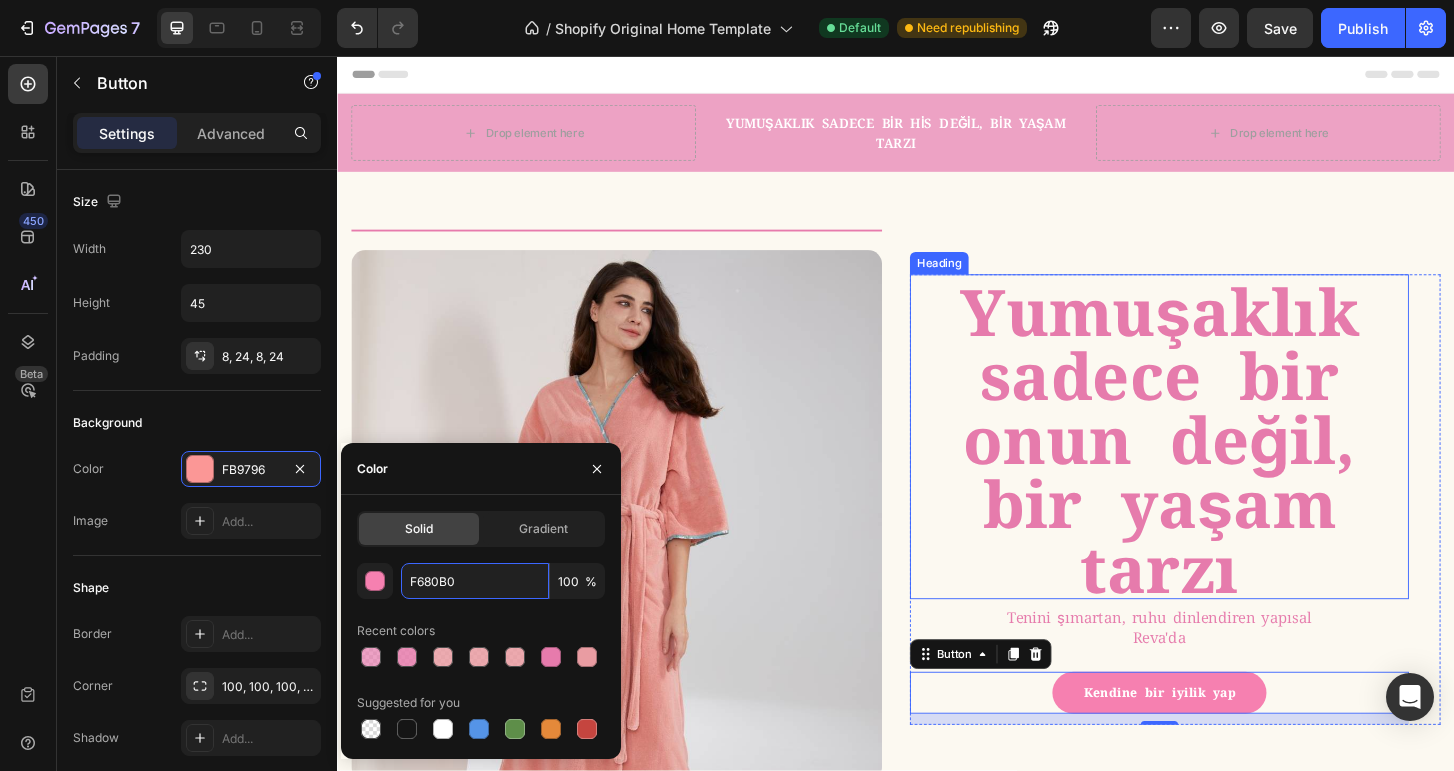 scroll, scrollTop: 36, scrollLeft: 0, axis: vertical 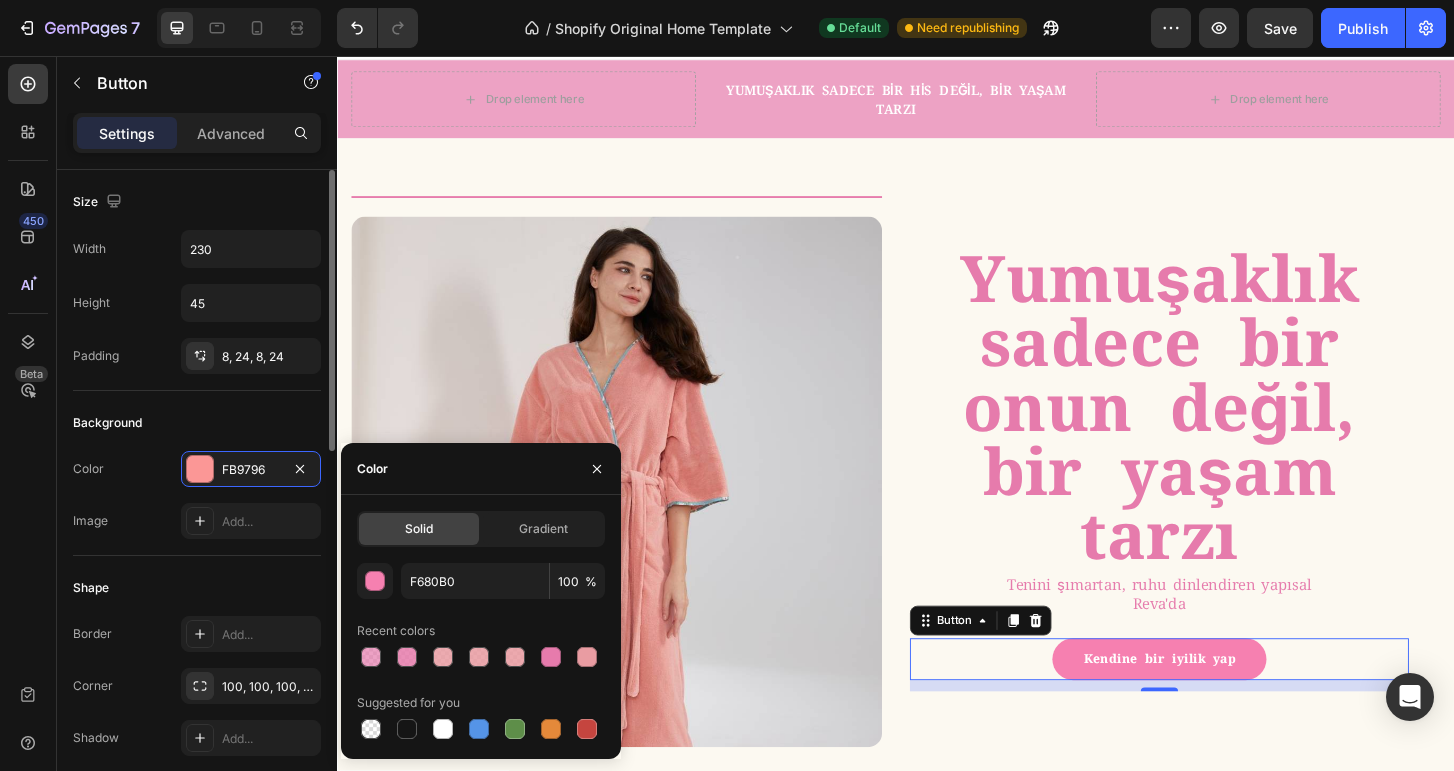 click on "Size" at bounding box center (197, 202) 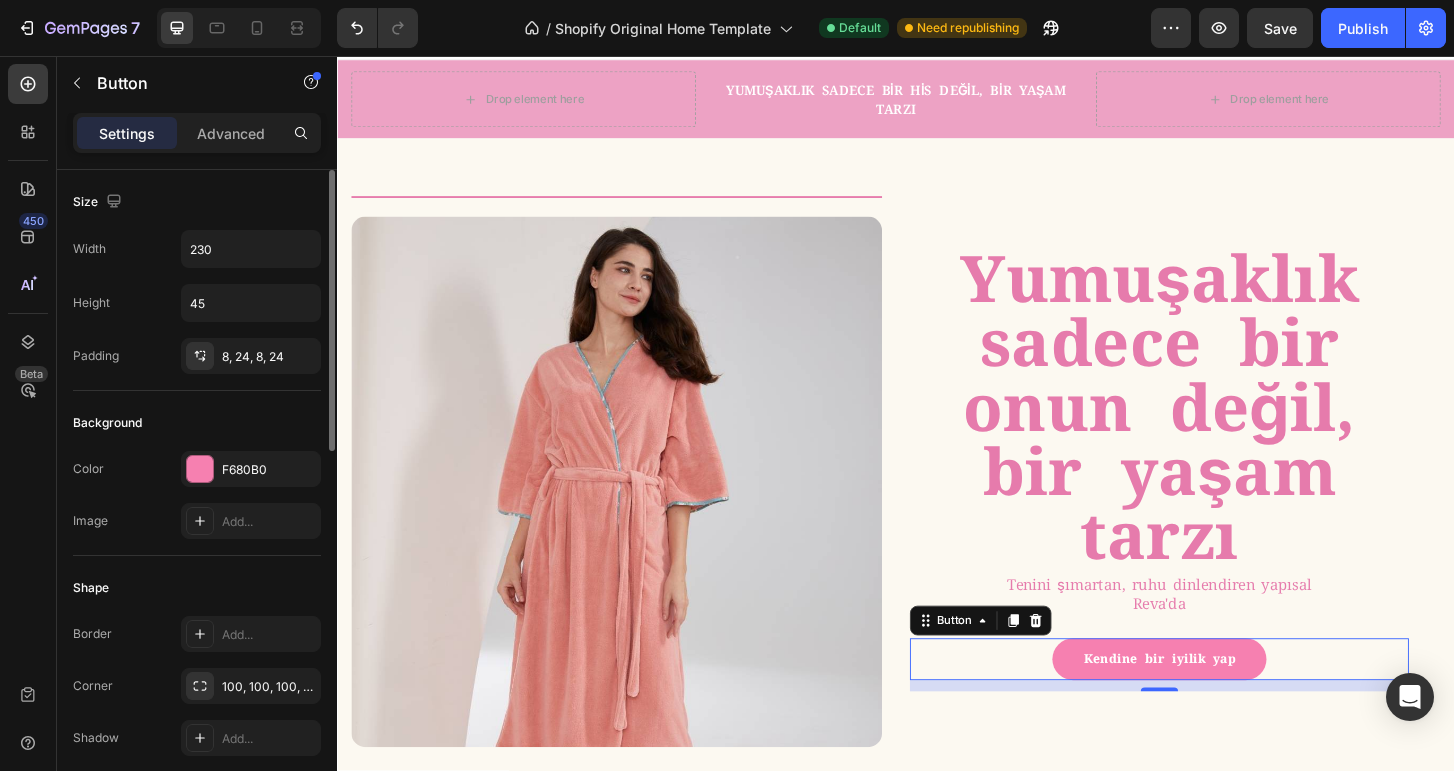 click on "Size" at bounding box center [197, 202] 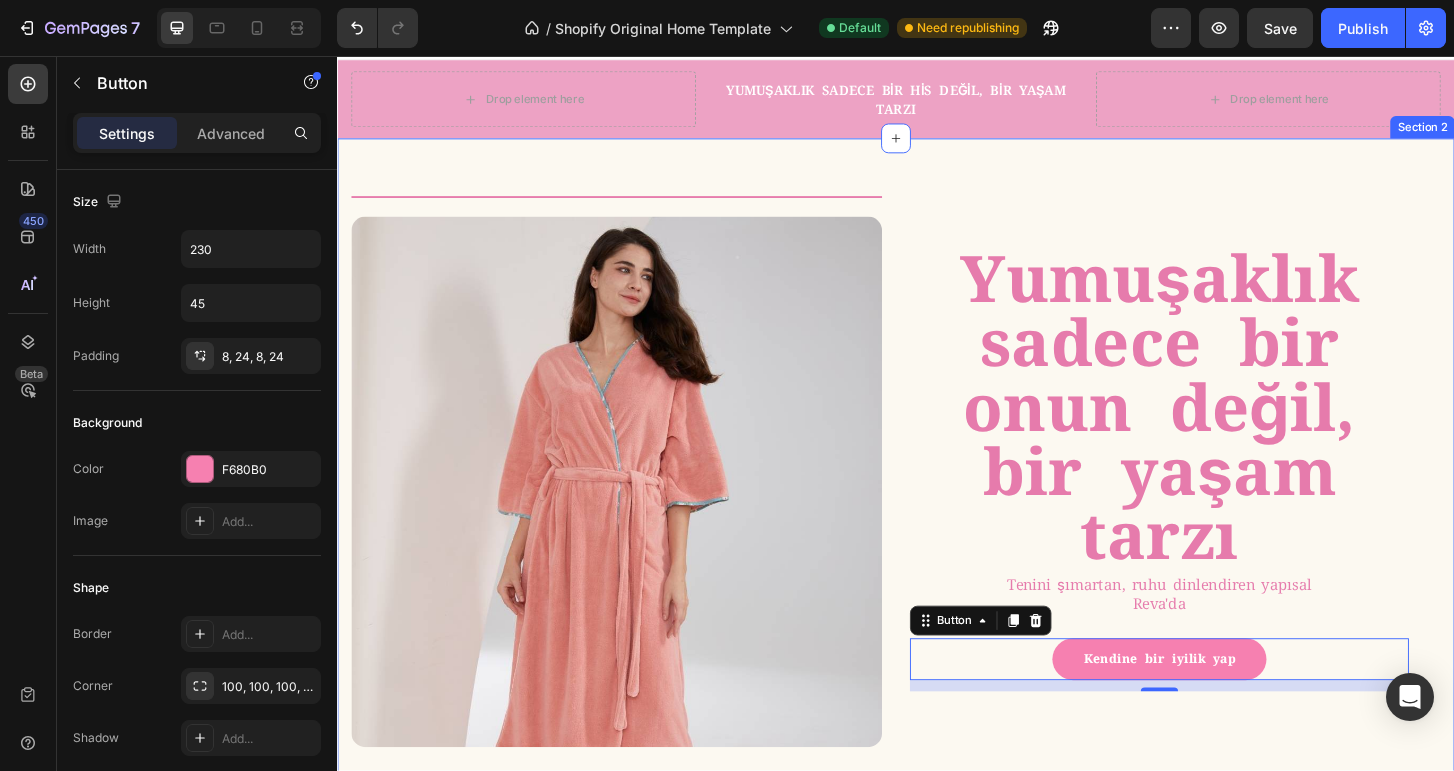 click on "Title Line Image Yumuşaklık sadece bir onun değil, bir yaşam tarzı Heading Tenini şımartan, ruhu dinlendiren yapısal Reva'da Text Block Kendine bir iyilik yap Button   12 Row Row Section 2" at bounding box center (937, 497) 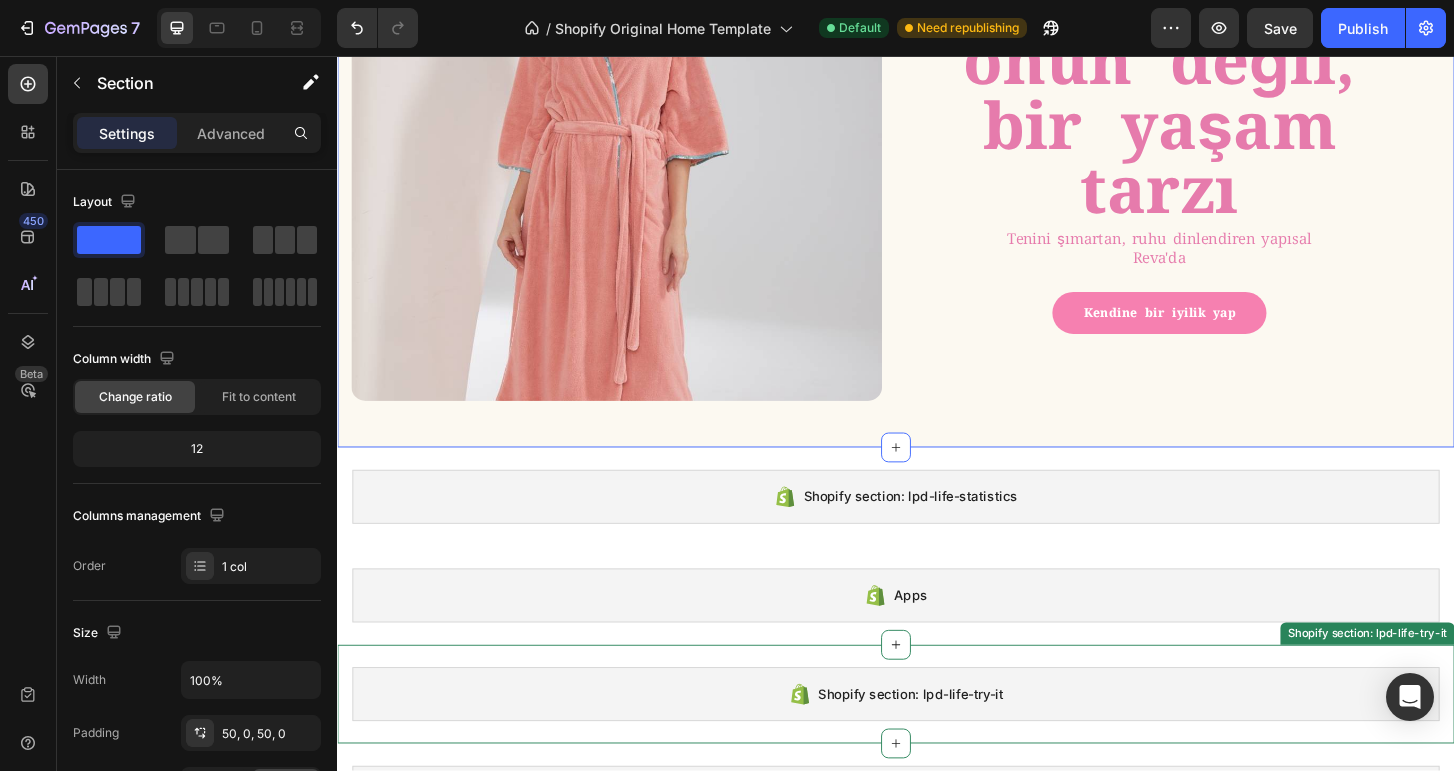 scroll, scrollTop: 739, scrollLeft: 0, axis: vertical 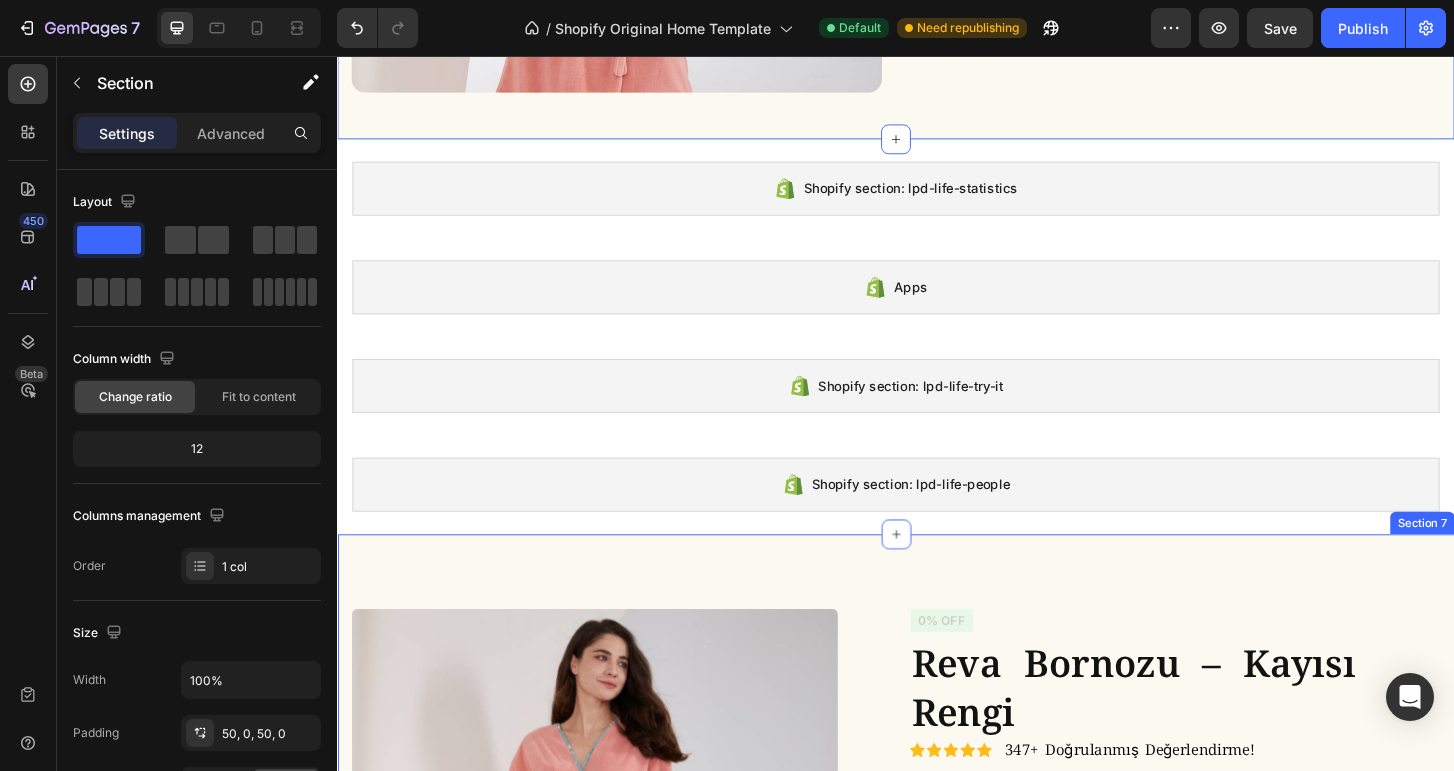 click on "Product Images
Bakım Talimatları
Kargo
Malzeme Accordion Icon Icon Icon Icon Icon Icon List 347+ Doğrulanmış Değerlendirme! Text Block Row 0% off Product Badge Reva Bornozu – Kayısı Rengi Product Title Icon Icon Icon Icon Icon Icon List 347+ Doğrulanmış Değerlendirme! Text Block Row 1,500.00TL Product Price Product Price 1,500.00TL Product Price Product Price 0% off Product Badge Row Color Pink Pink   Beige Beige   Size XS/S XS/S     XS/S M M     M L L     L XL XL     XL 2XL 2XL     2XL Product Variants & Swatches Pink Pink   Beige Beige   XS/S XS/S     XS/S M M     M L L     L XL XL     XL 2XL 2XL     2XL Product Variants & Swatches
Drop element here
Drop element here Row
1
Product Quantity Row Sepete Ekle Add to Cart
Icon Ücretsiz Kargo Text Block Row Row Row Product Section 7" at bounding box center [937, 1074] 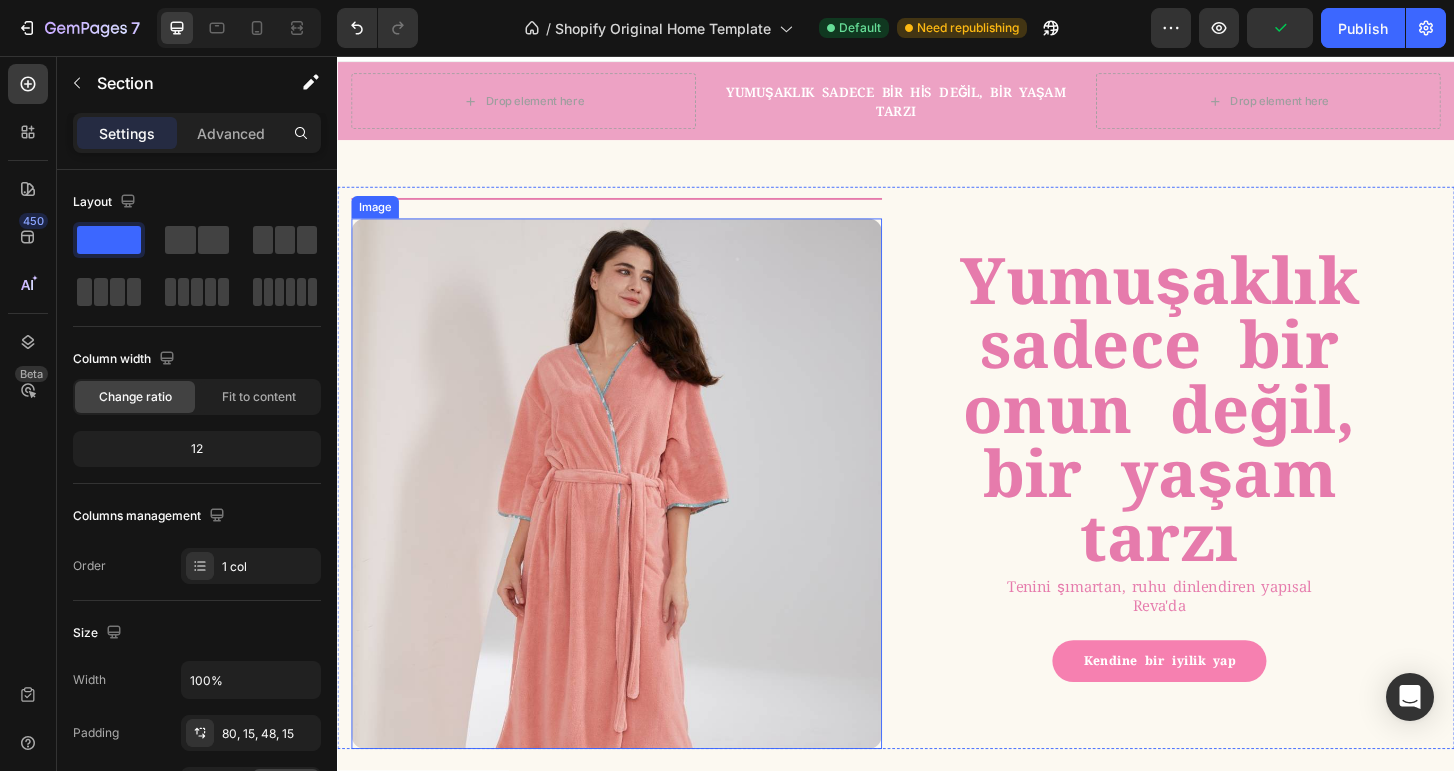 scroll, scrollTop: 38, scrollLeft: 0, axis: vertical 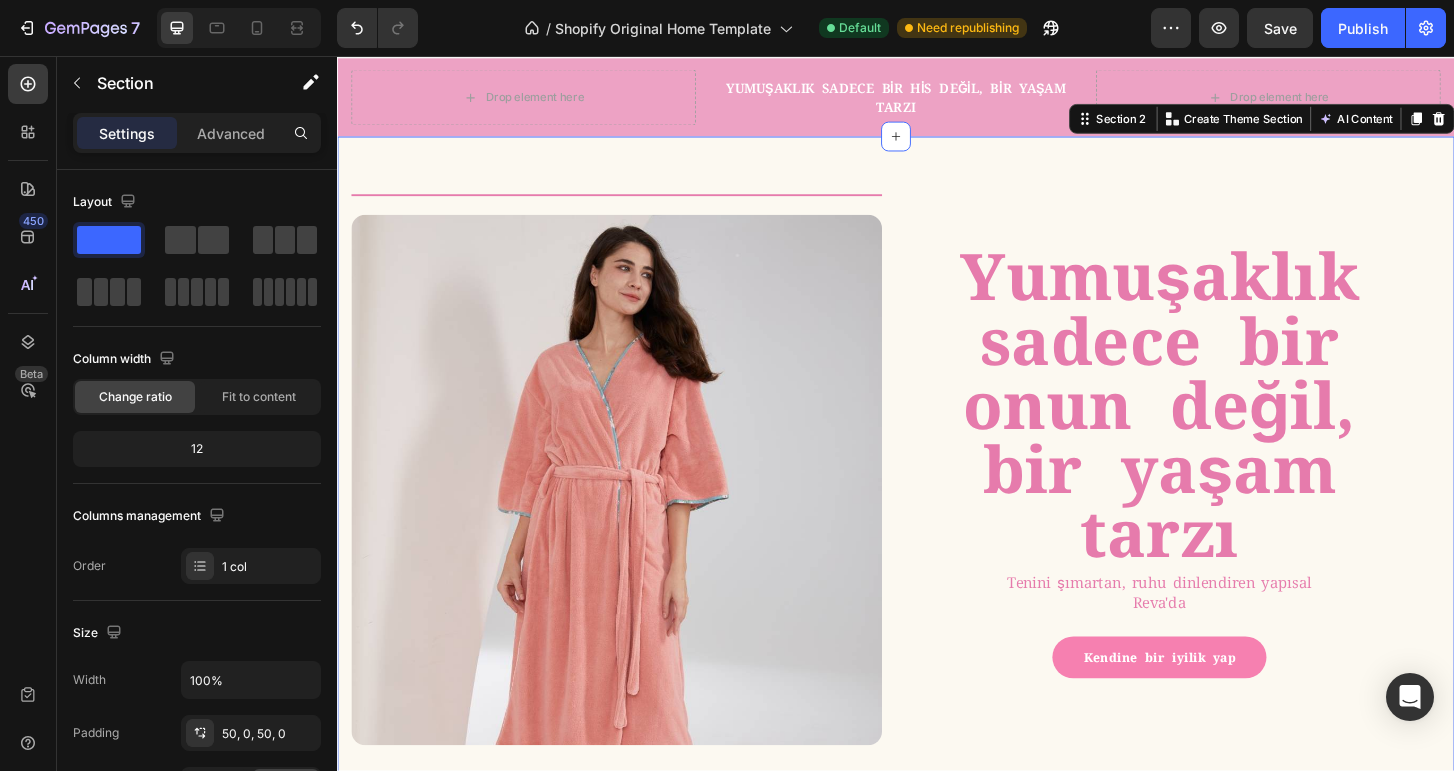 click on "Title Line Image Yumuşaklık sadece bir onun değil, bir yaşam tarzı Heading Tenini şımartan, ruhu dinlendiren yapısal Reva'da Text Block Kendine bir iyilik yap Button Row Row Section 2   Create Theme Section AI Content Write with GemAI What would you like to describe here? Tone and Voice Persuasive Product Show more Generate" at bounding box center [937, 495] 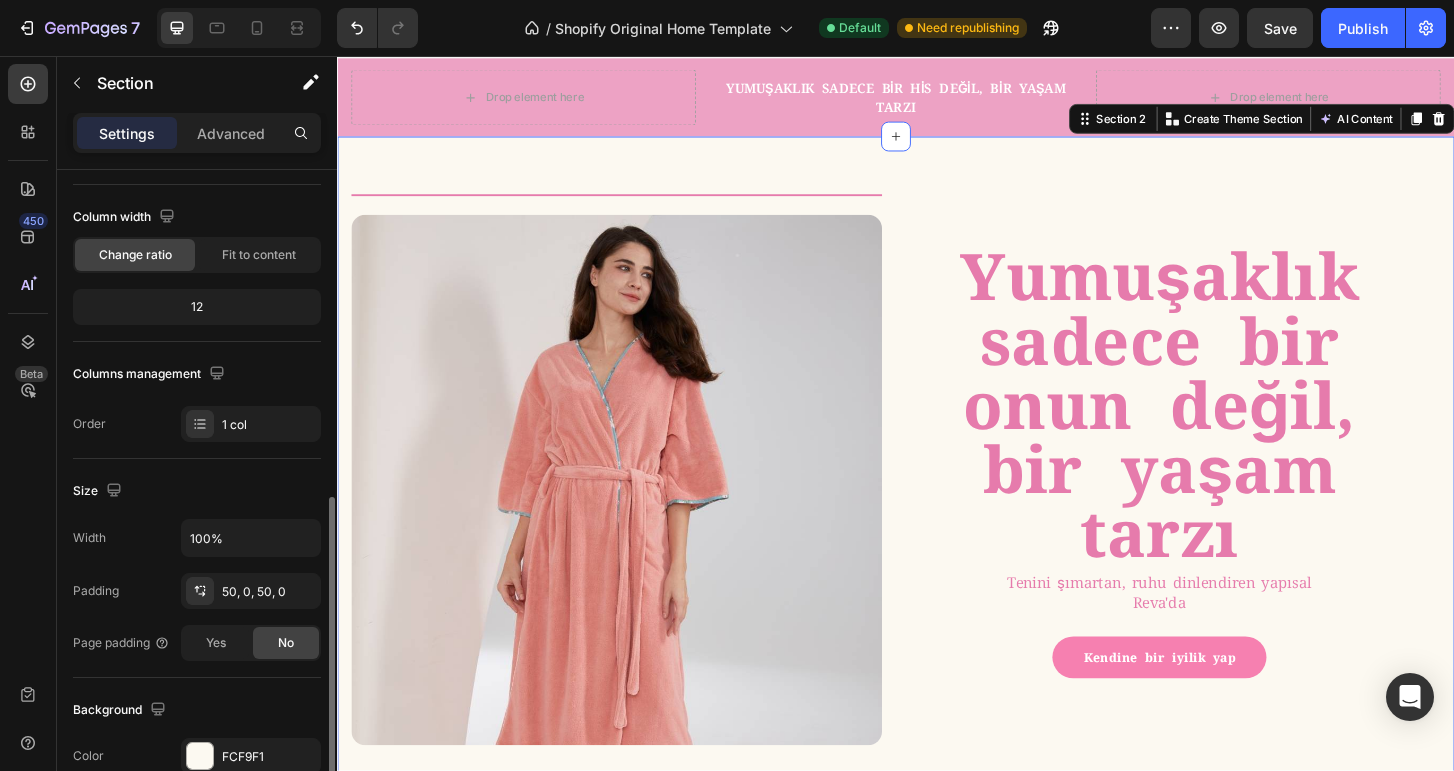 scroll, scrollTop: 305, scrollLeft: 0, axis: vertical 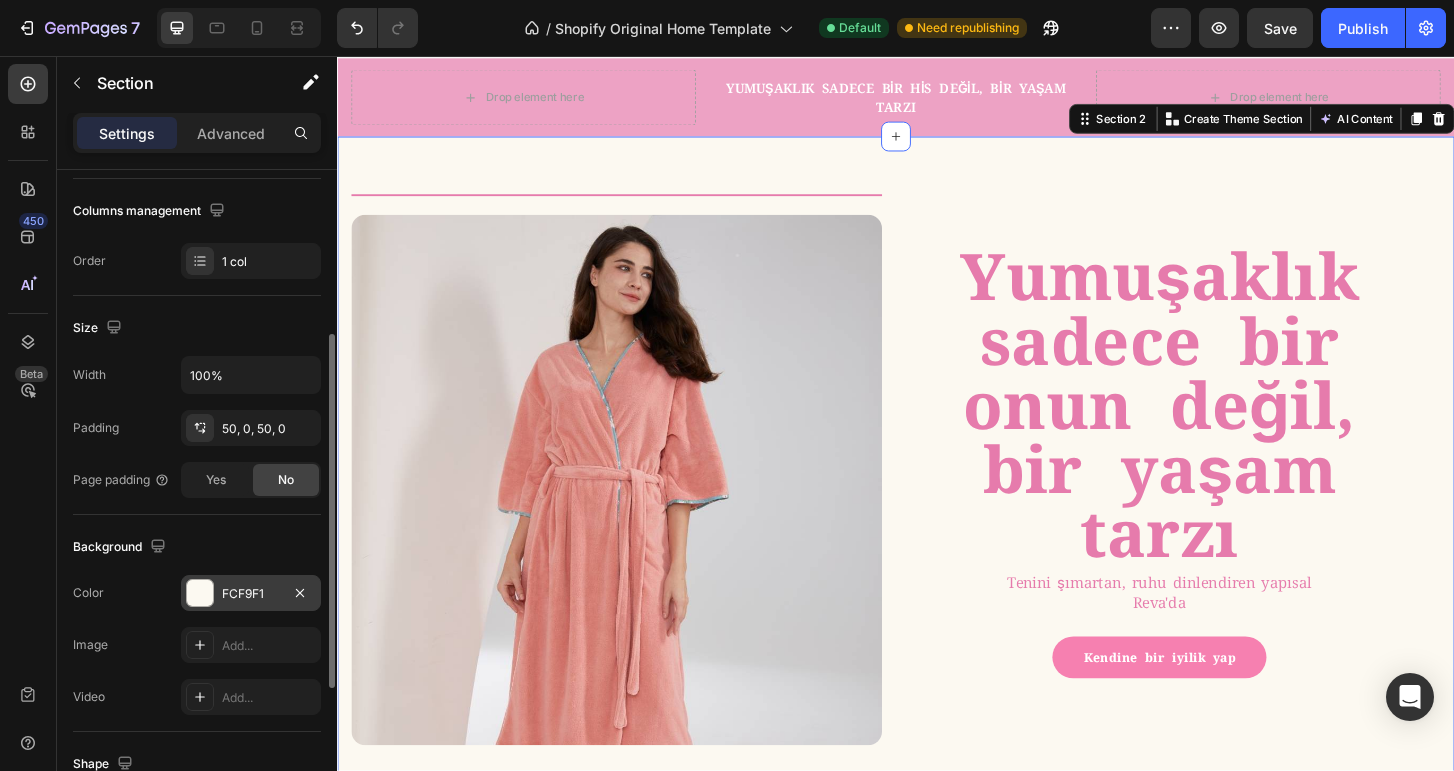 click on "FCF9F1" at bounding box center [251, 594] 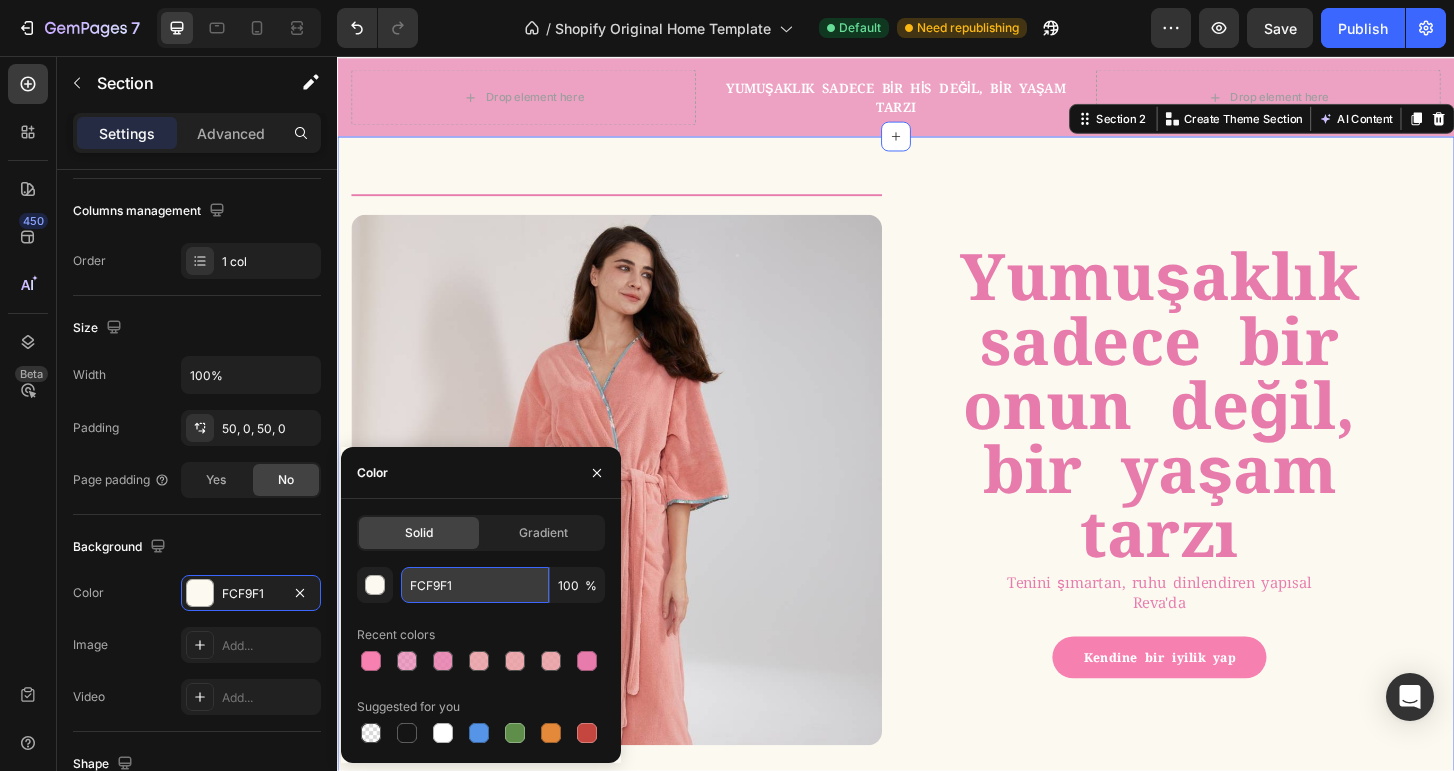 click on "FCF9F1" at bounding box center (475, 585) 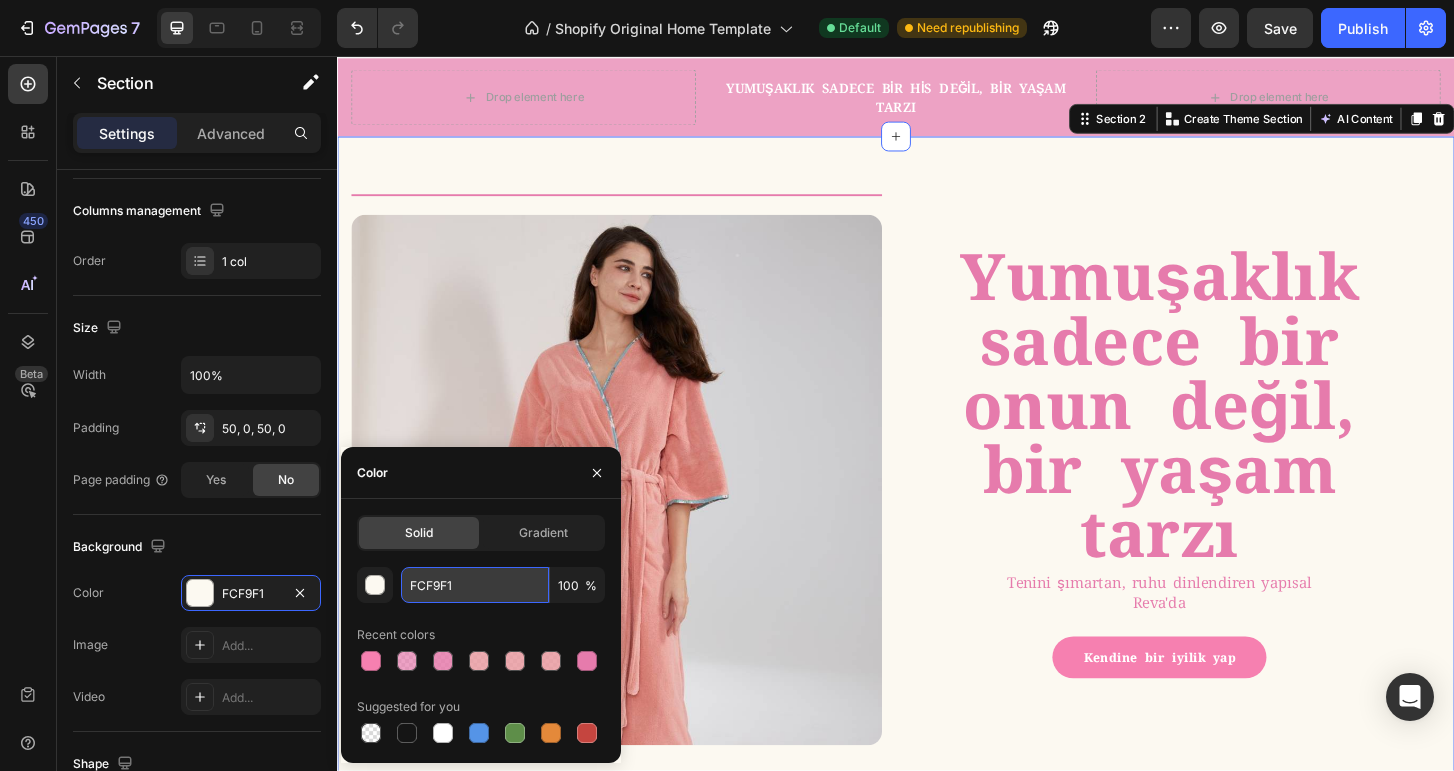 paste on "BC96CD" 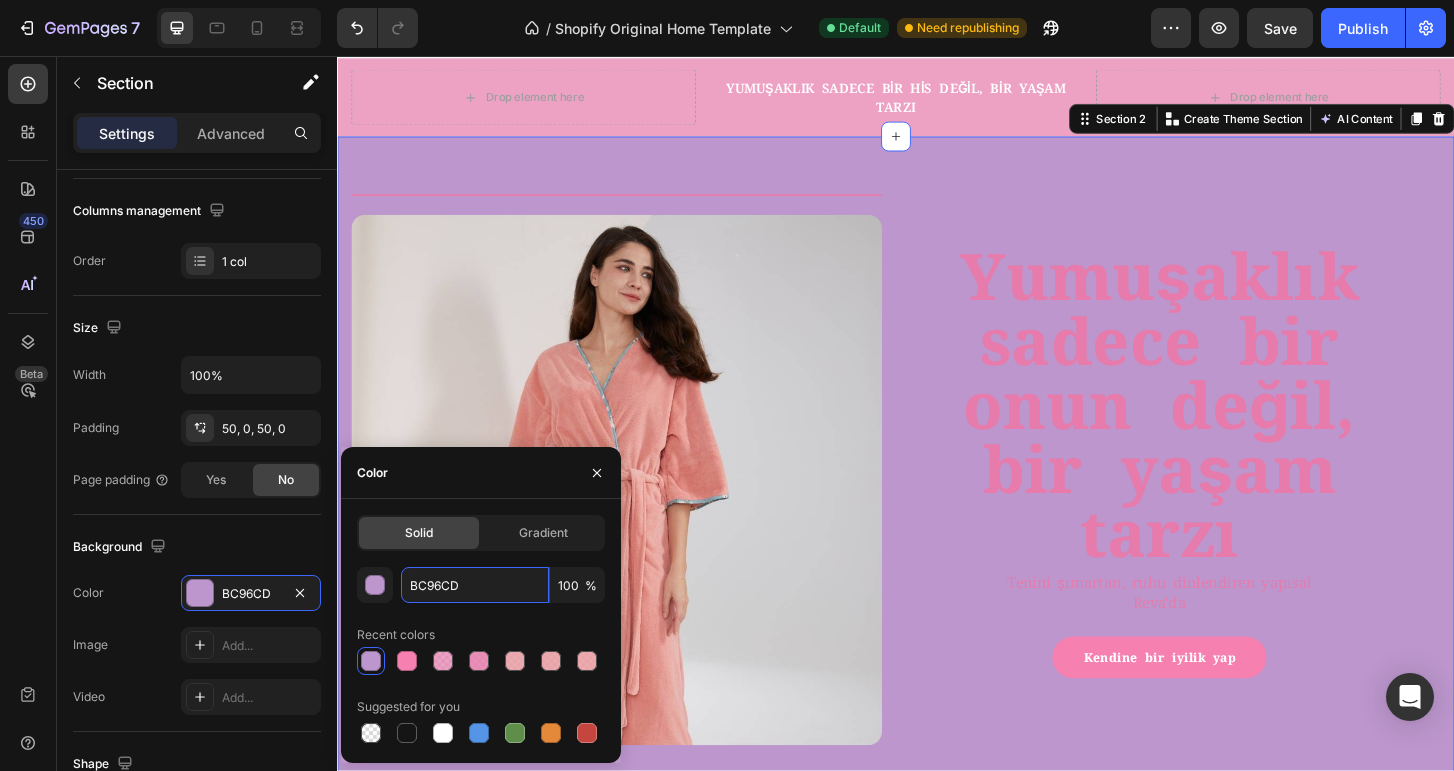 paste on "F5E6FA" 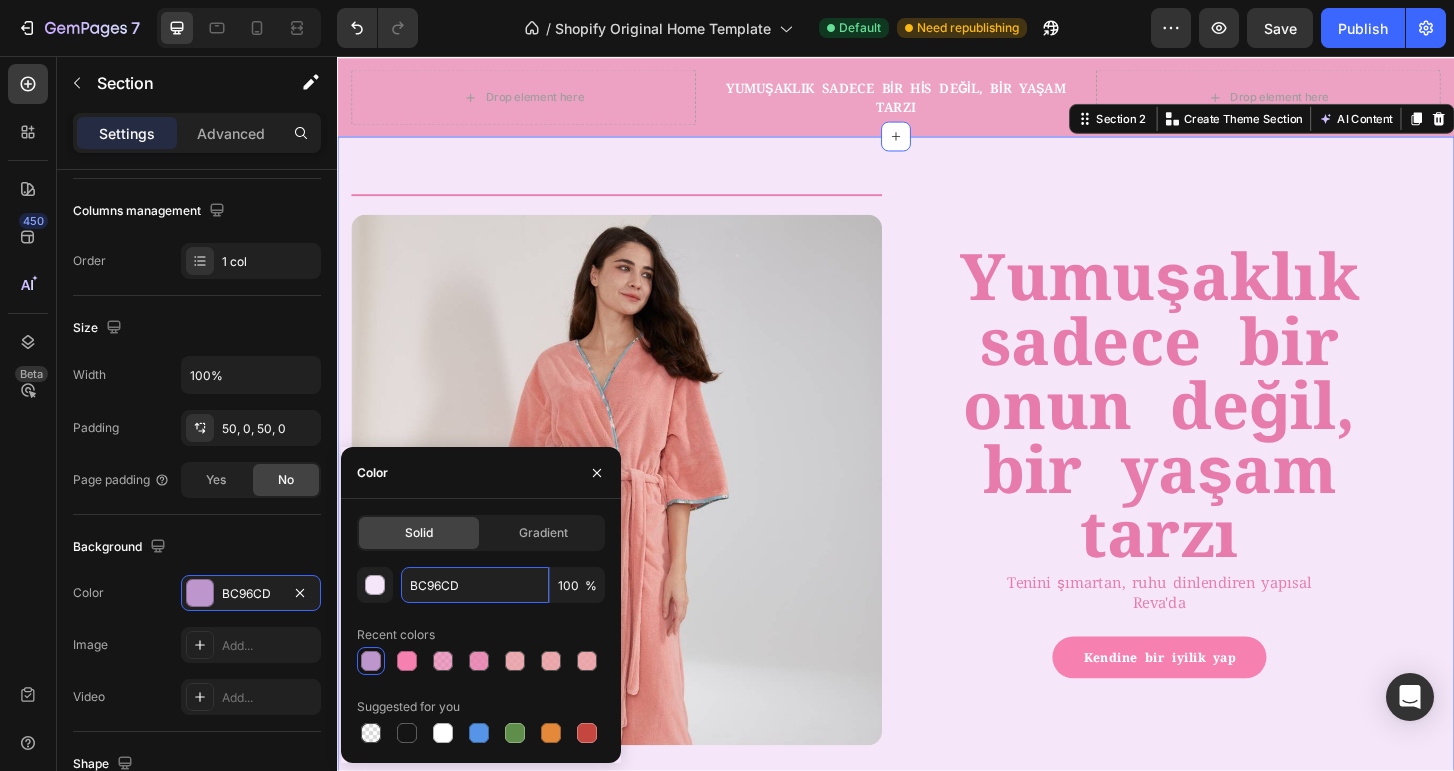 type on "F5E6FA" 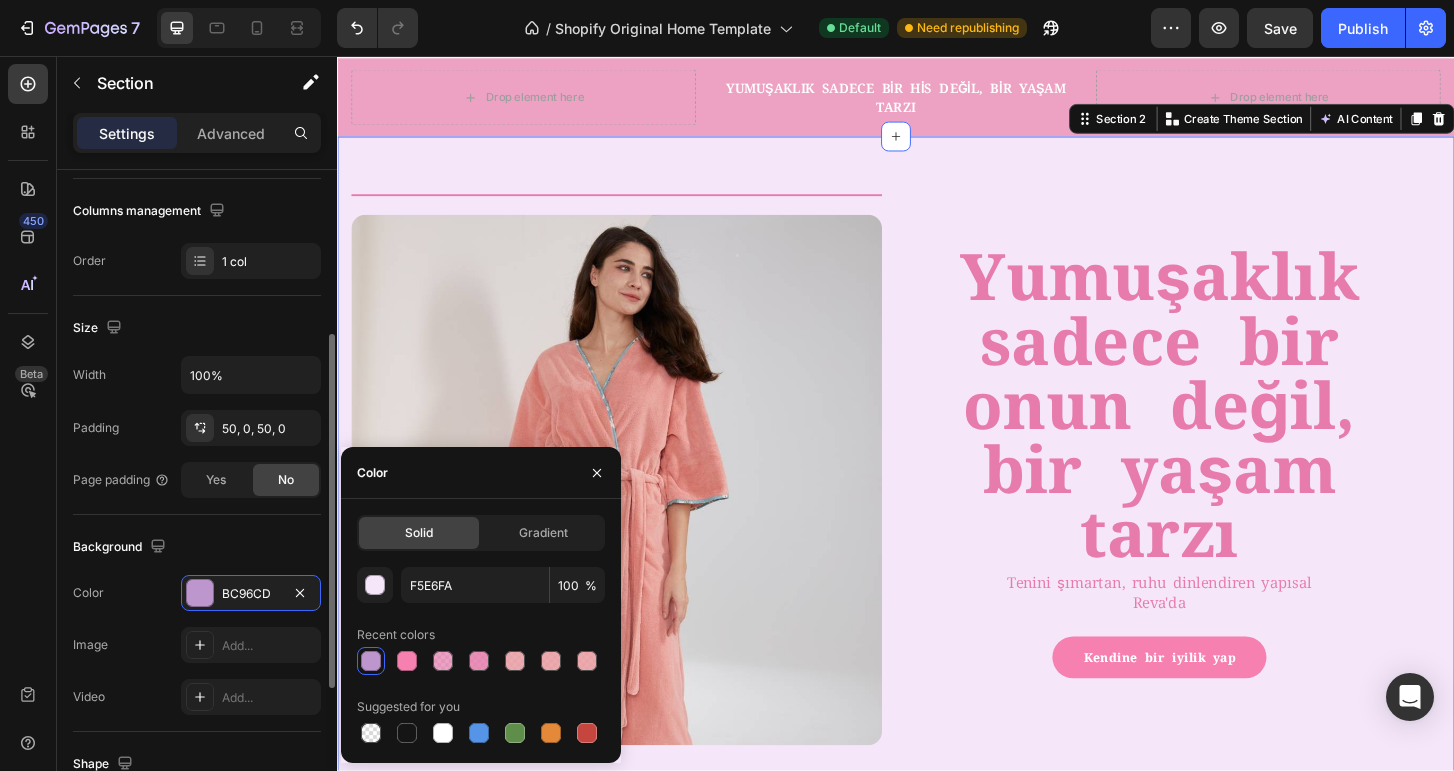 click on "Size" at bounding box center (197, 328) 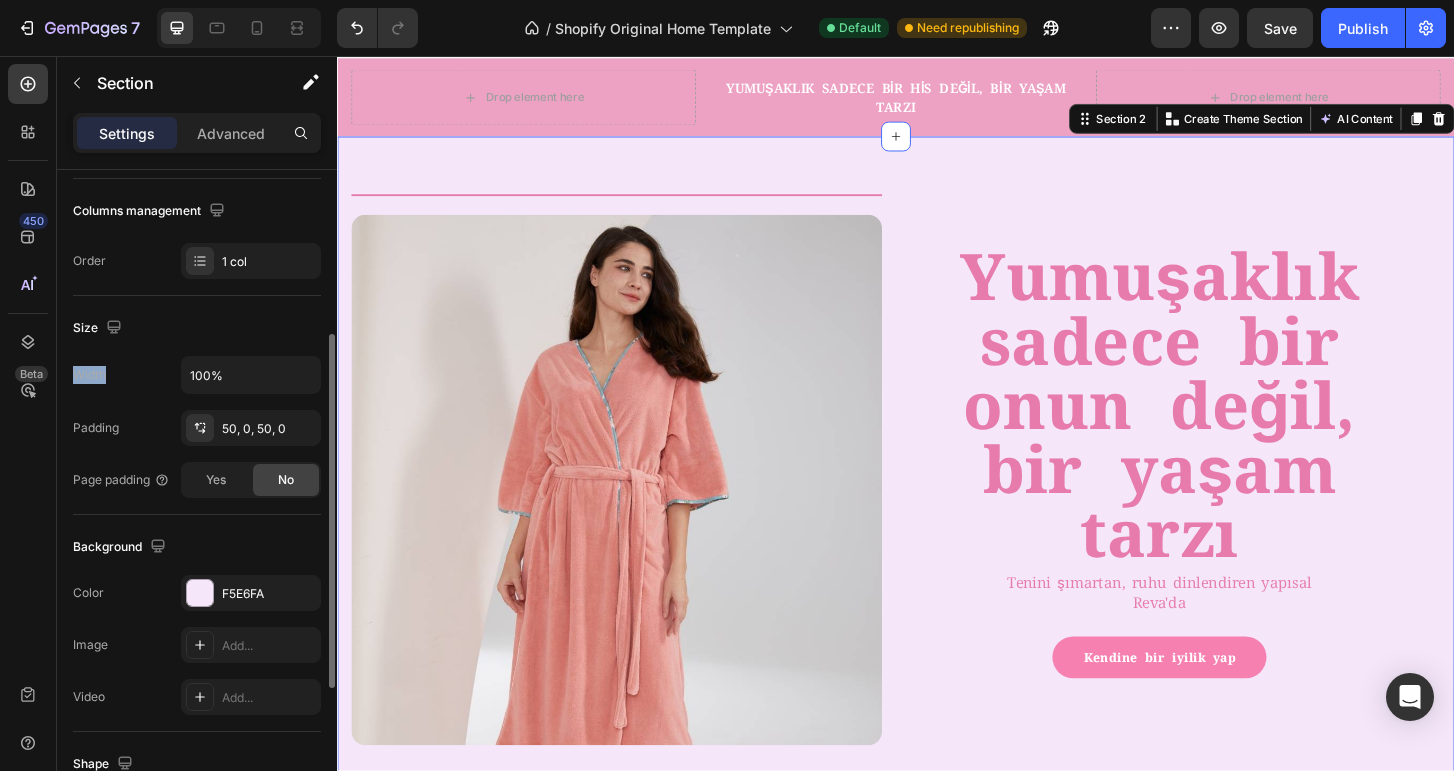 click on "Size" at bounding box center [197, 328] 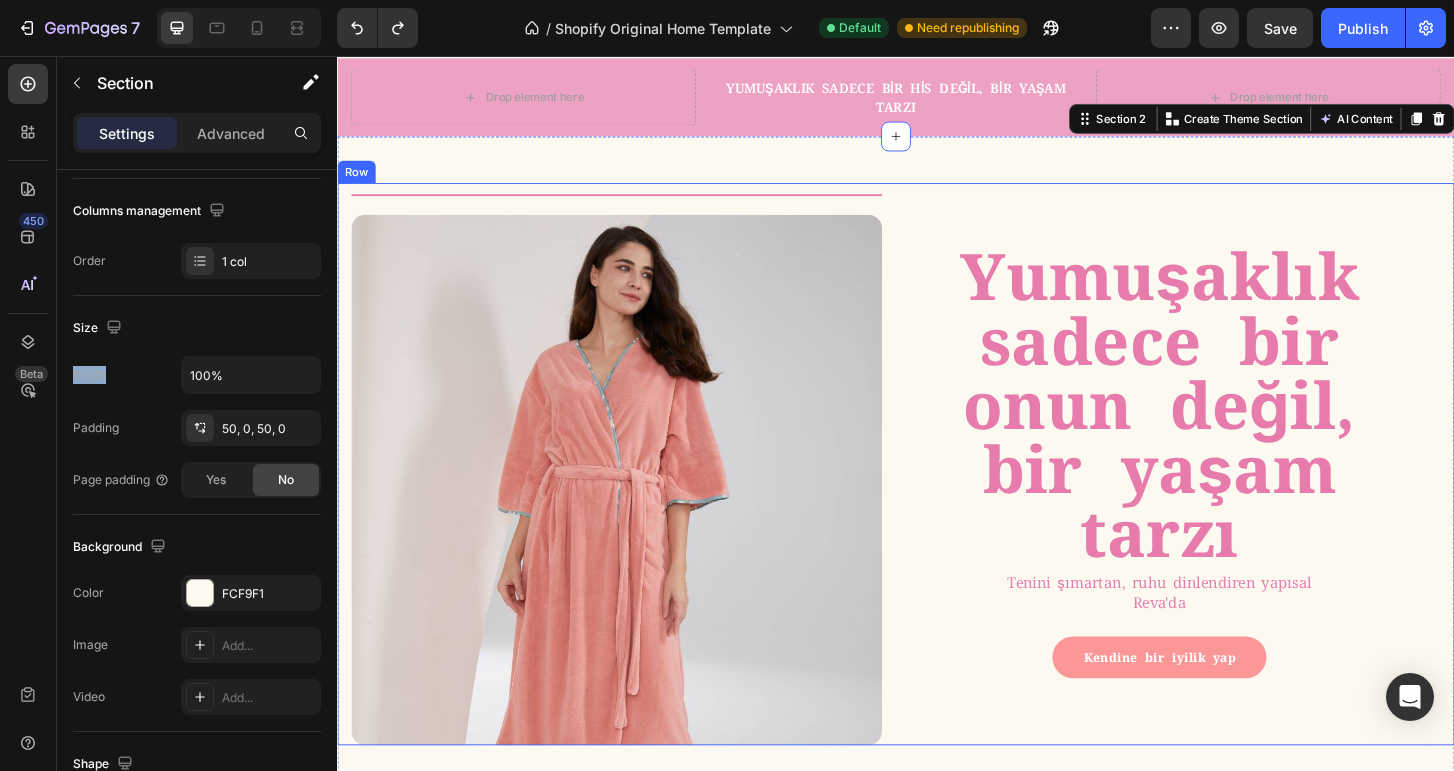 click on "Yumuşaklık sadece bir onun değil, bir yaşam tarzı Heading Tenini şımartan, ruhu dinlendiren yapısal Reva'da Text Block Kendine bir iyilik yap Button Row" at bounding box center (1237, 495) 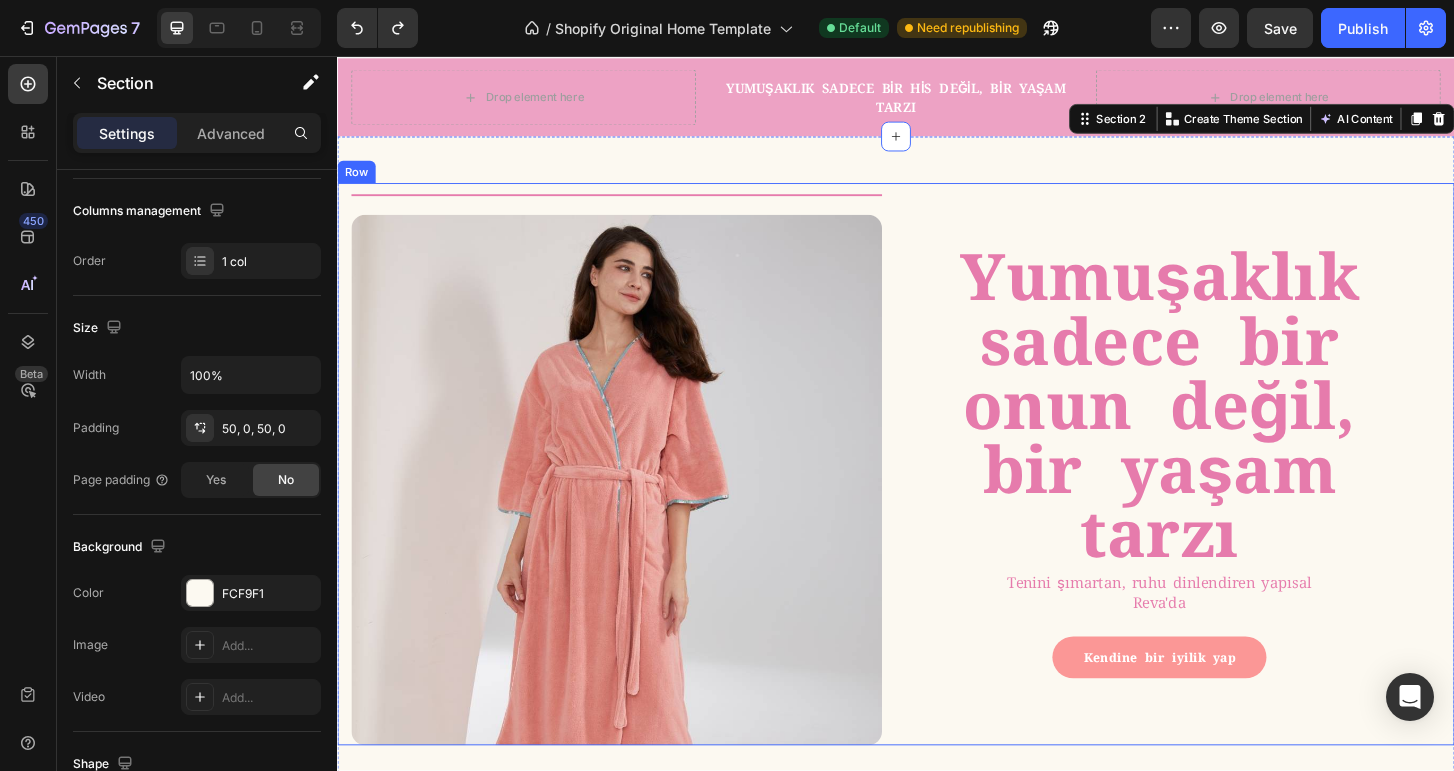 scroll, scrollTop: 0, scrollLeft: 0, axis: both 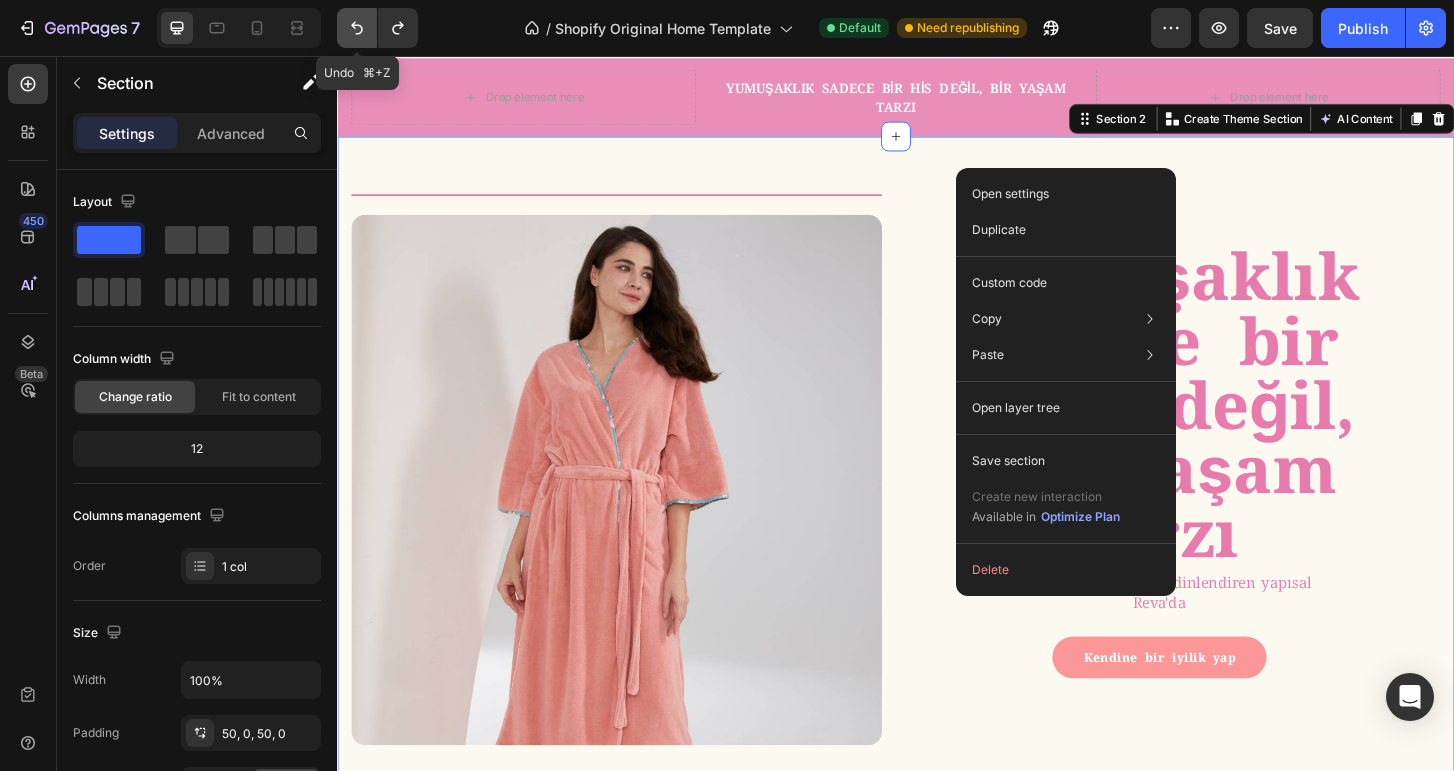 click 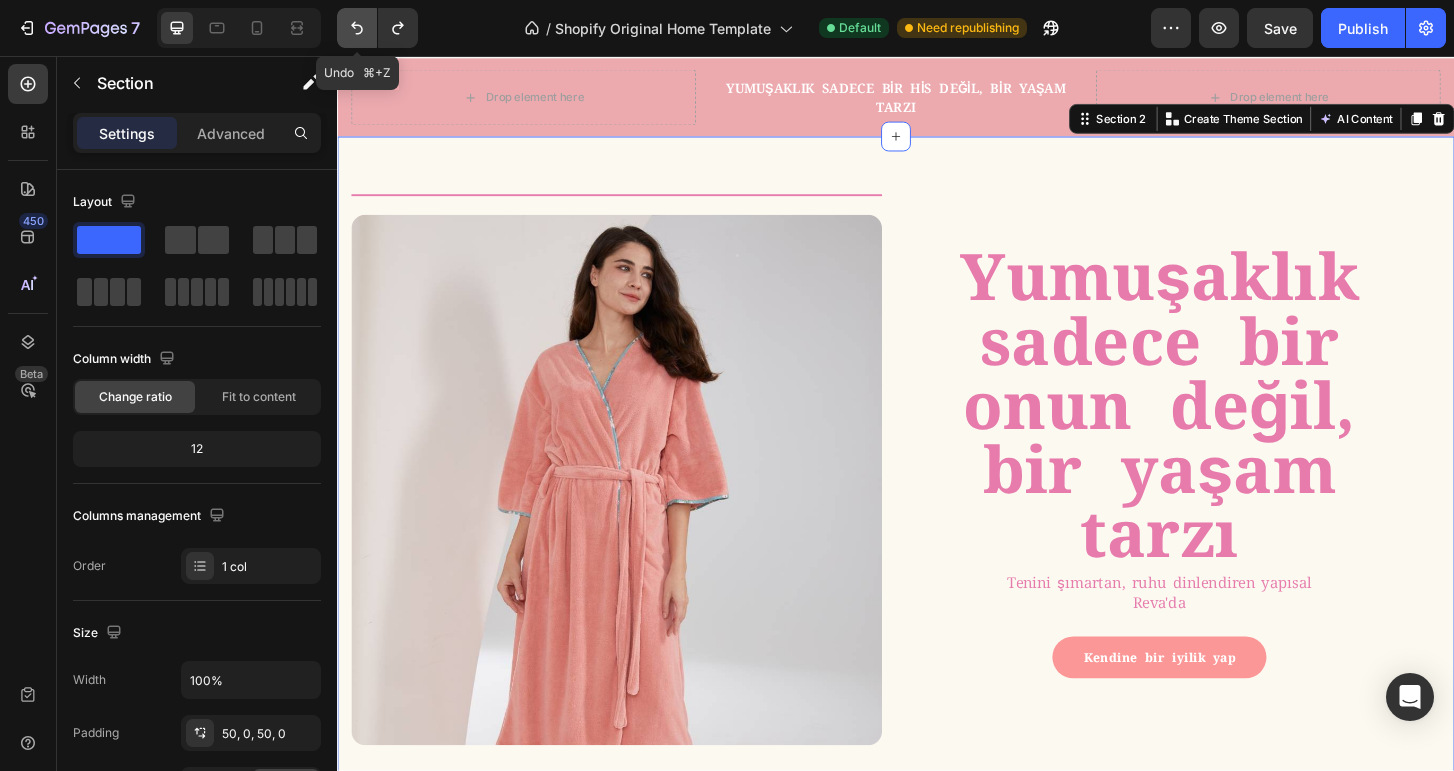 click 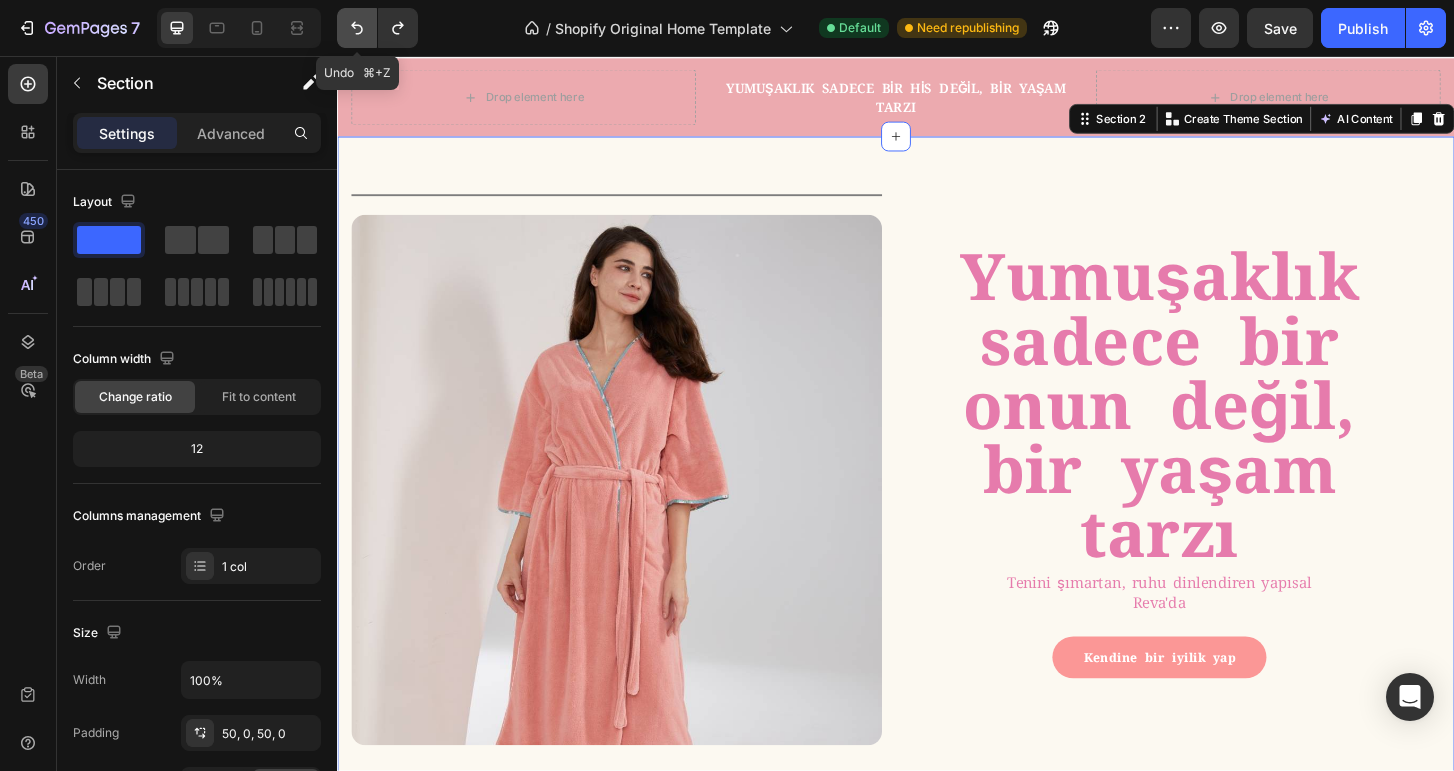 click 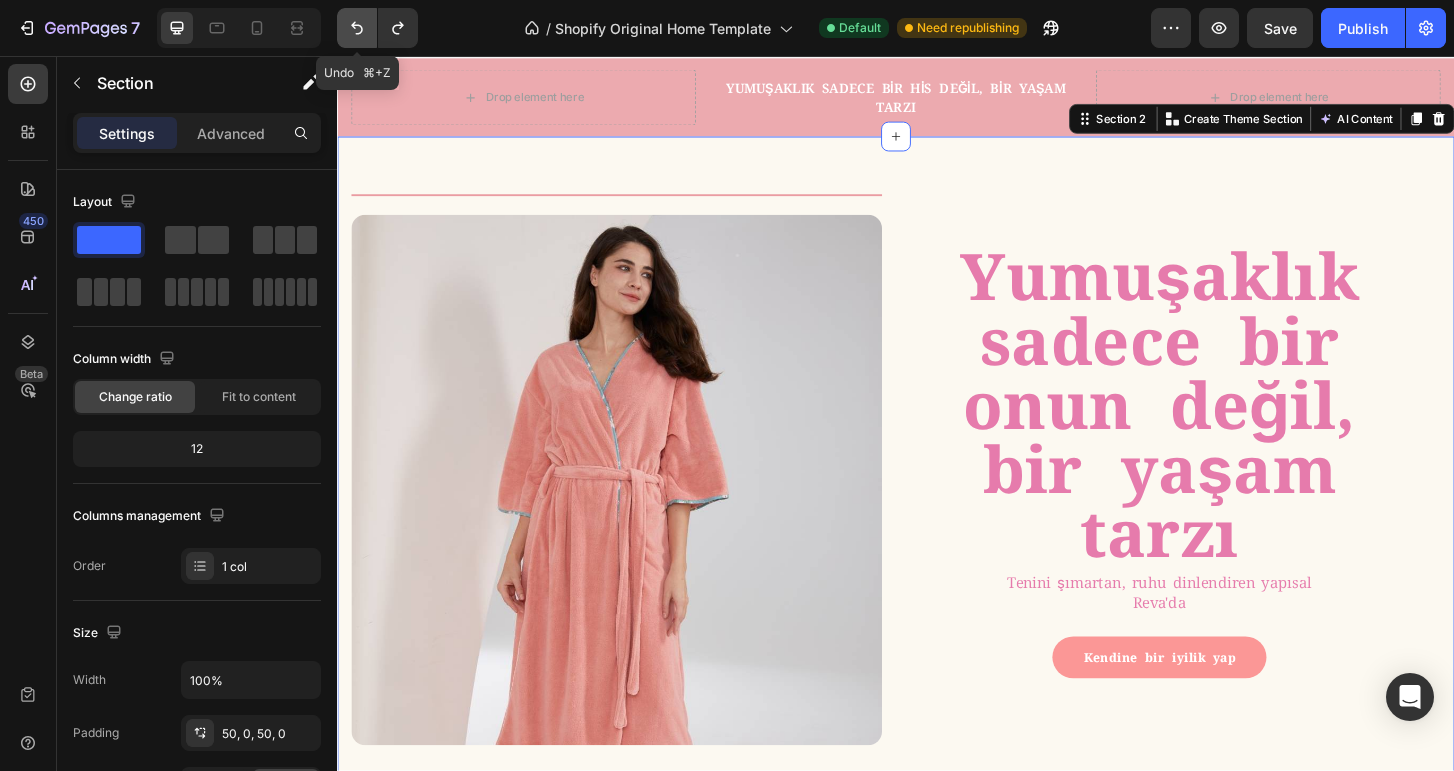 click 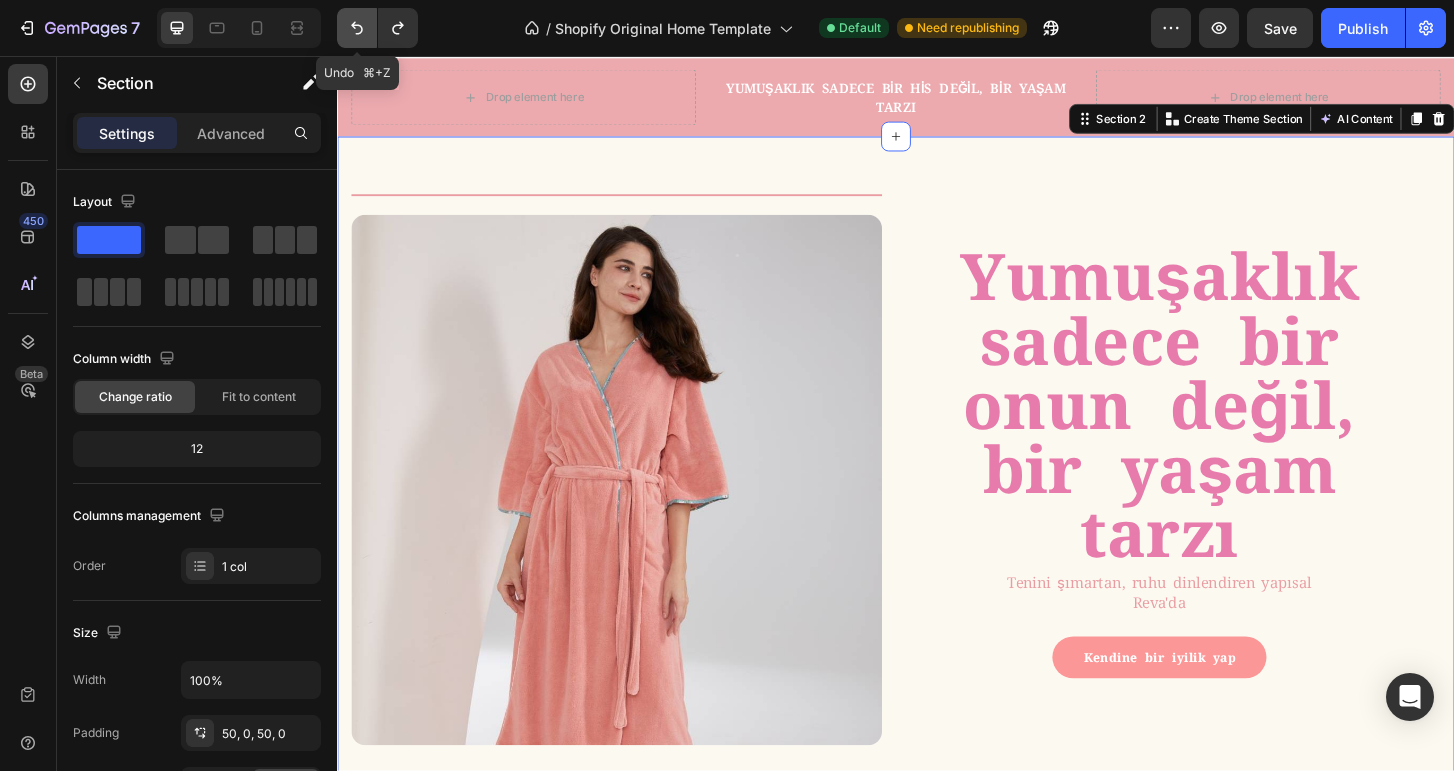 click 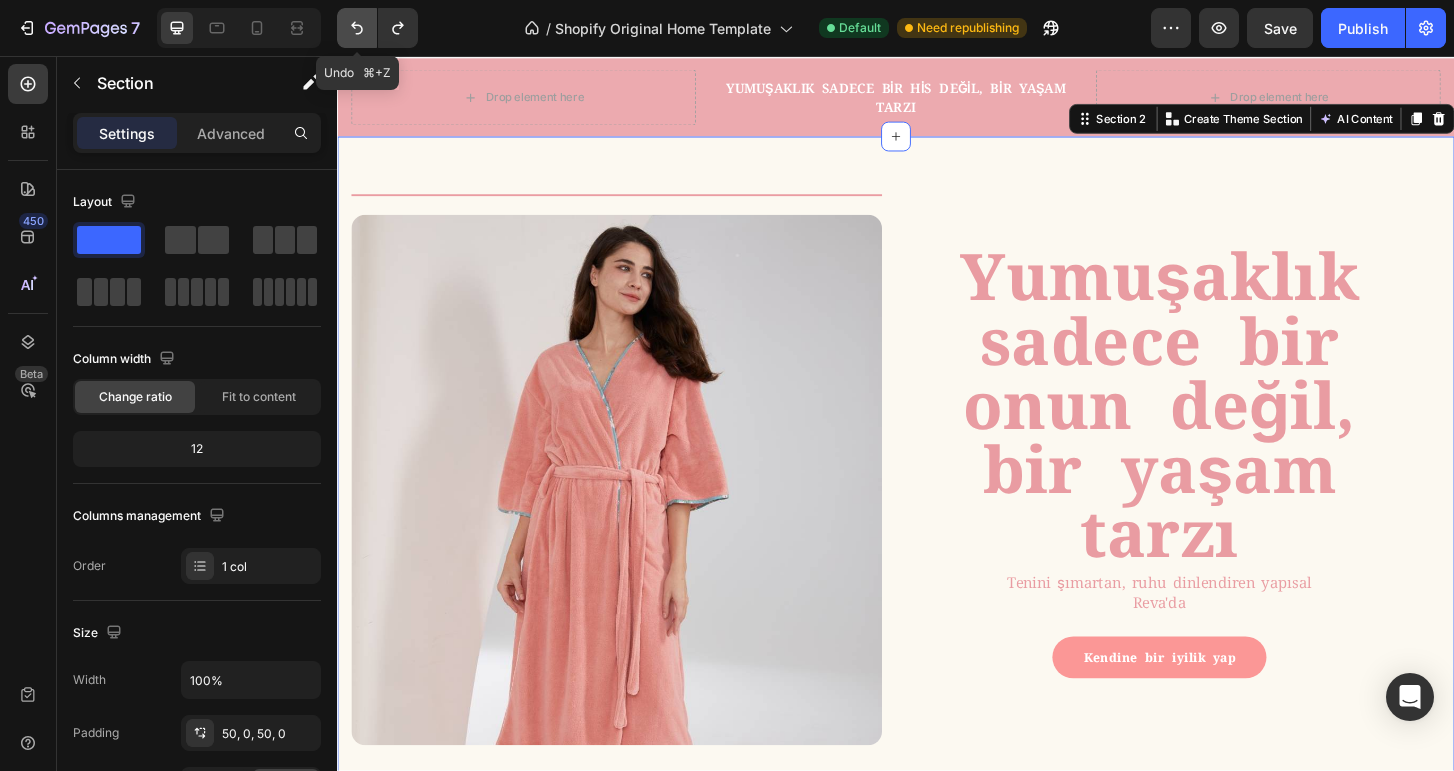 click 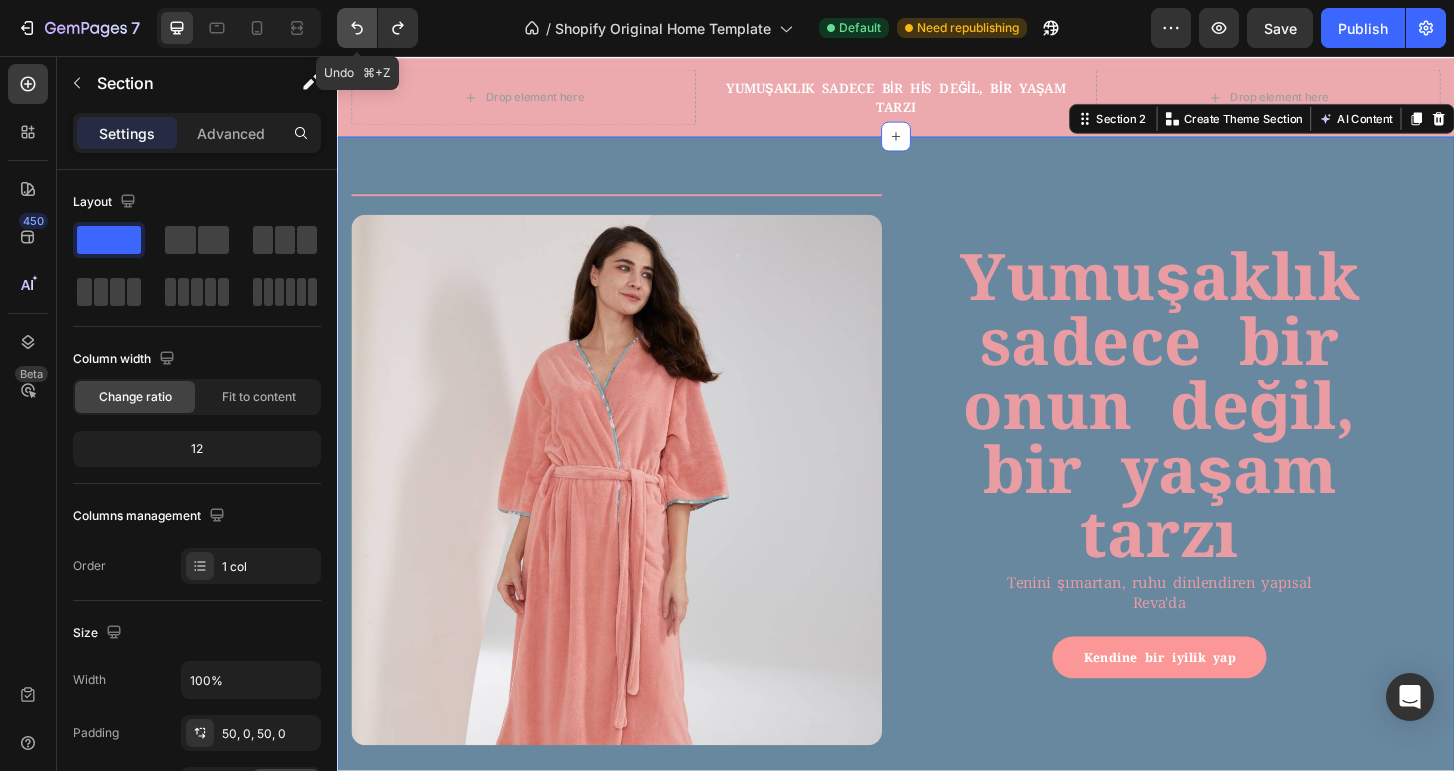 click 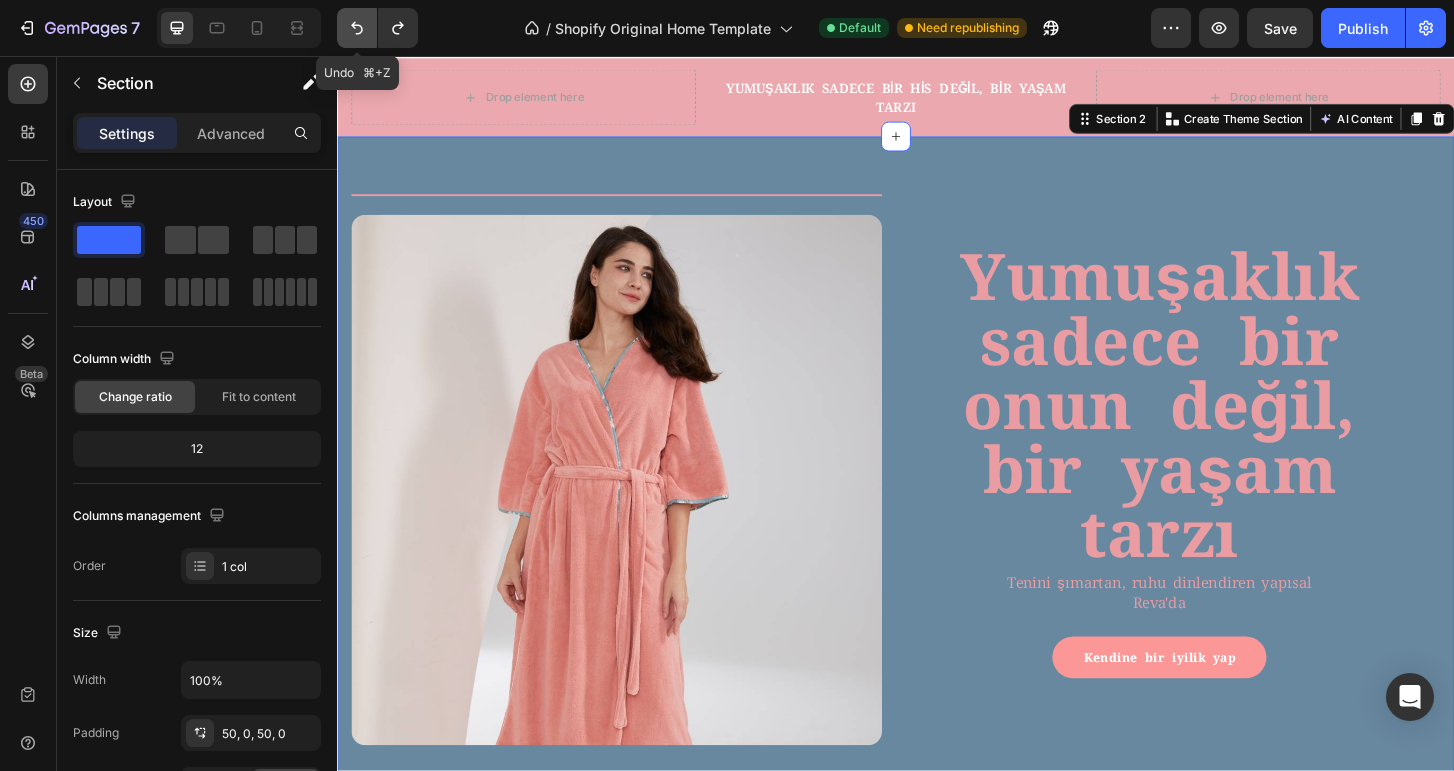 click 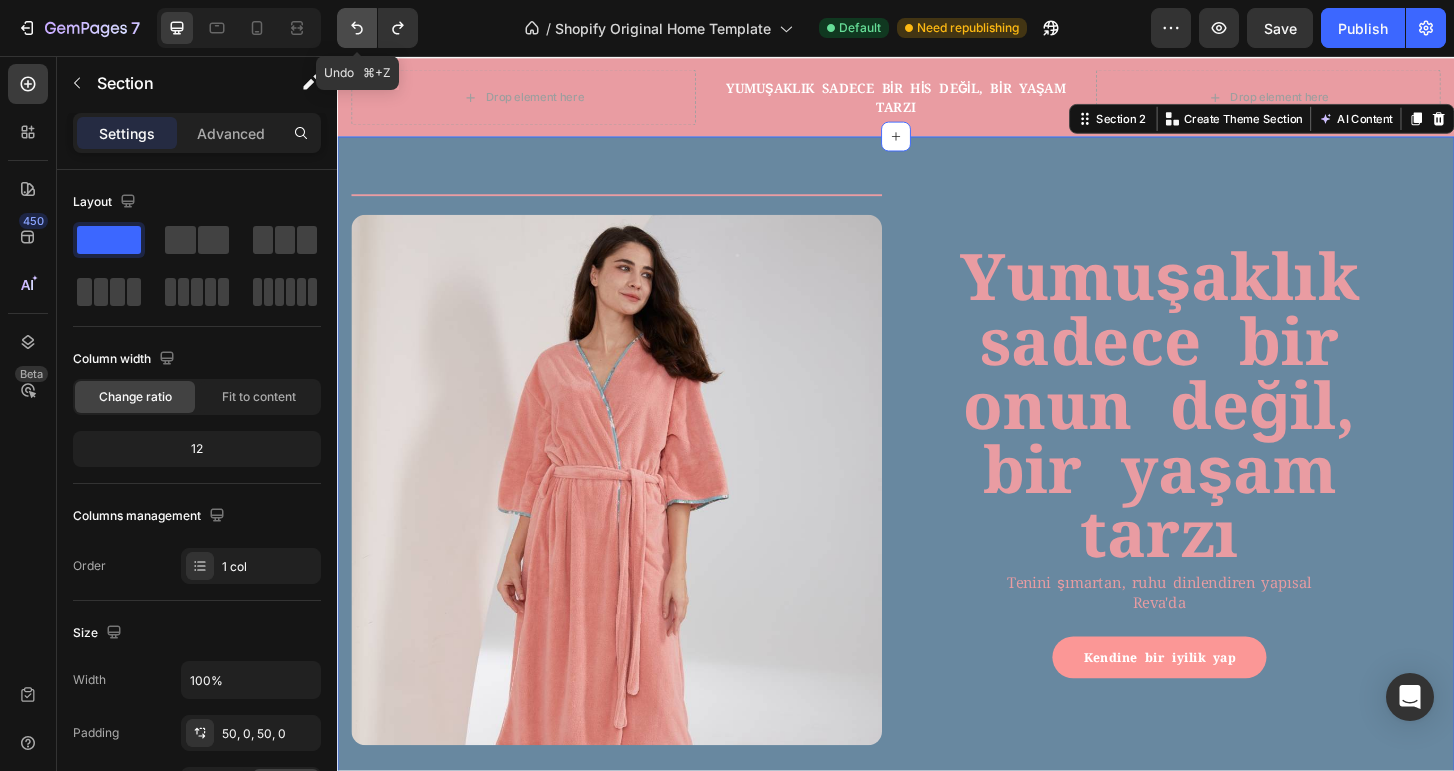 click 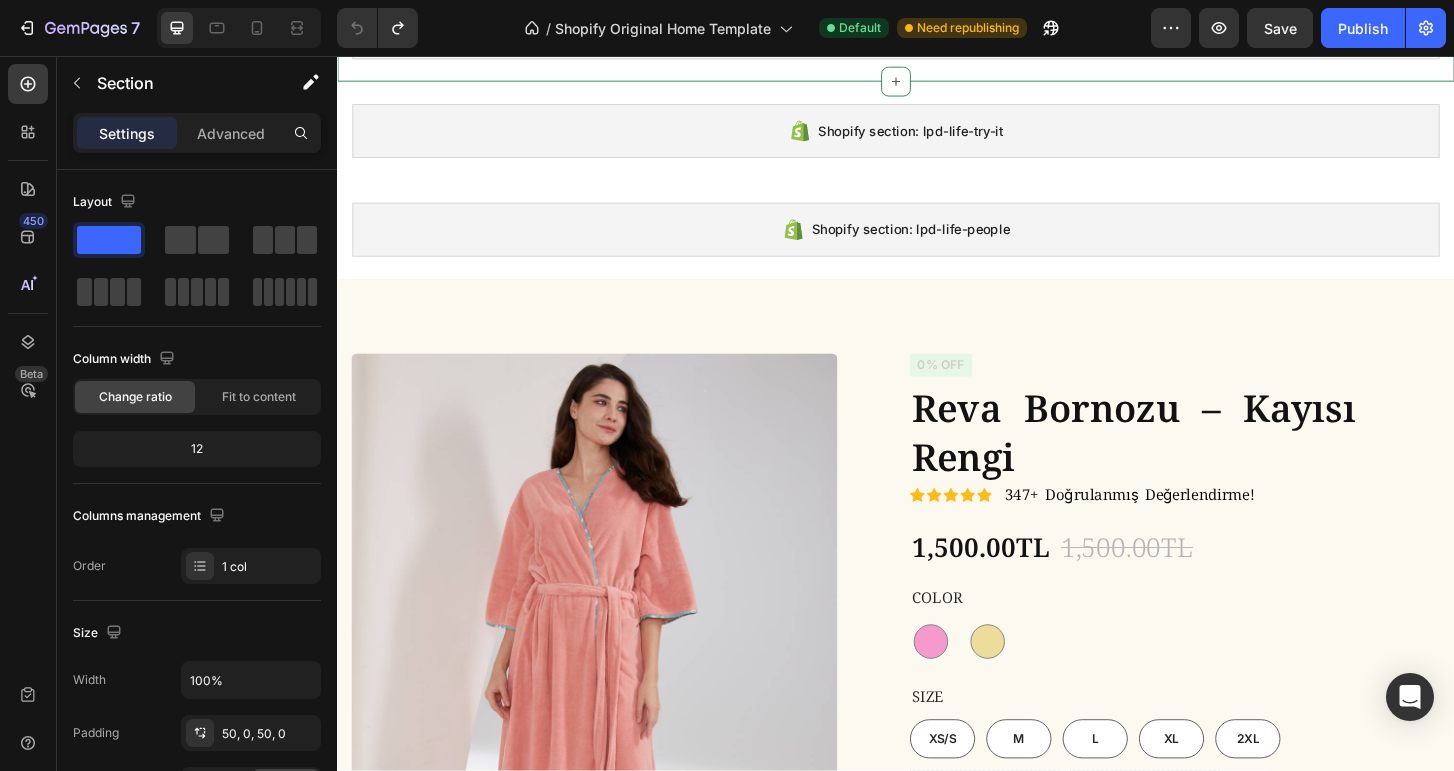 scroll, scrollTop: 0, scrollLeft: 0, axis: both 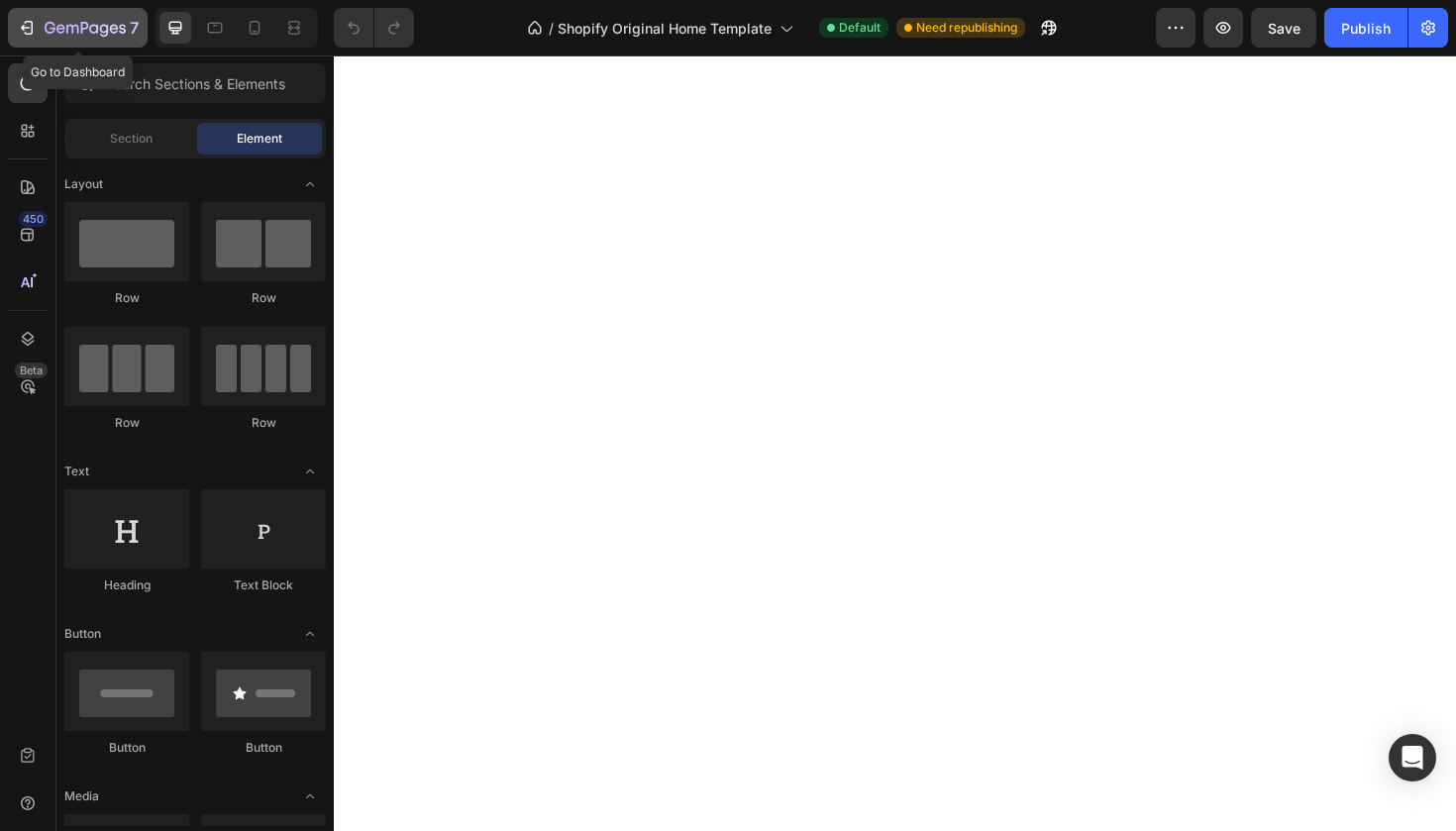 click on "7" at bounding box center (77, 28) 